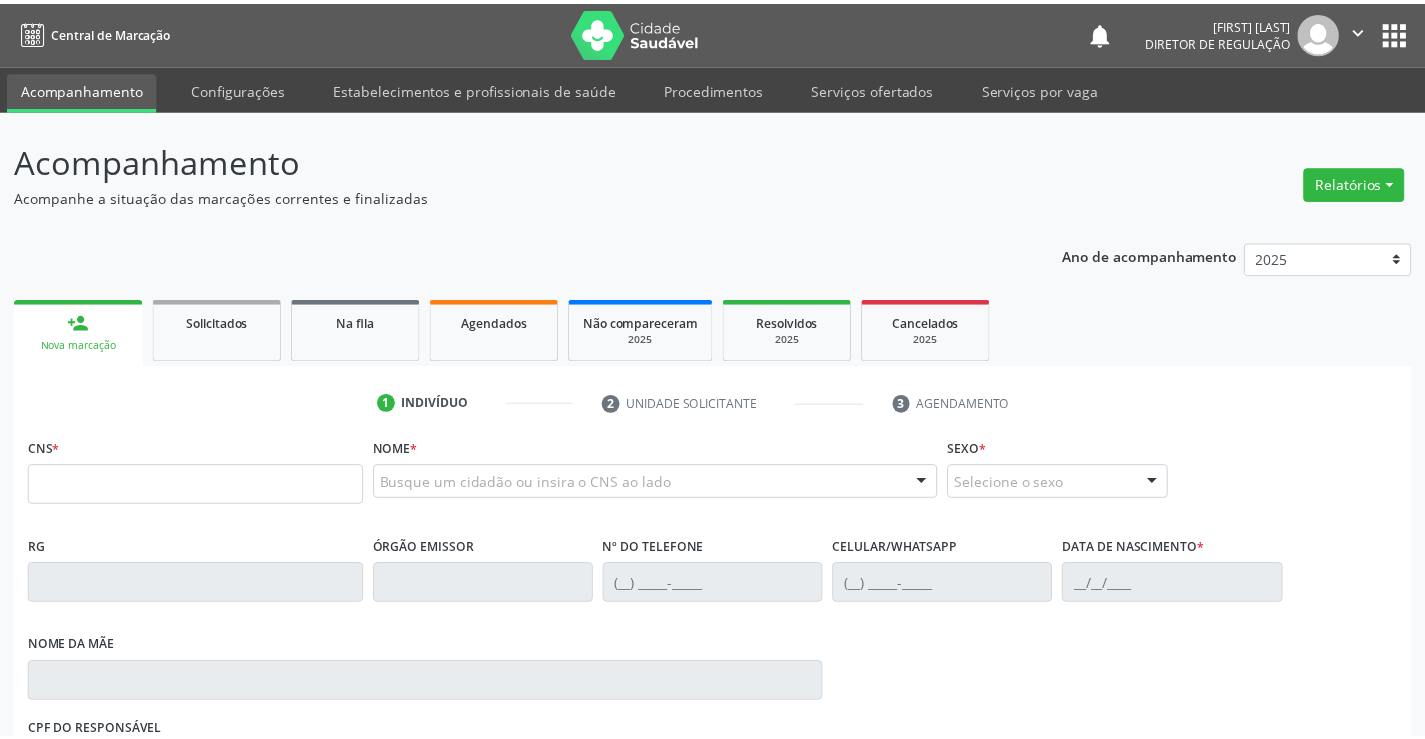 scroll, scrollTop: 0, scrollLeft: 0, axis: both 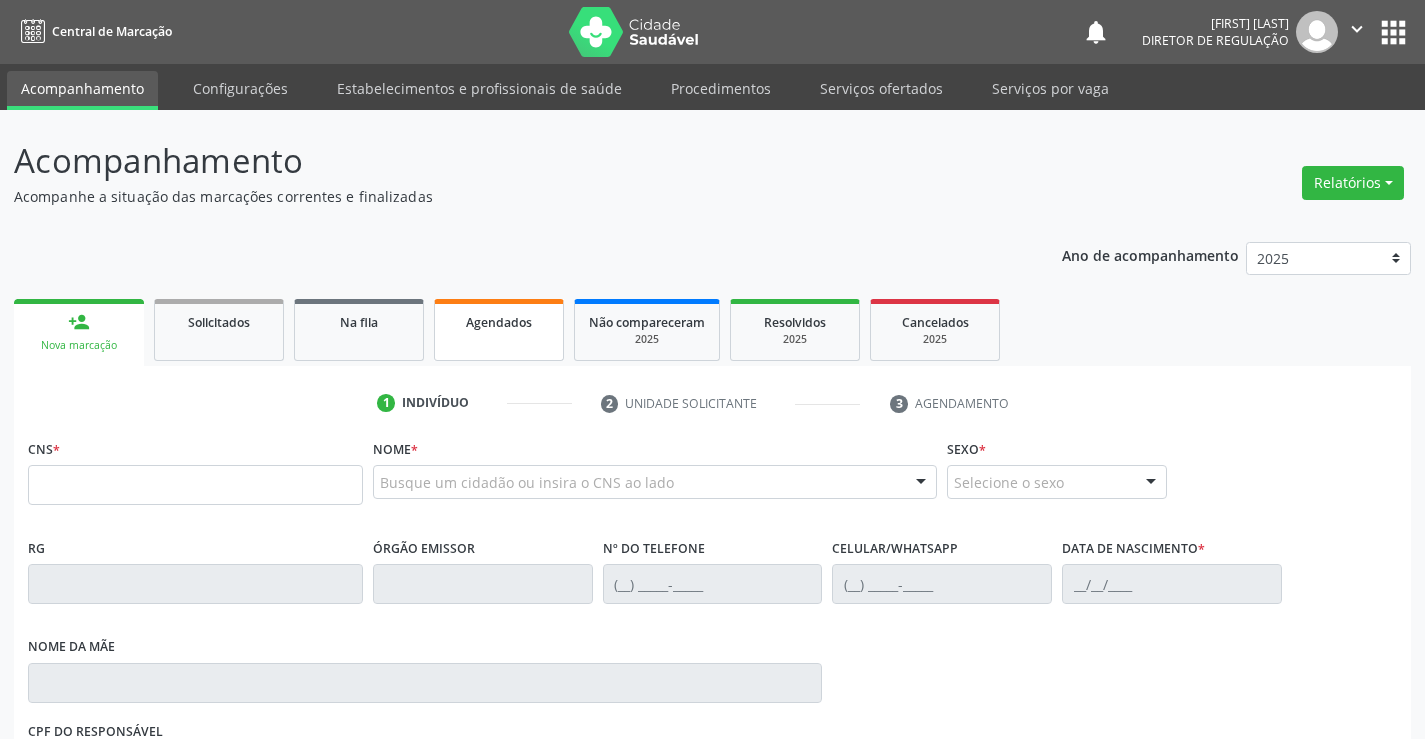 click on "Agendados" at bounding box center (499, 322) 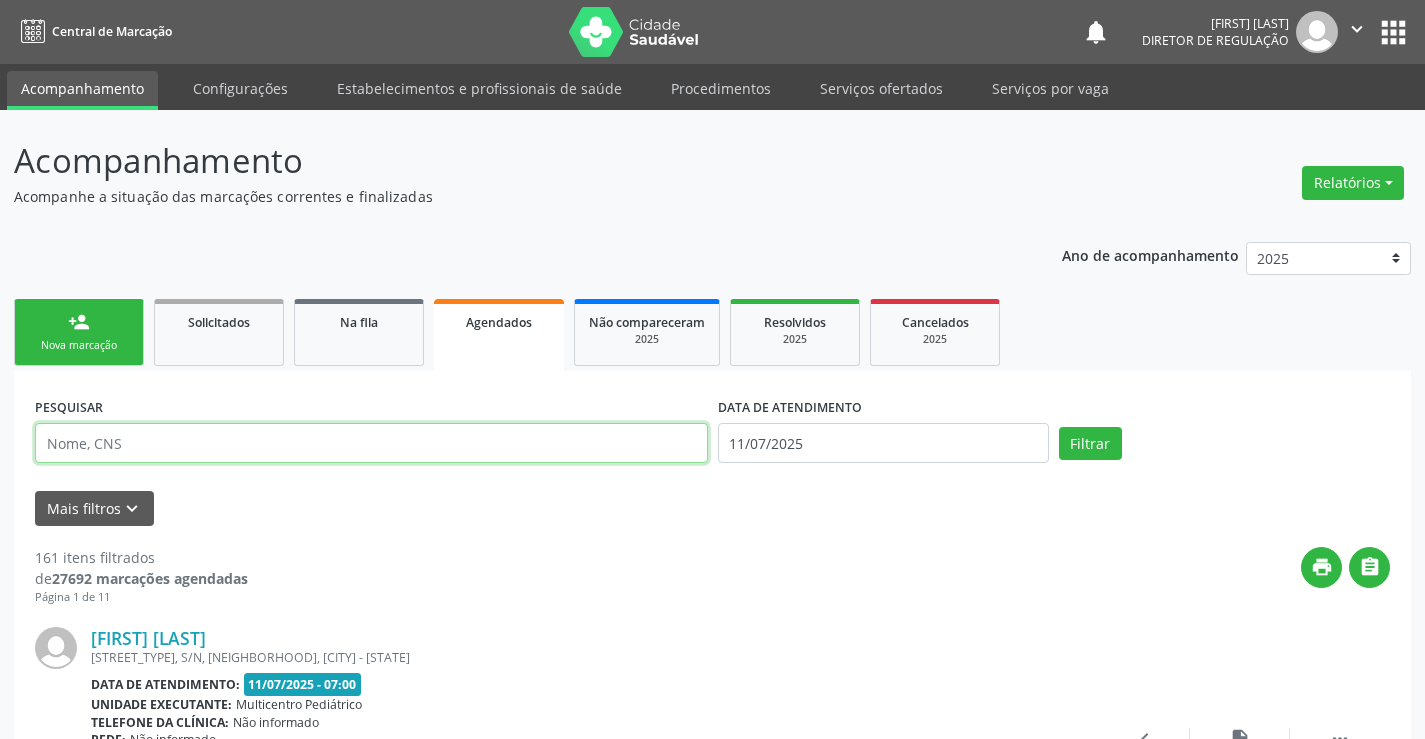 click at bounding box center [371, 443] 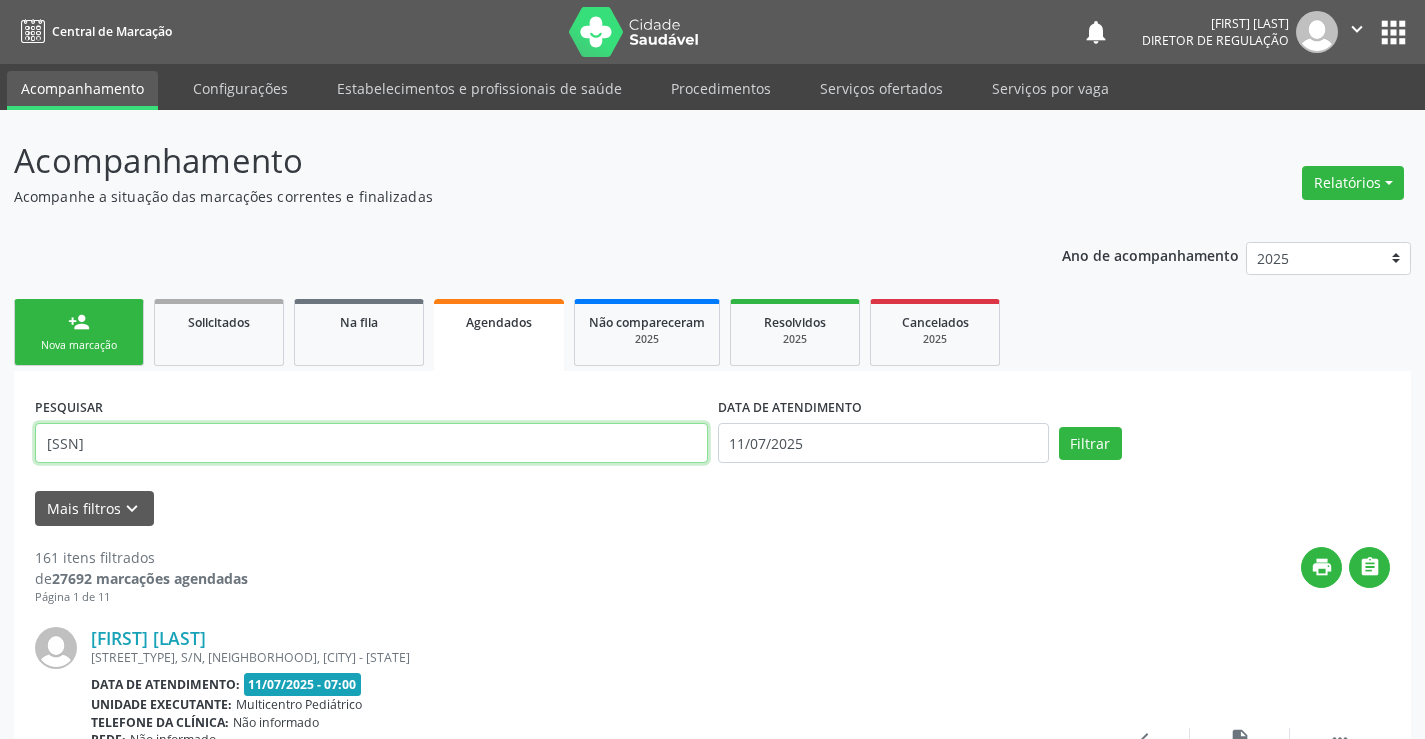 type on "[SSN]" 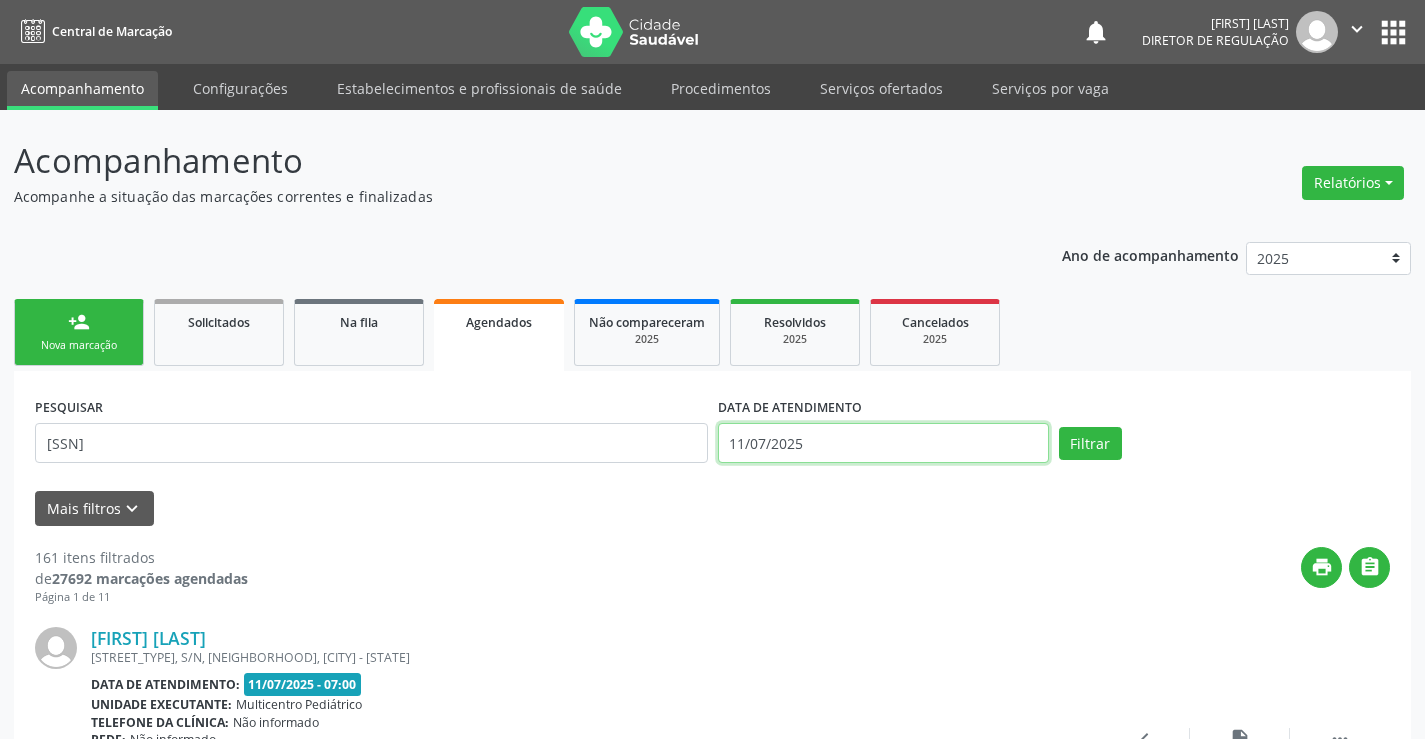 click on "11/07/2025" at bounding box center [883, 443] 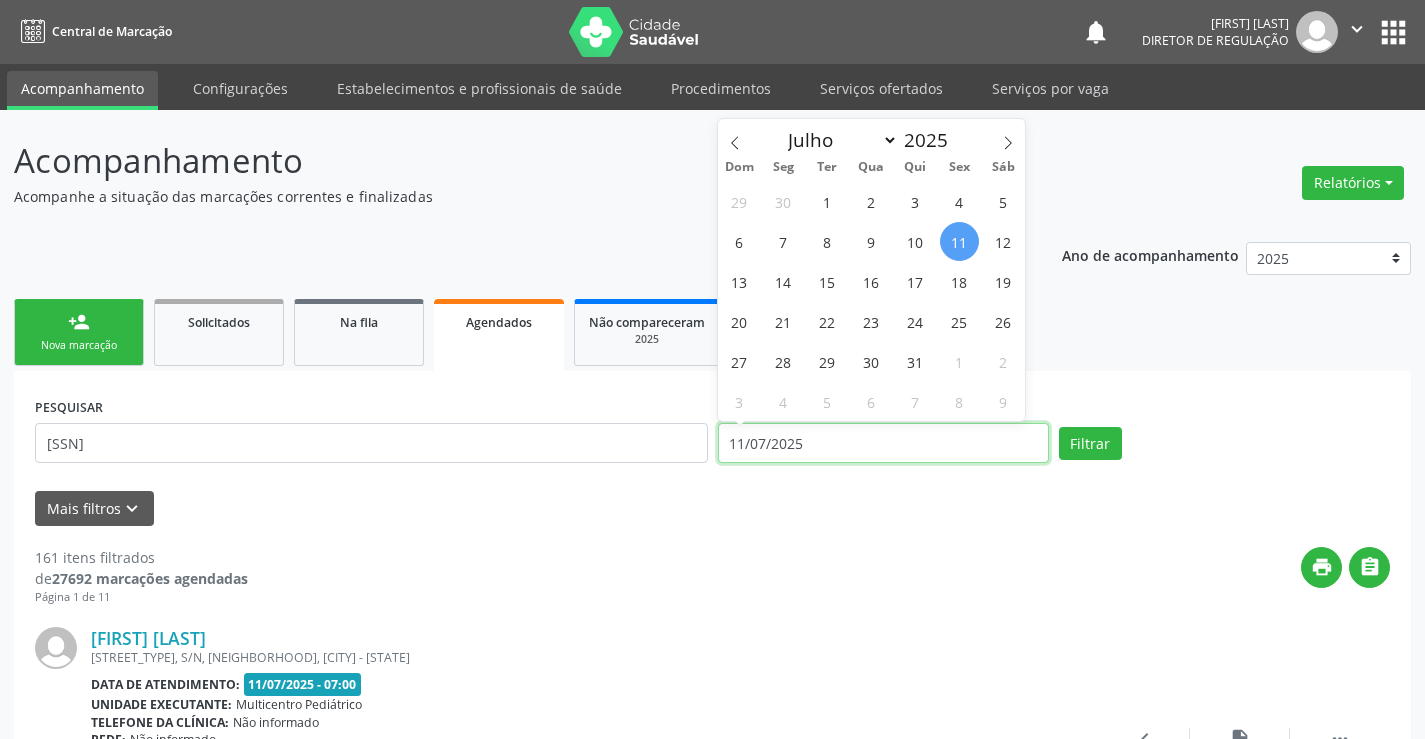 type 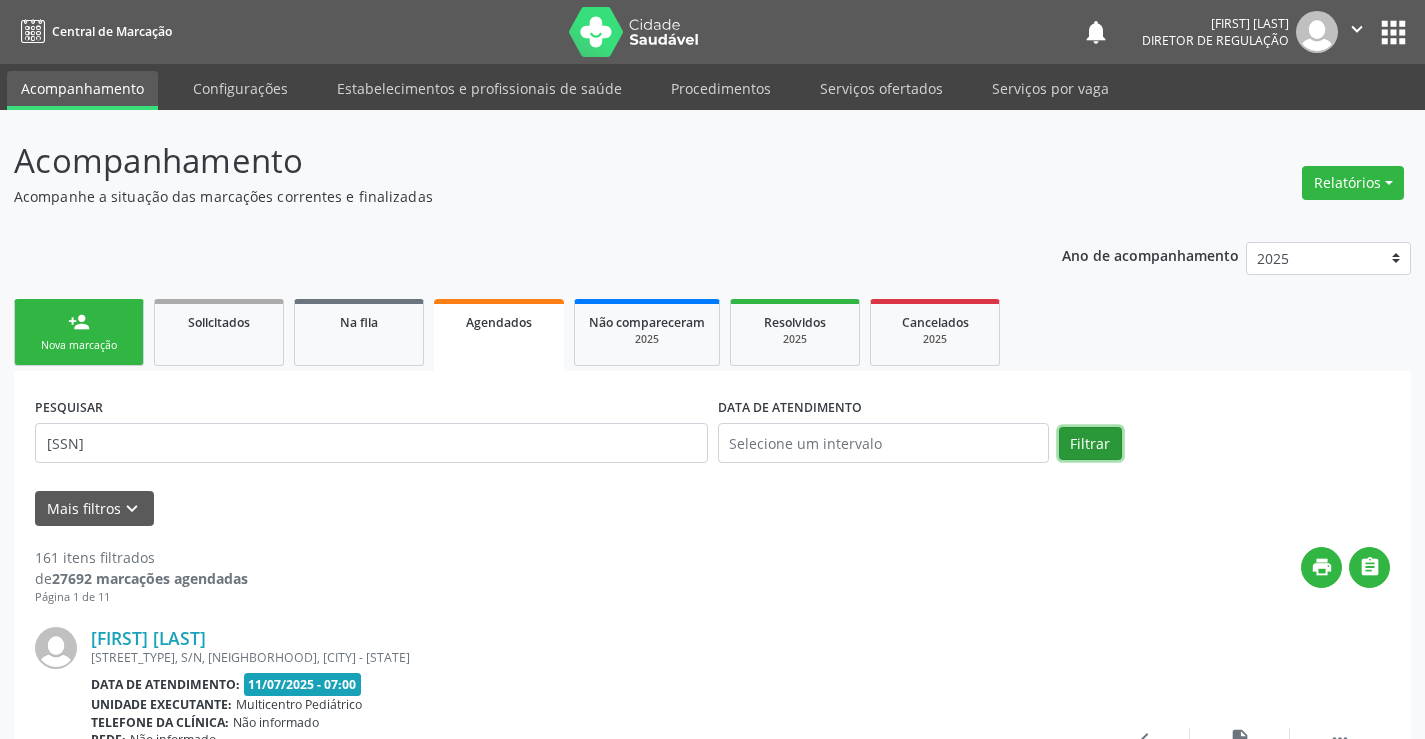 click on "Filtrar" at bounding box center (1090, 444) 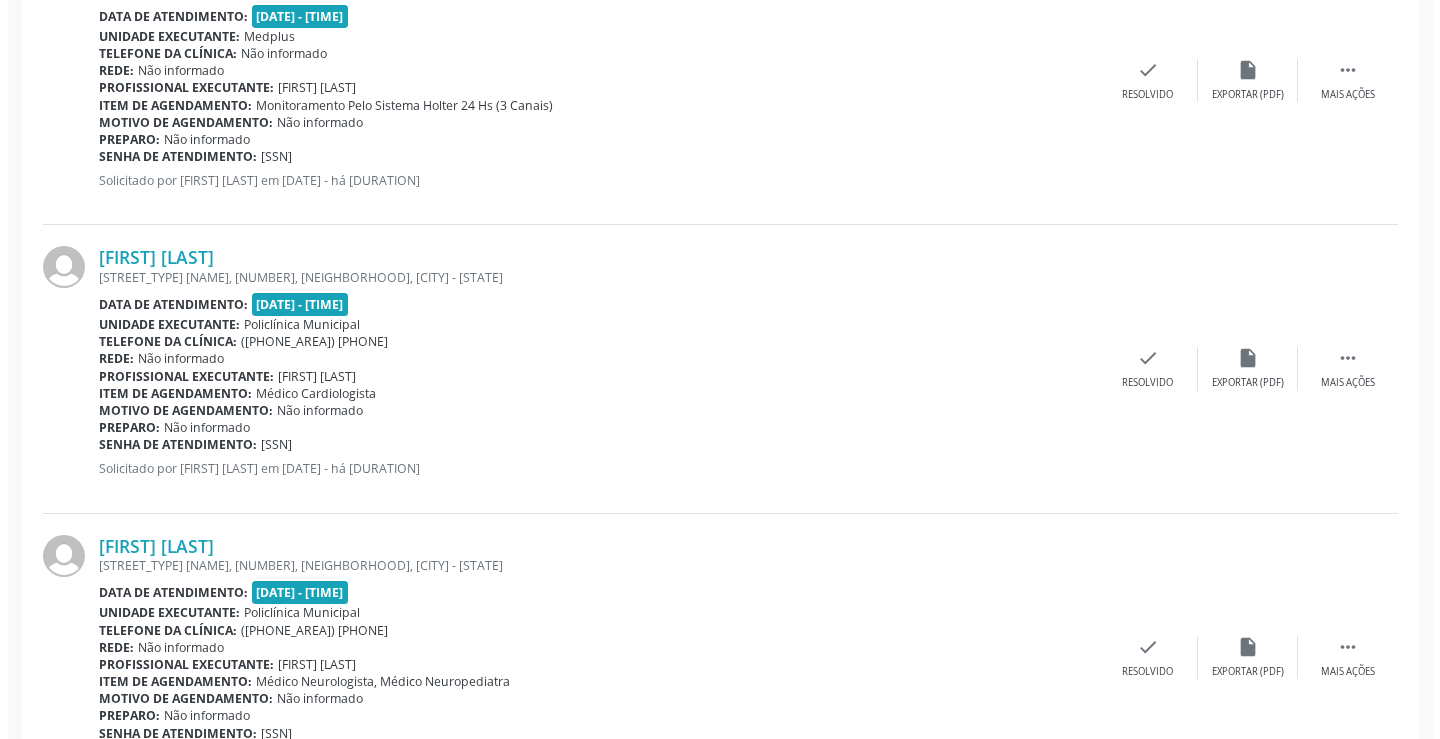 scroll, scrollTop: 1342, scrollLeft: 0, axis: vertical 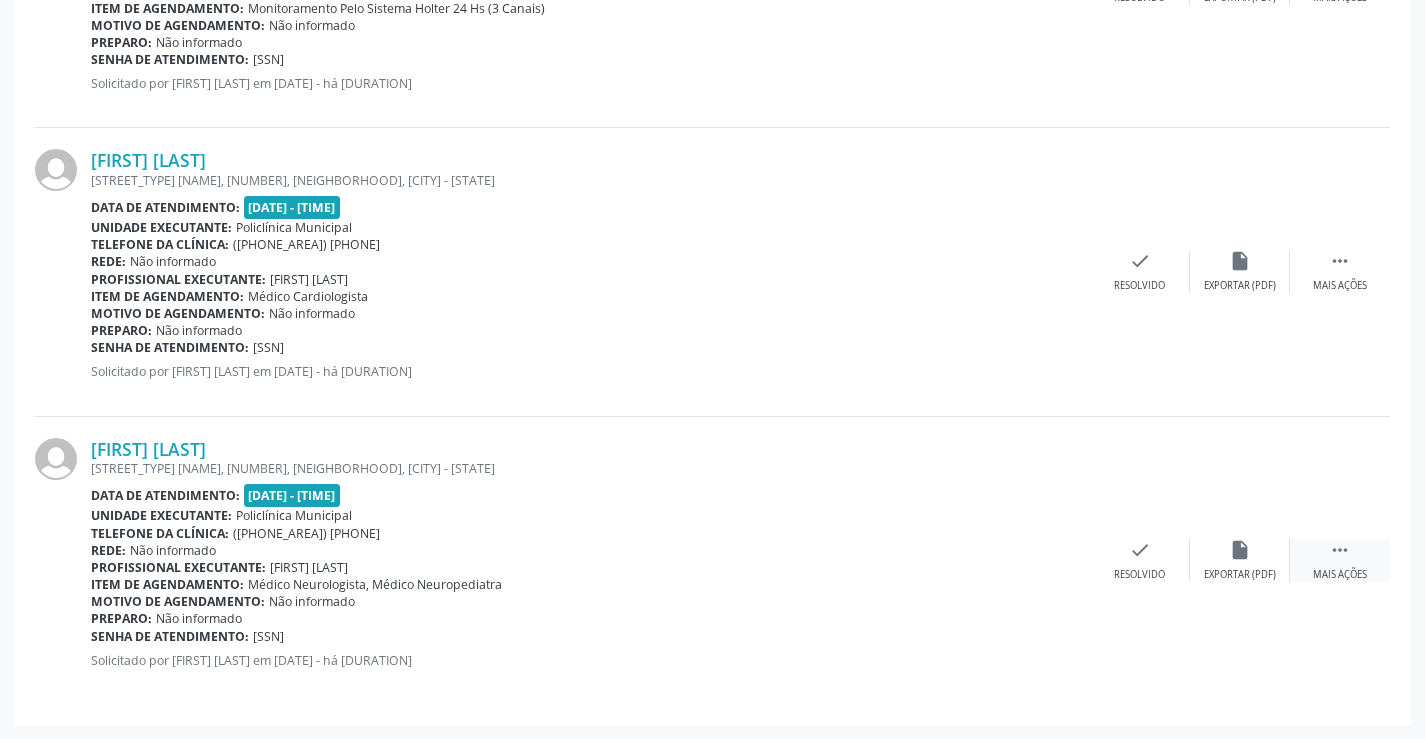 click on "" at bounding box center (1340, 550) 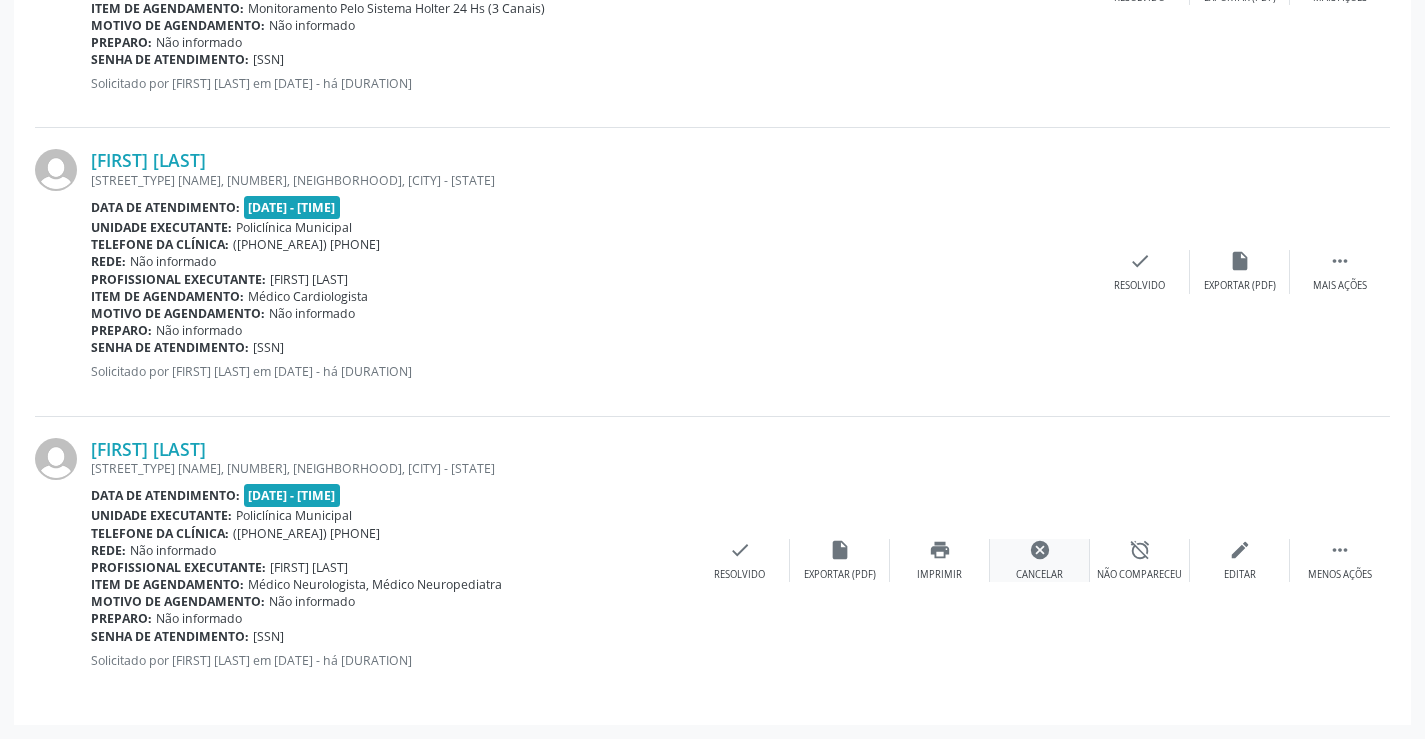click on "cancel" at bounding box center (1040, 550) 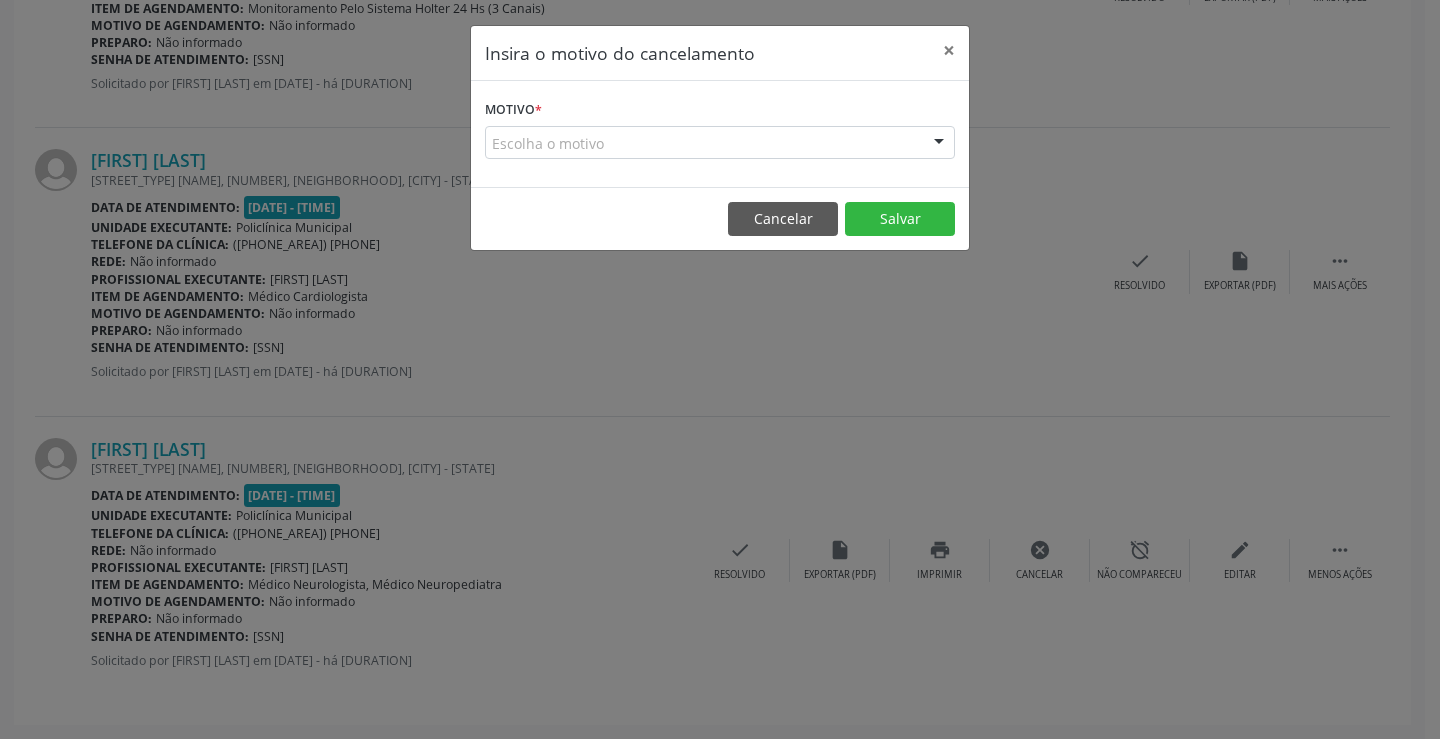 click on "Escolha o motivo" at bounding box center (720, 143) 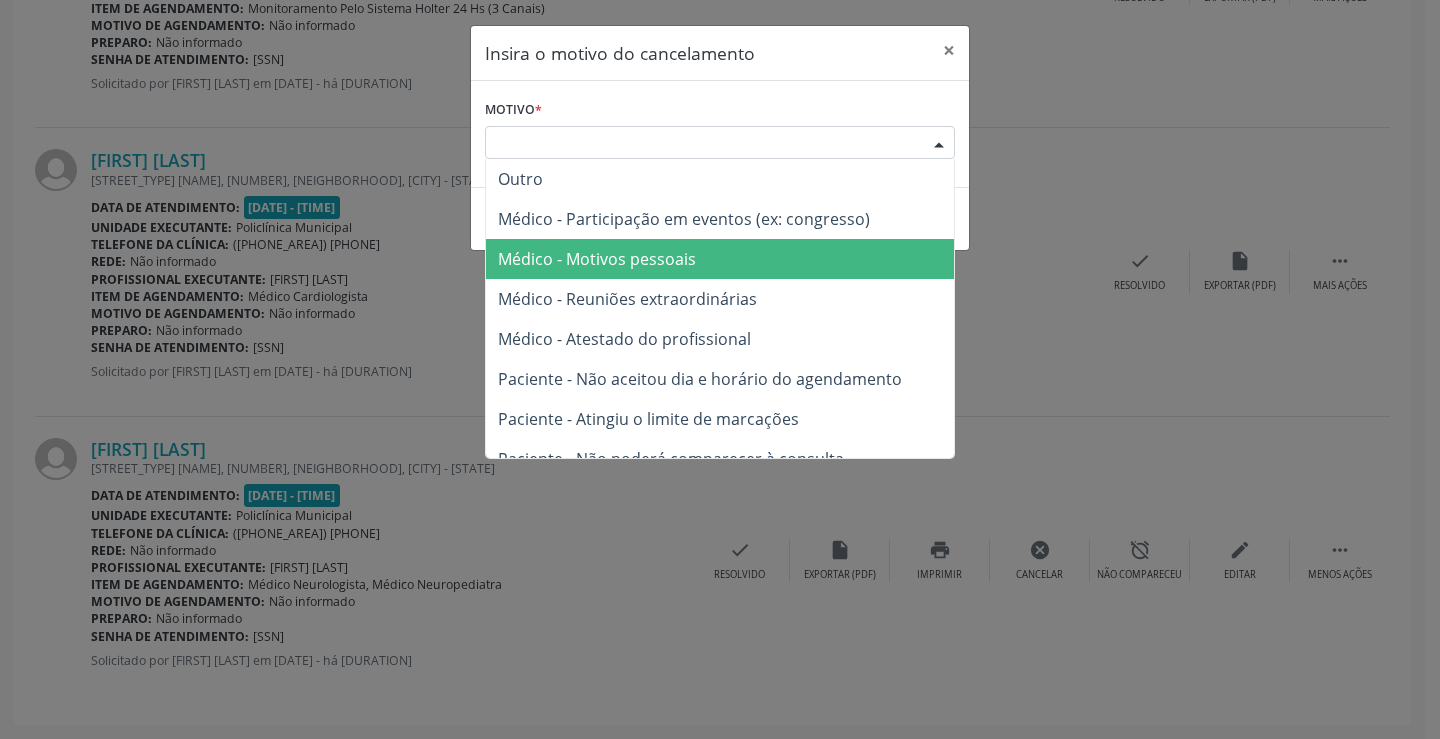 click on "Médico - Motivos pessoais" at bounding box center [597, 259] 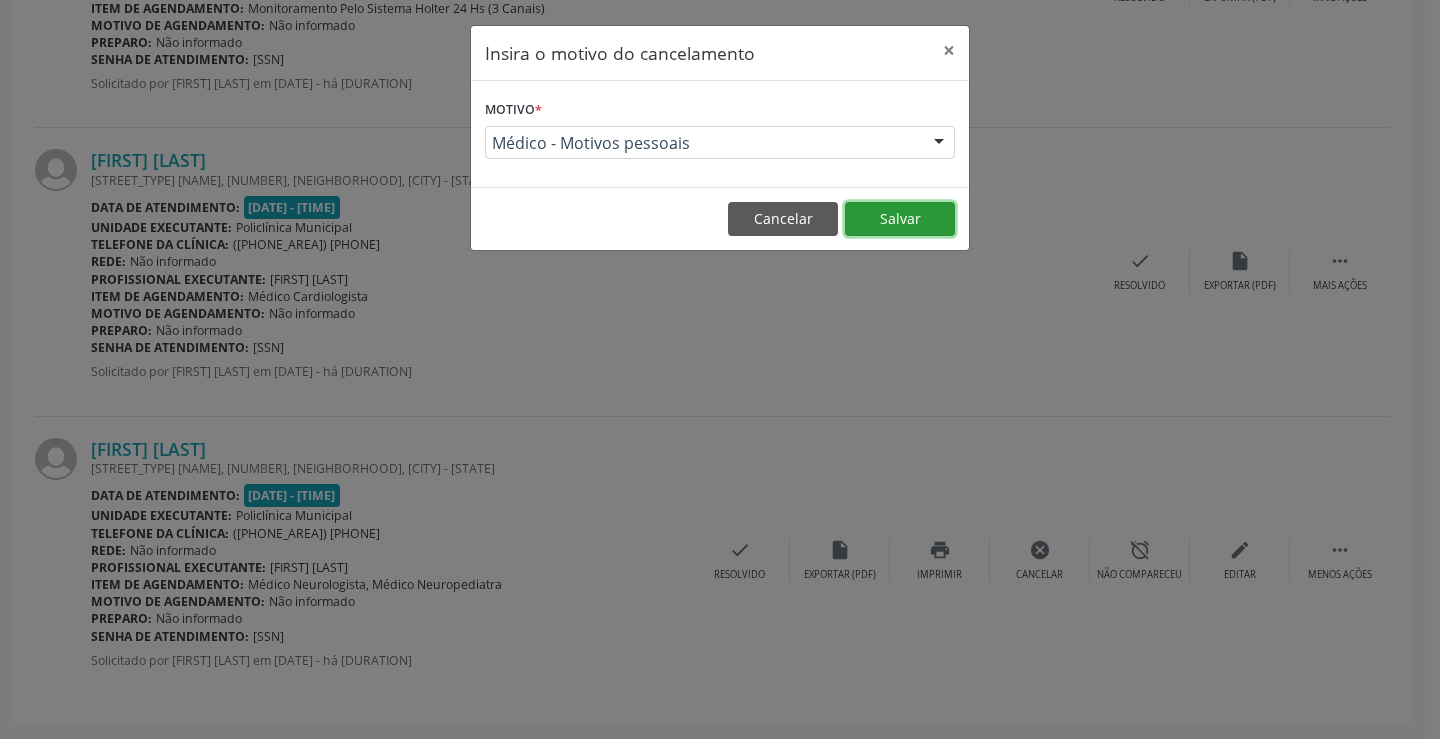 click on "Salvar" at bounding box center (900, 219) 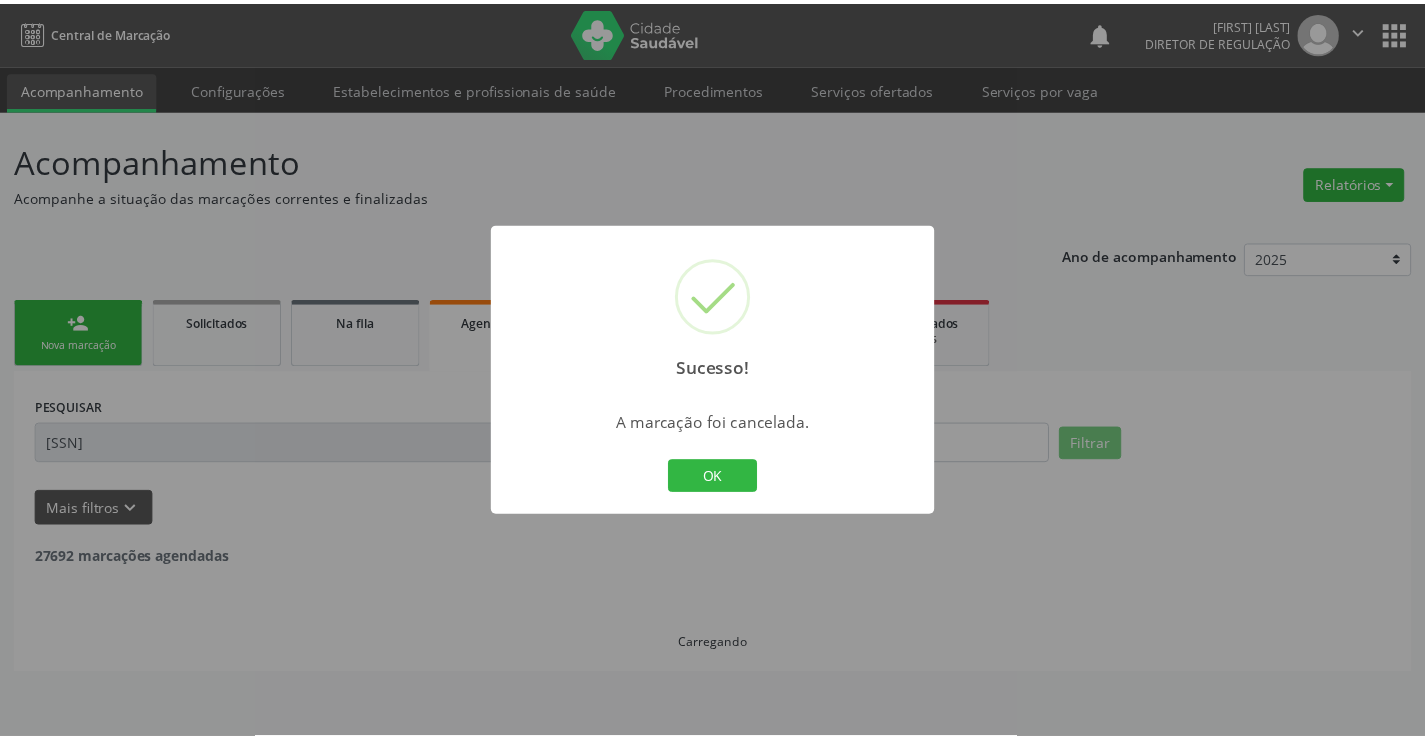 scroll, scrollTop: 0, scrollLeft: 0, axis: both 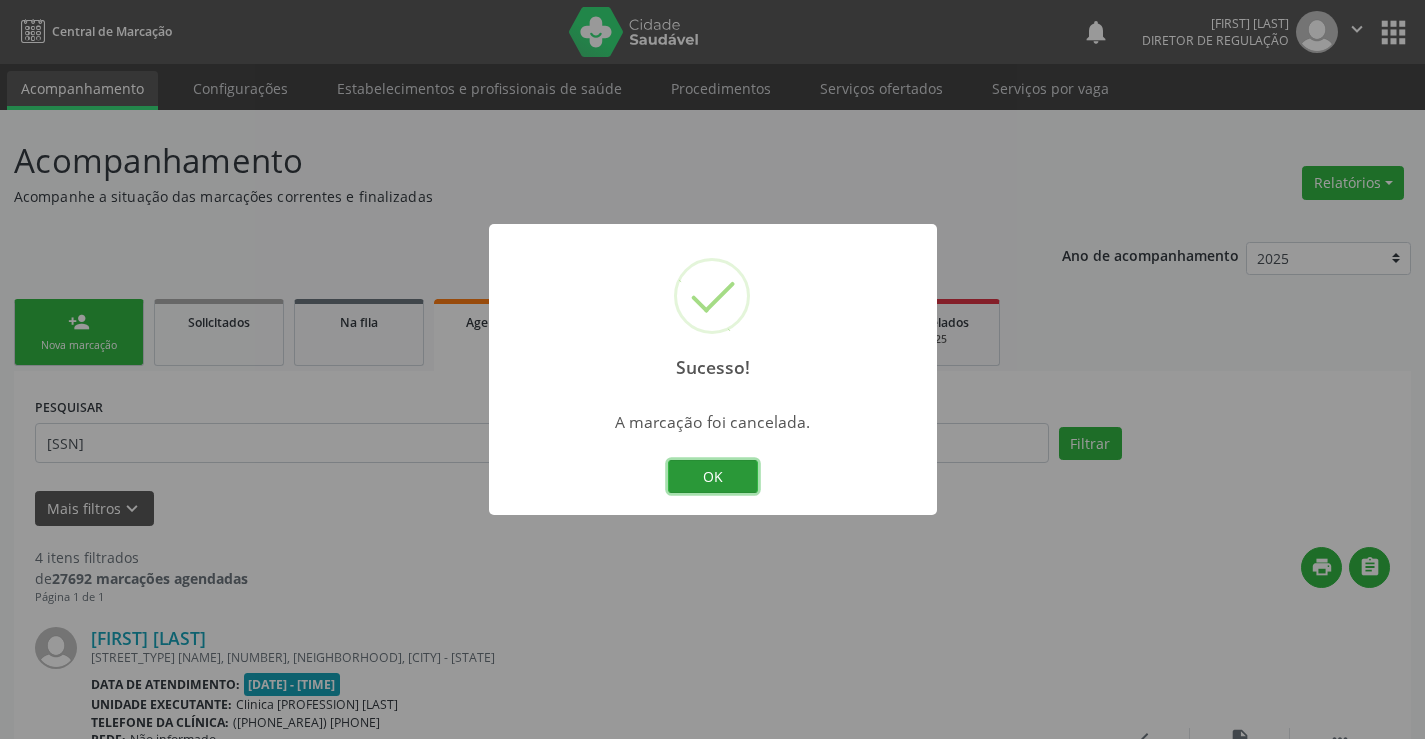 drag, startPoint x: 707, startPoint y: 468, endPoint x: 661, endPoint y: 475, distance: 46.52956 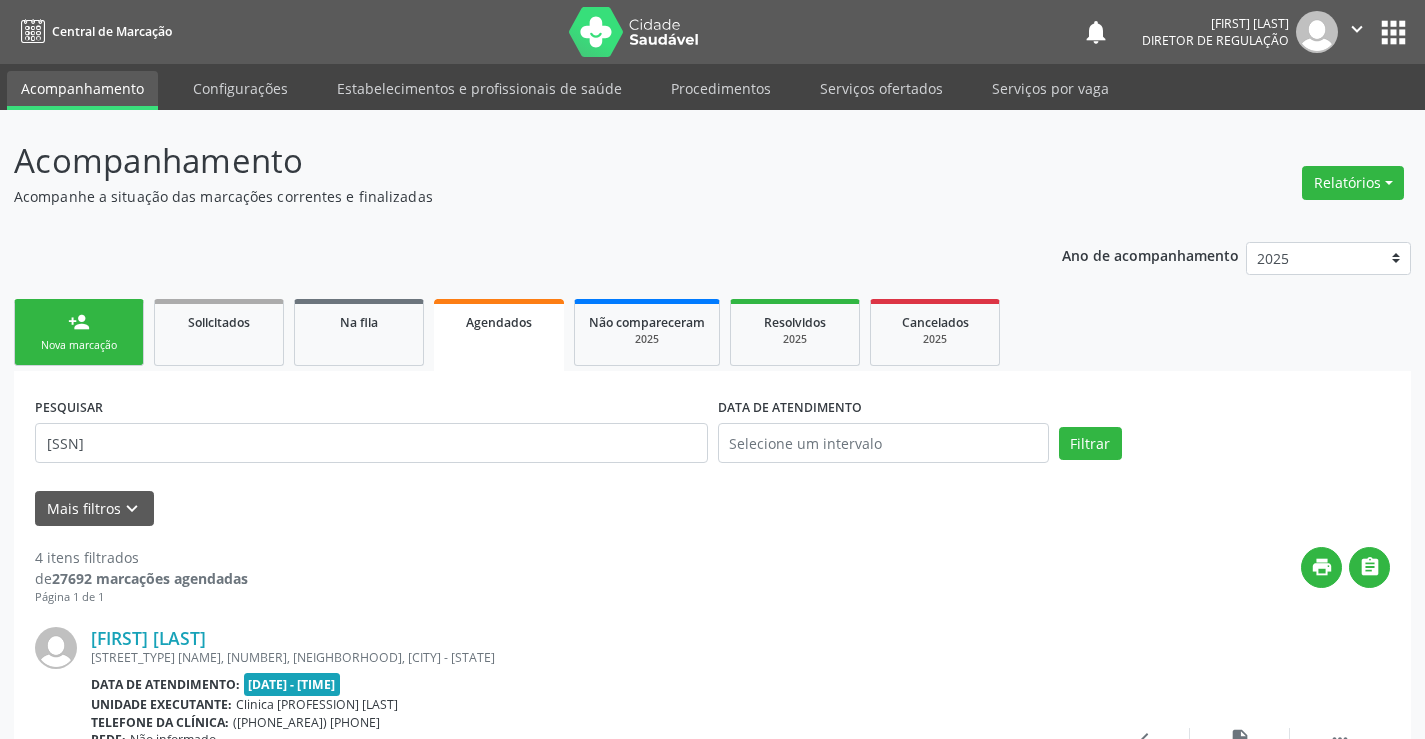 click on "person_add
Nova marcação" at bounding box center [79, 332] 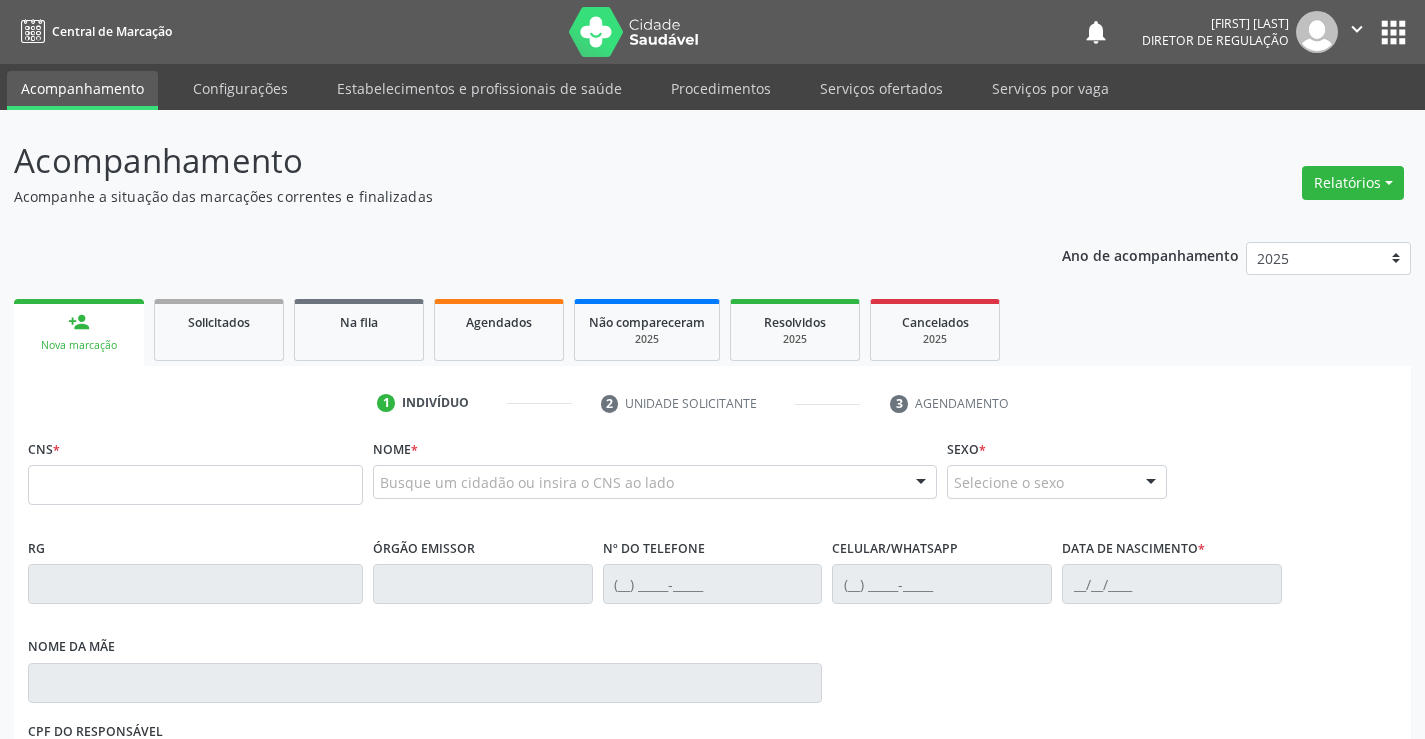 click on "CNS
*" at bounding box center [195, 469] 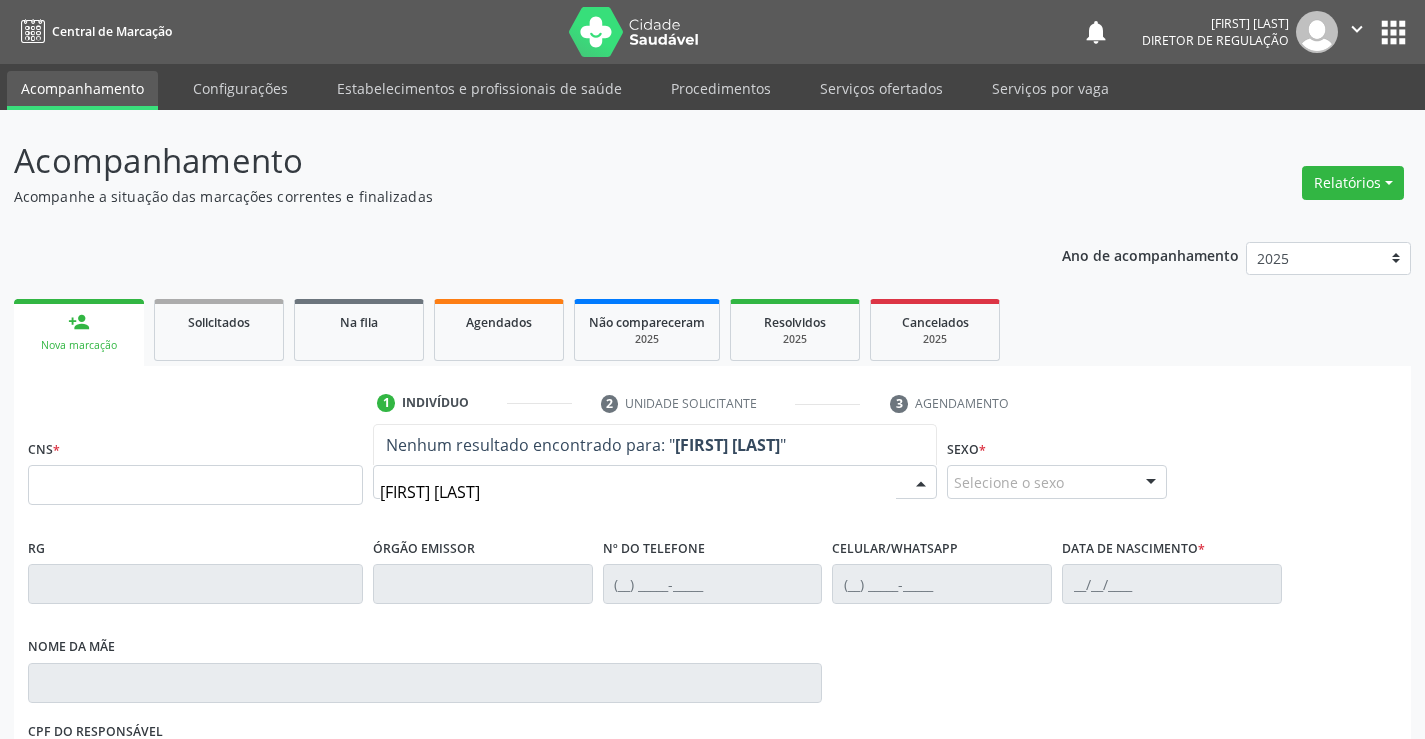 type on "[FIRST] [LAST]" 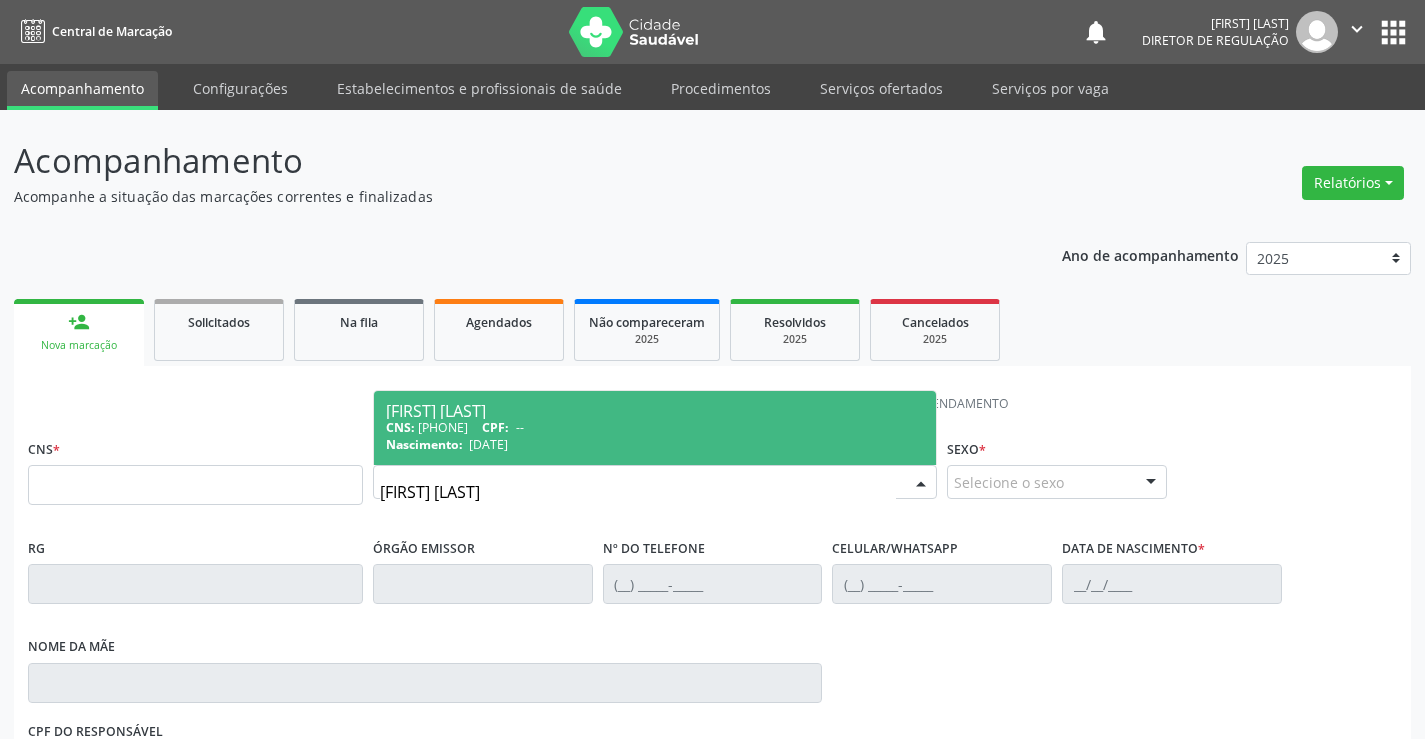 click on "CNS:
[PHONE]
CPF:    --" at bounding box center (655, 427) 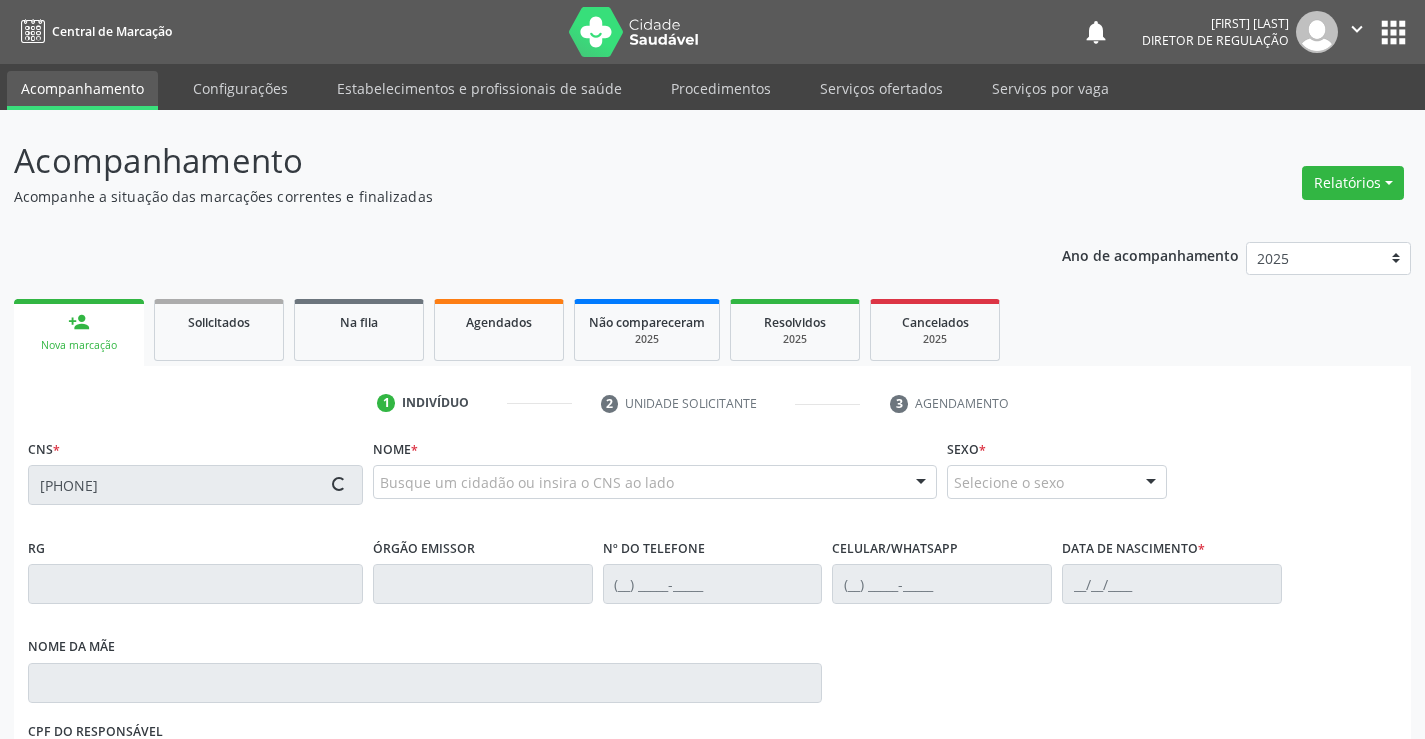 type on "[PHONE]" 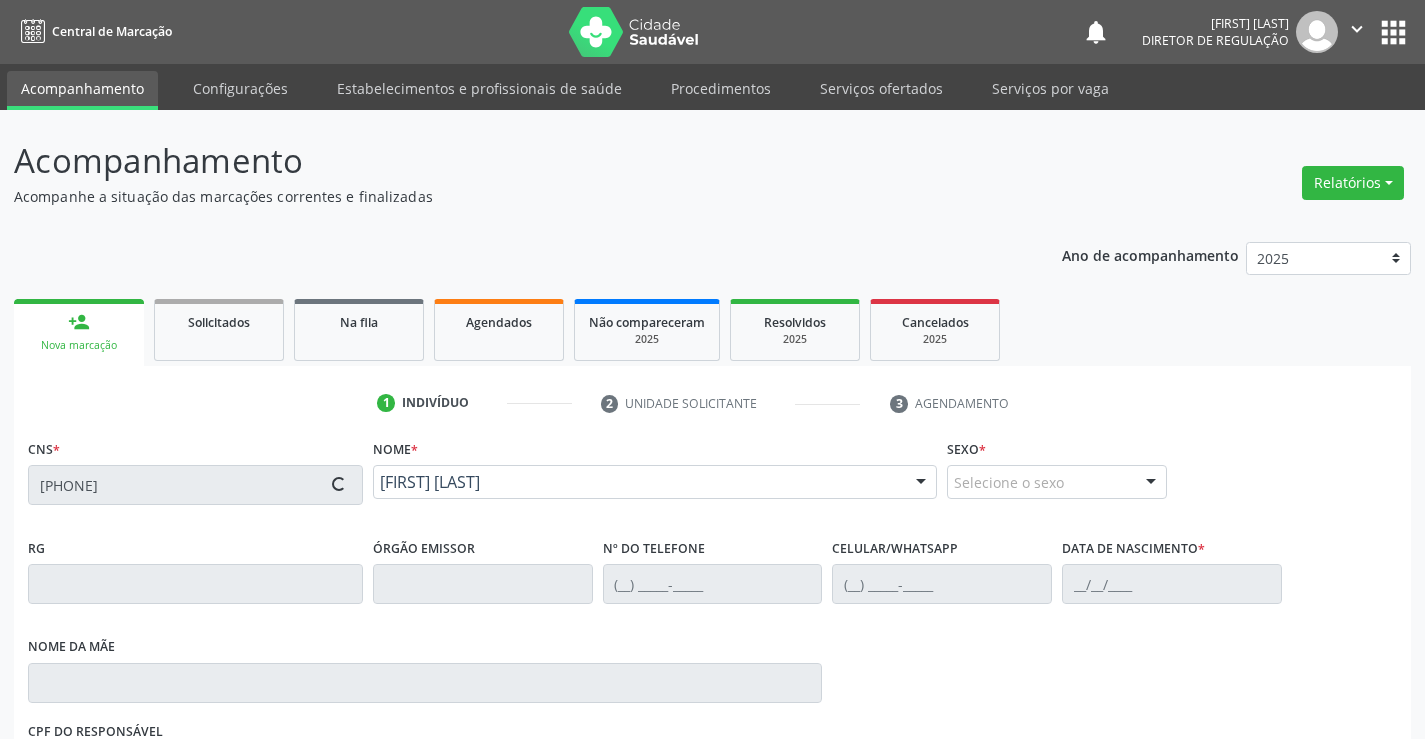 type on "[NUMBER]" 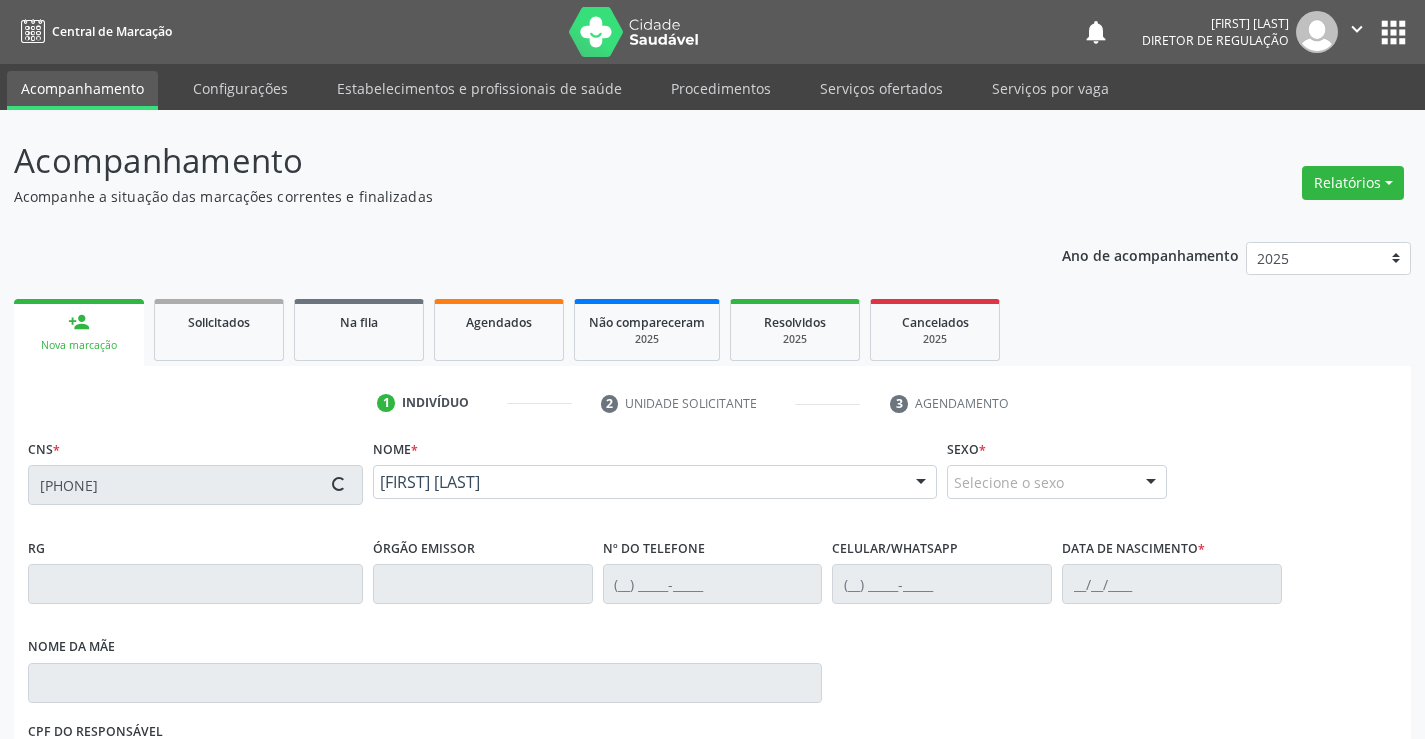 type on "([PHONE_AREA]) [PHONE]" 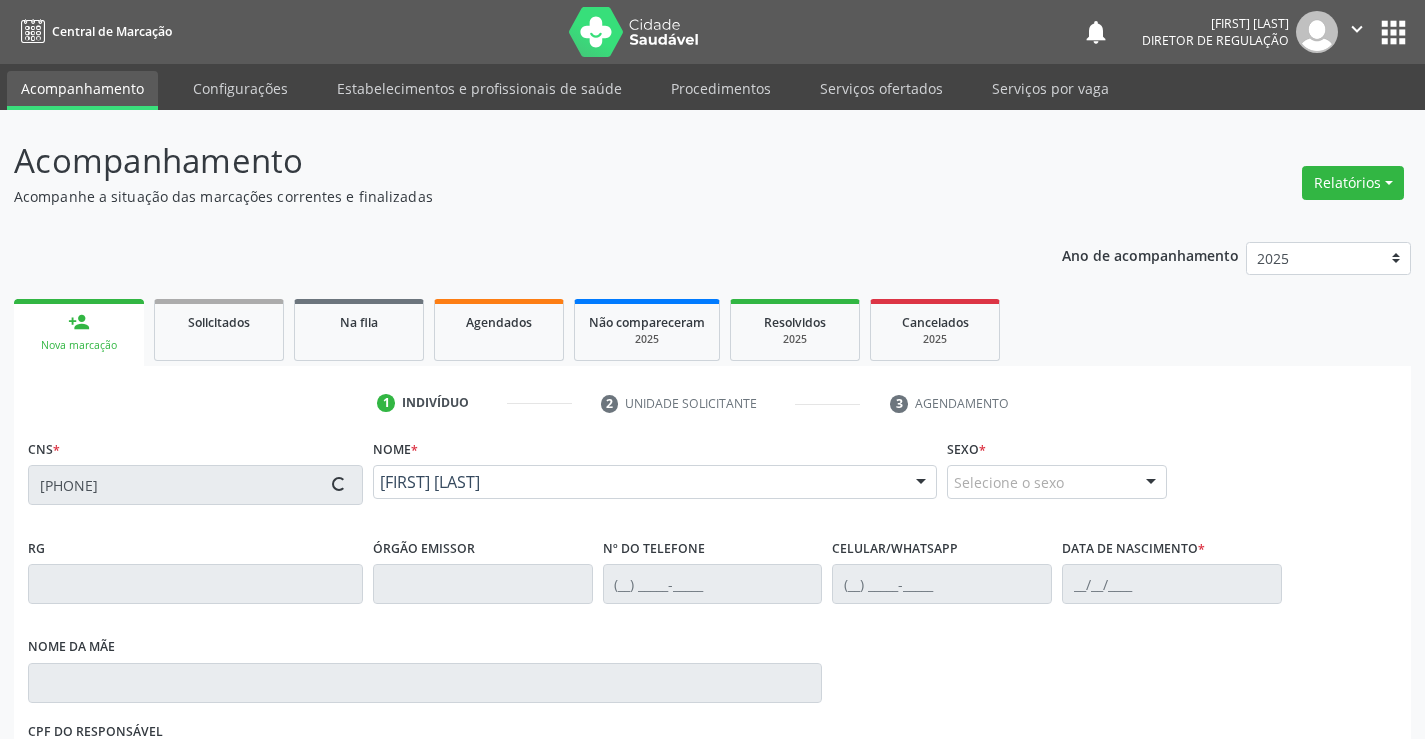 type on "([PHONE_AREA]) [PHONE]" 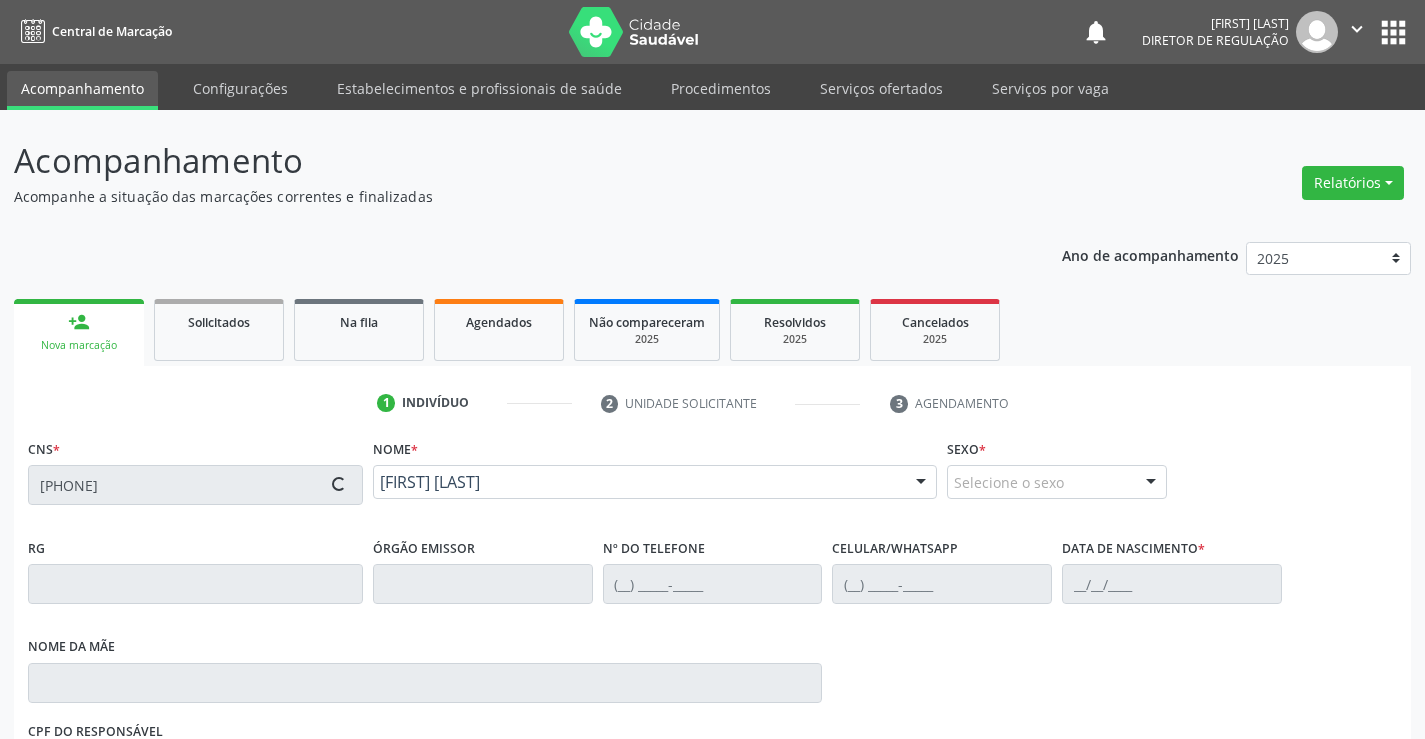 type on "[DATE]" 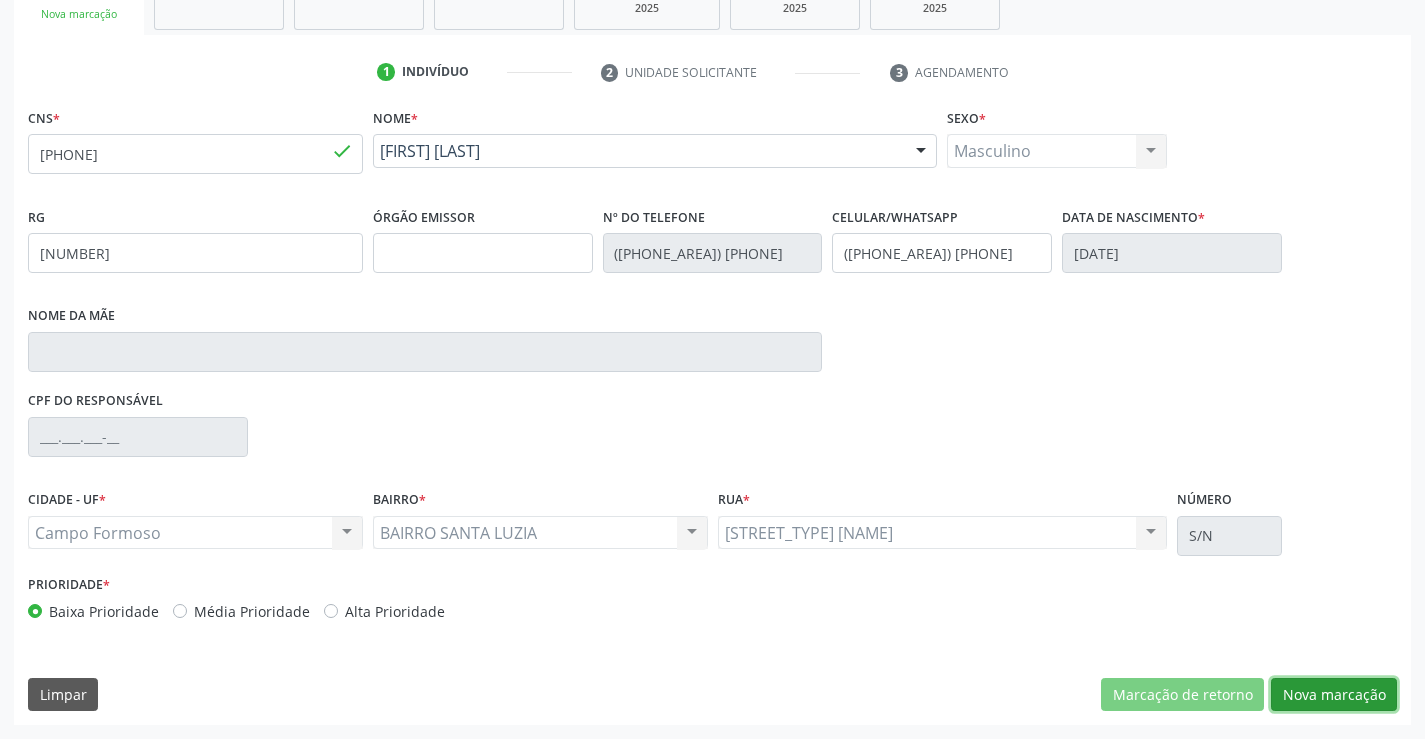 click on "Nova marcação" at bounding box center [1334, 695] 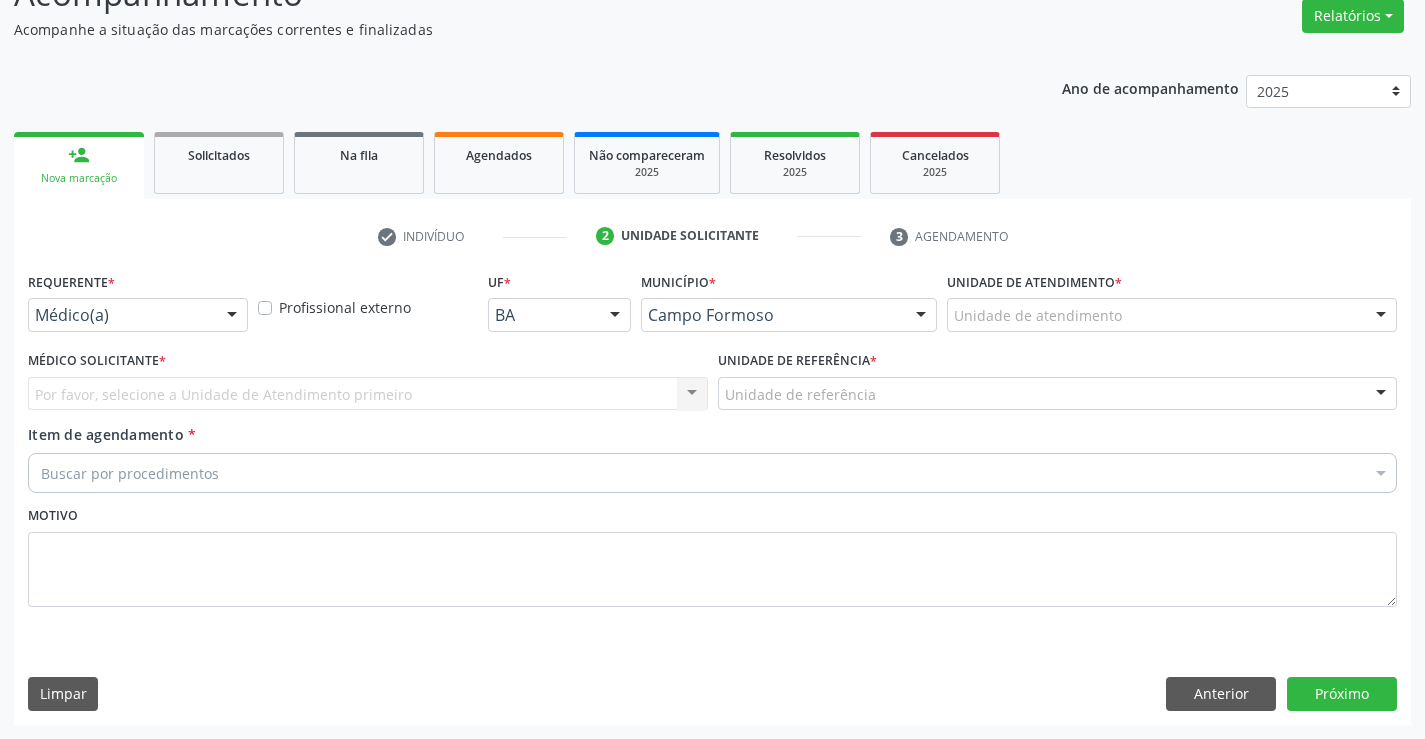 scroll, scrollTop: 167, scrollLeft: 0, axis: vertical 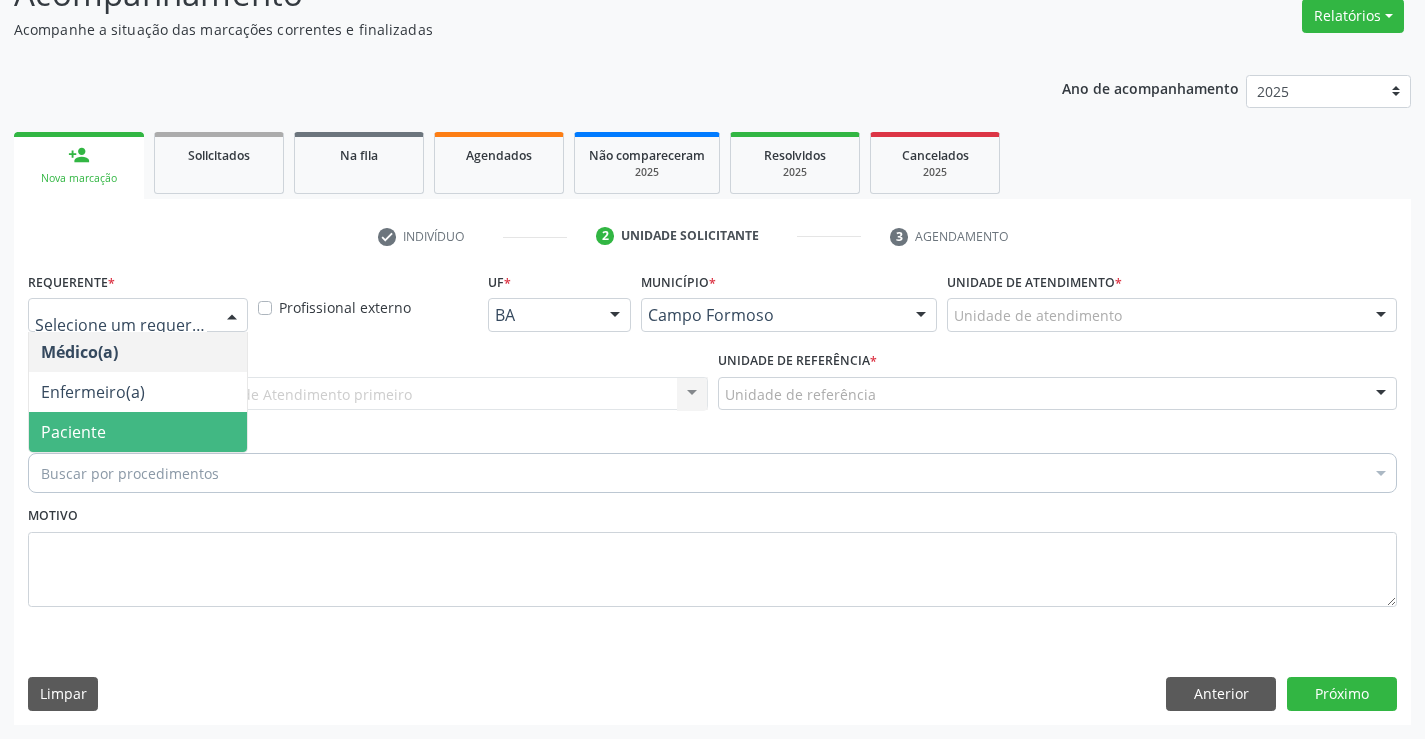 click on "Paciente" at bounding box center (138, 432) 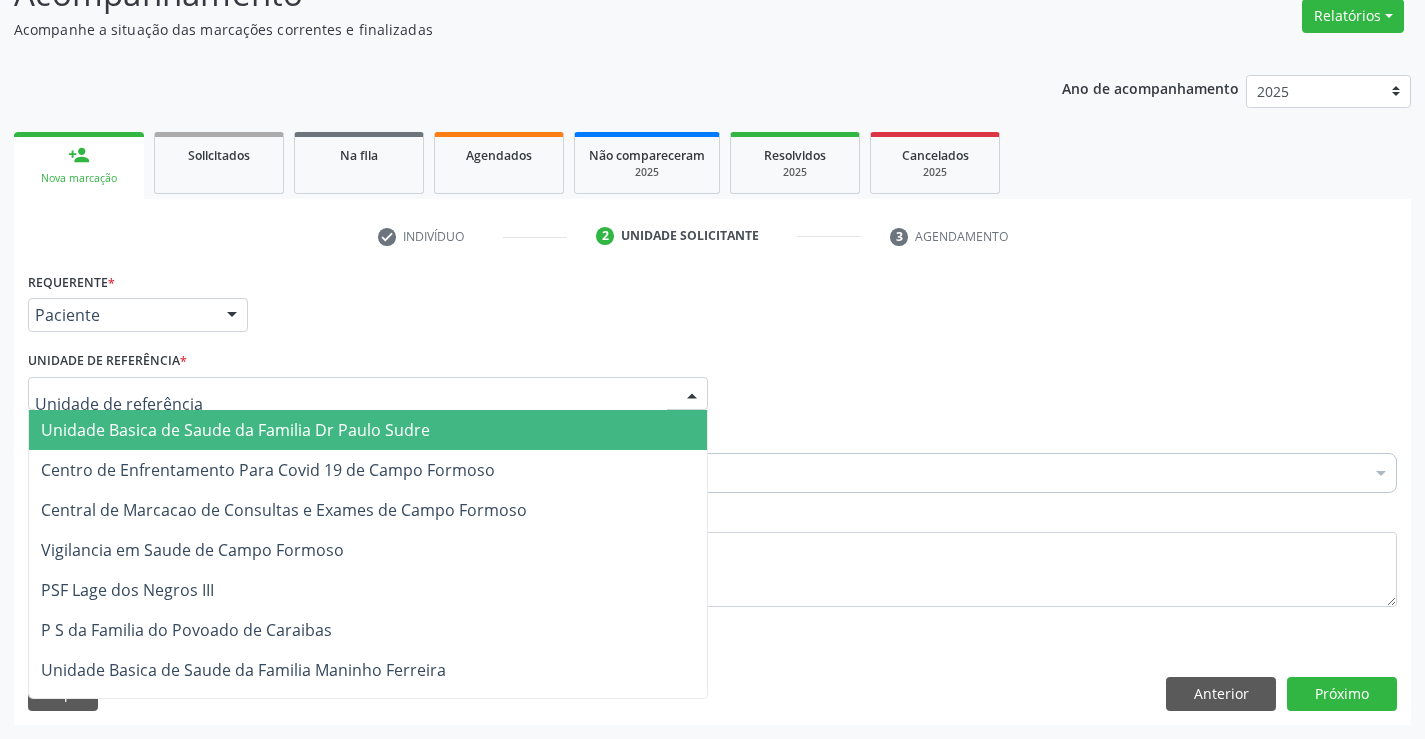 drag, startPoint x: 154, startPoint y: 398, endPoint x: 158, endPoint y: 441, distance: 43.185646 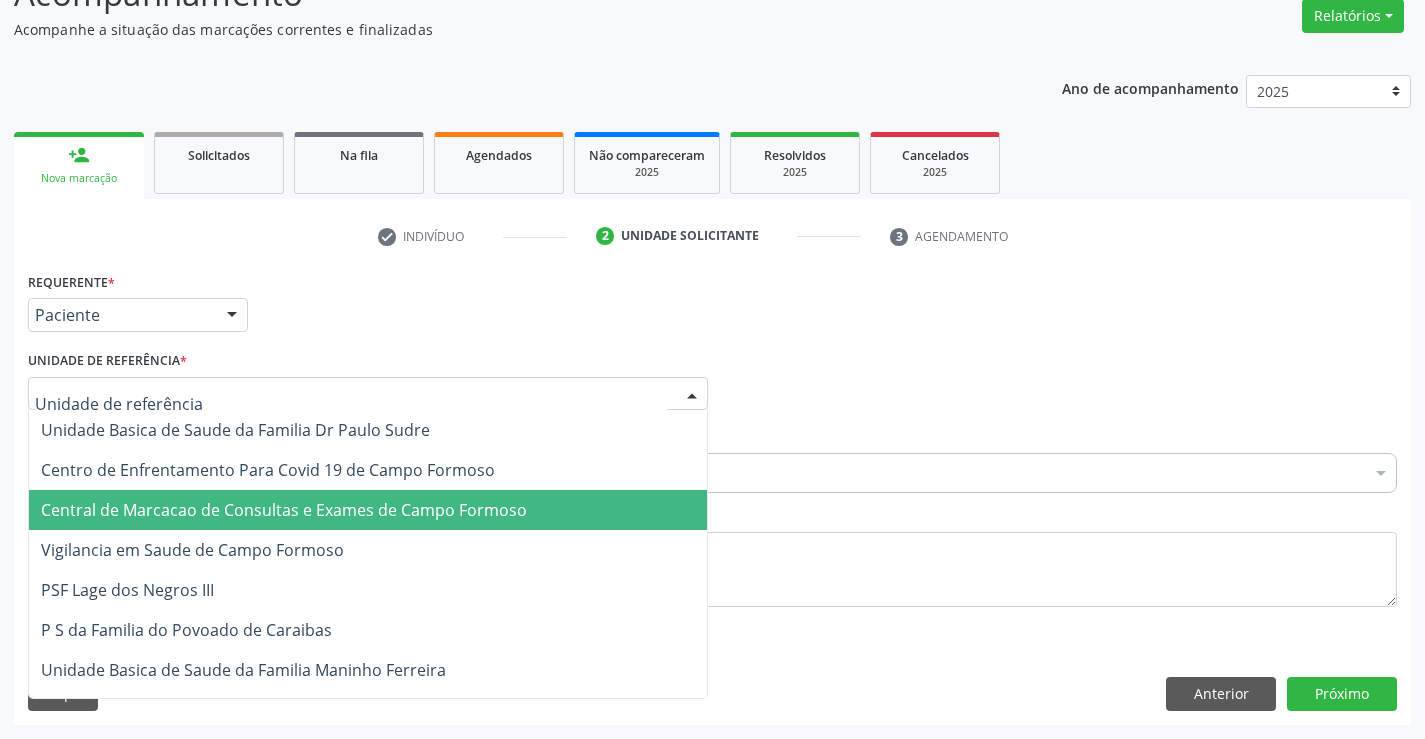 click on "Central de Marcacao de Consultas e Exames de Campo Formoso" at bounding box center [284, 510] 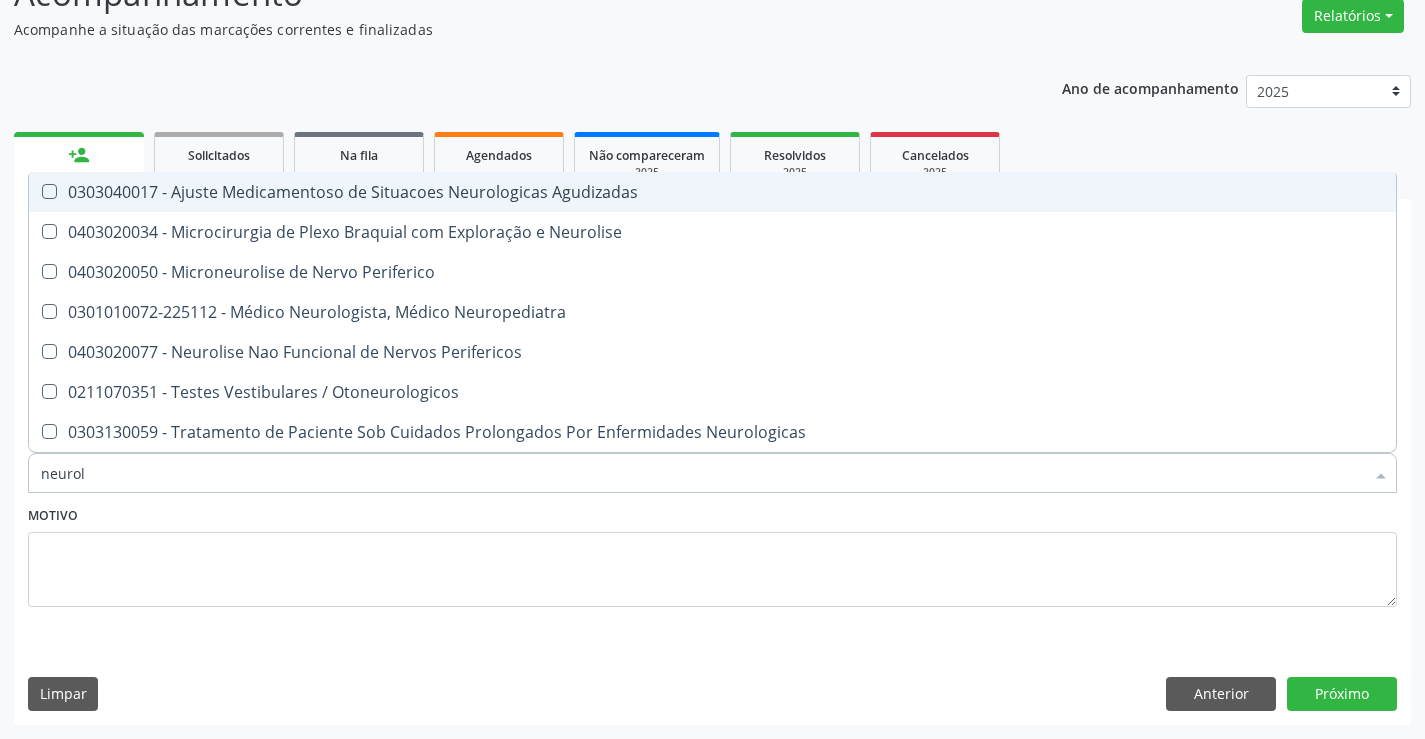 type on "neurolo" 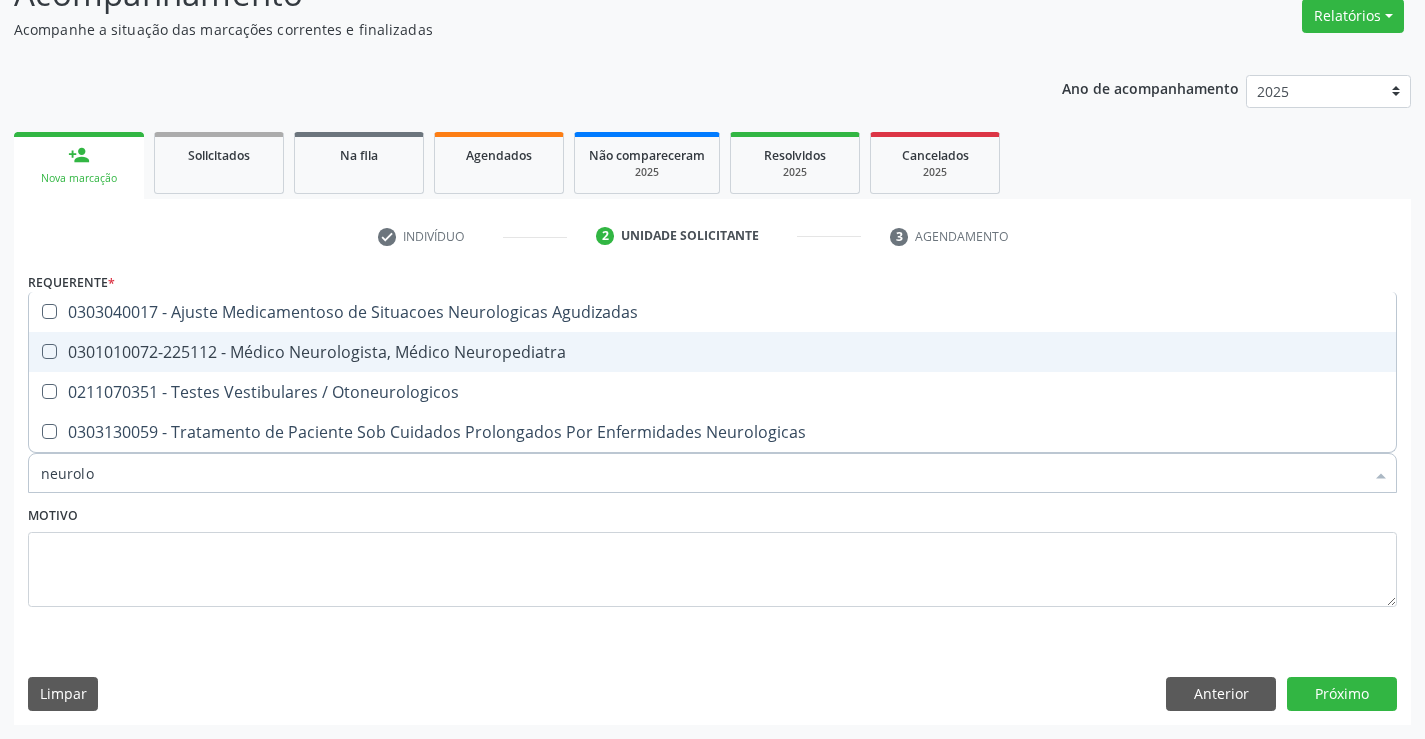 click on "0301010072-225112 - Médico Neurologista, Médico Neuropediatra" at bounding box center [712, 352] 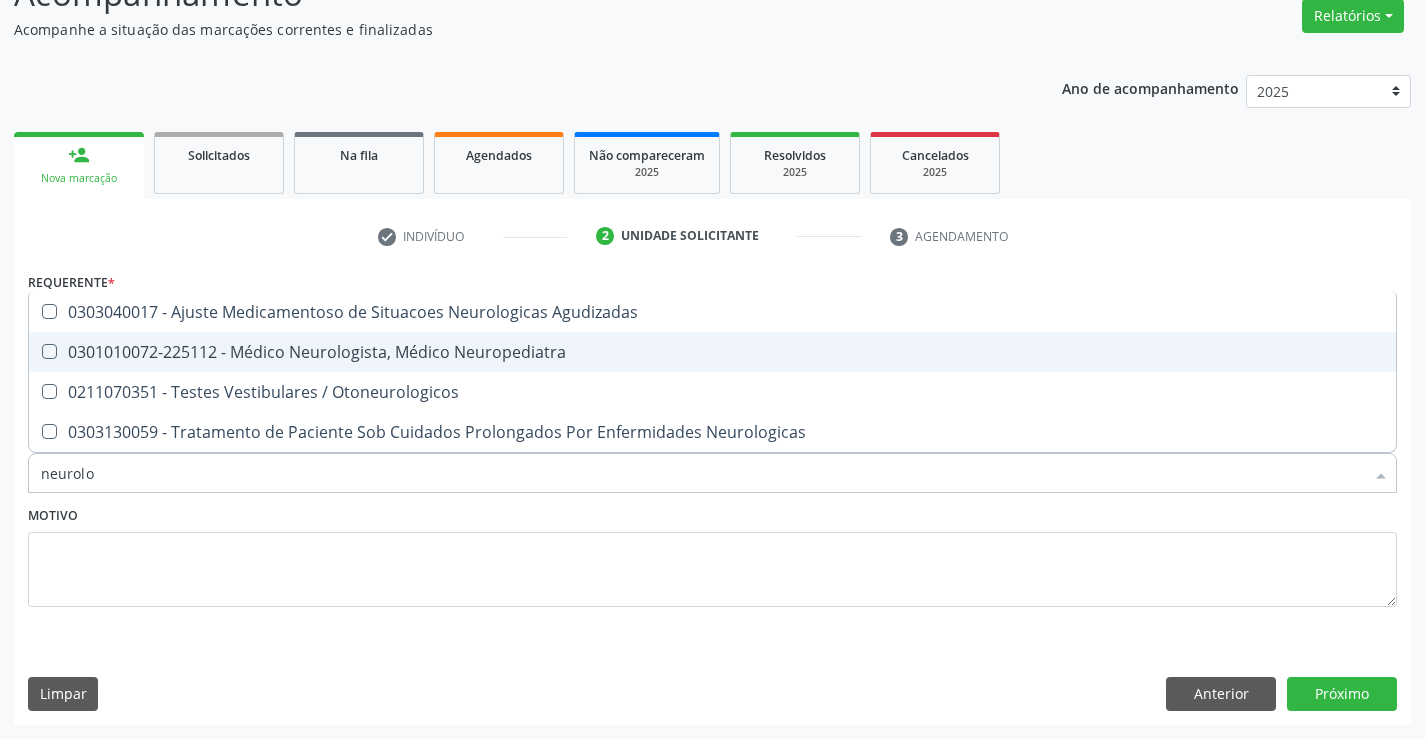 checkbox on "true" 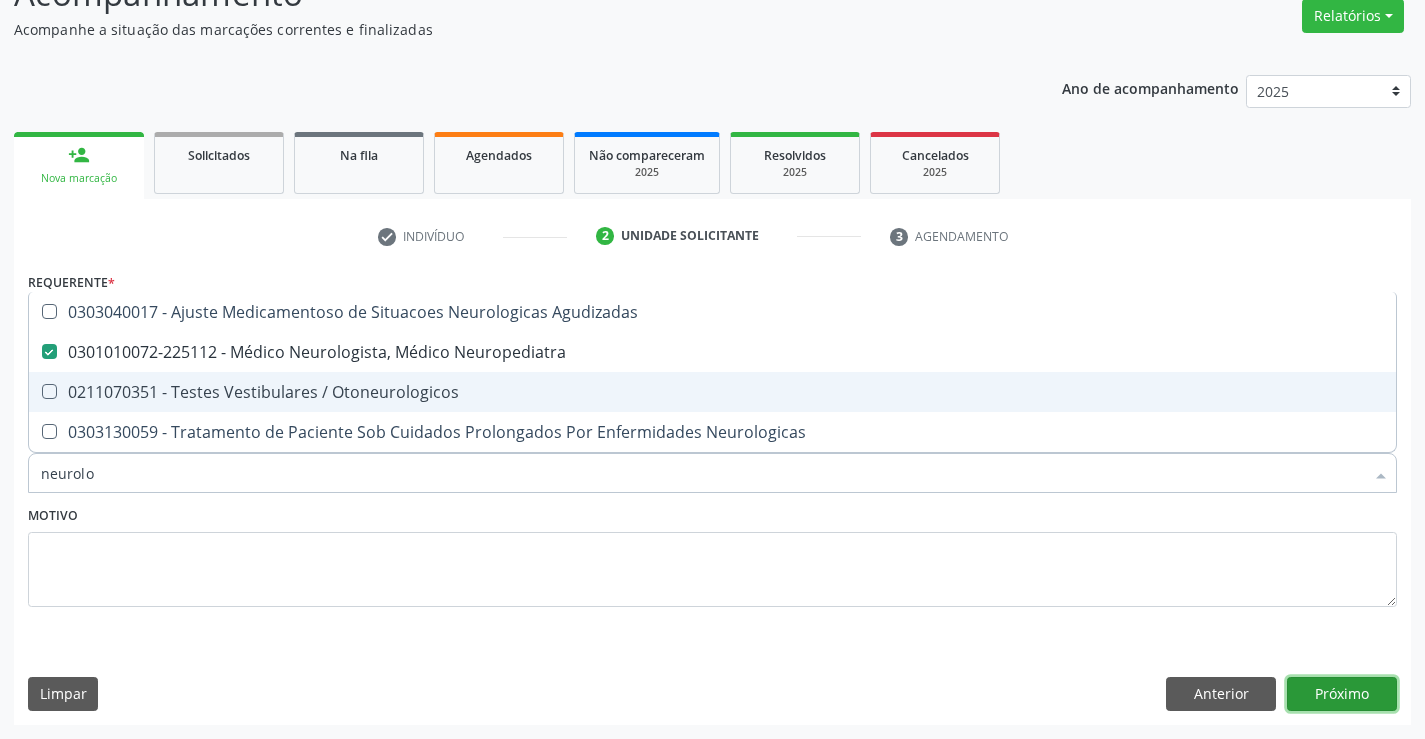 click on "Próximo" at bounding box center (1342, 694) 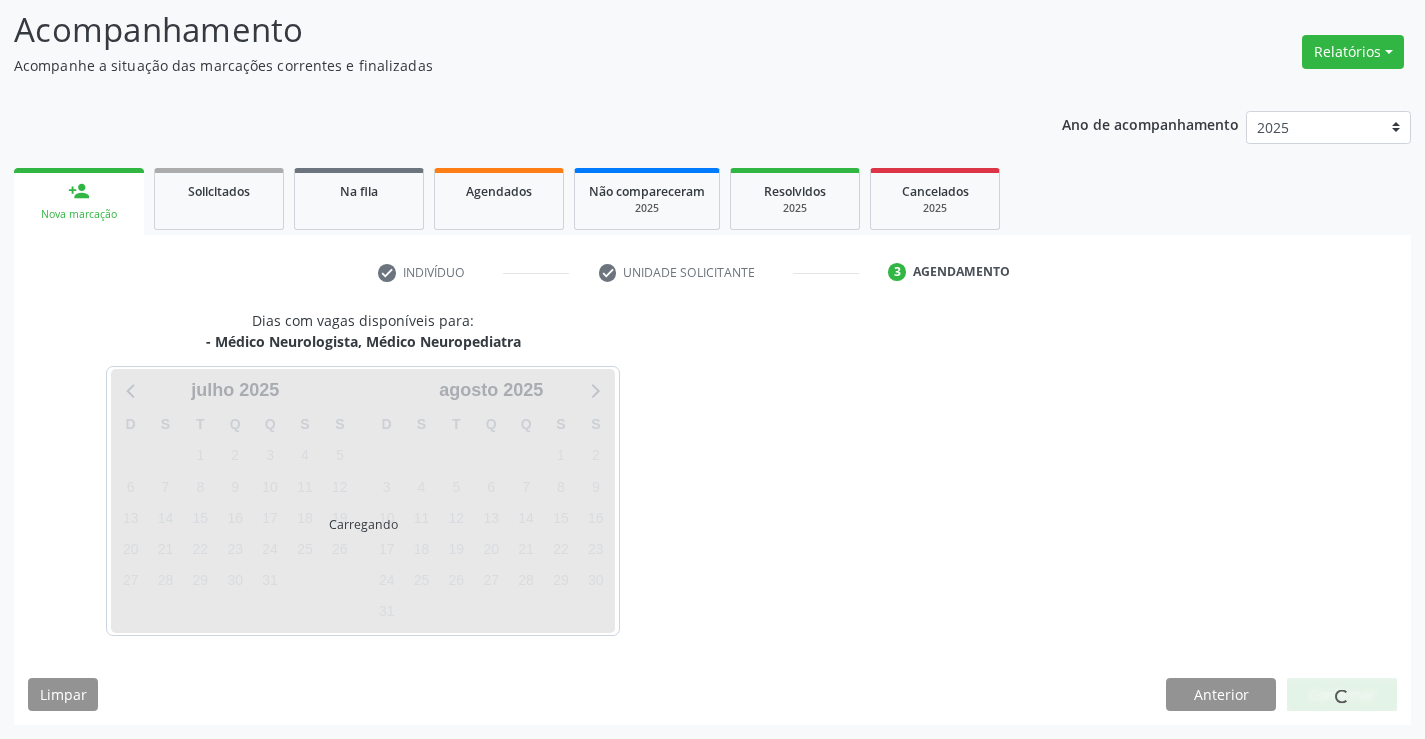 scroll, scrollTop: 131, scrollLeft: 0, axis: vertical 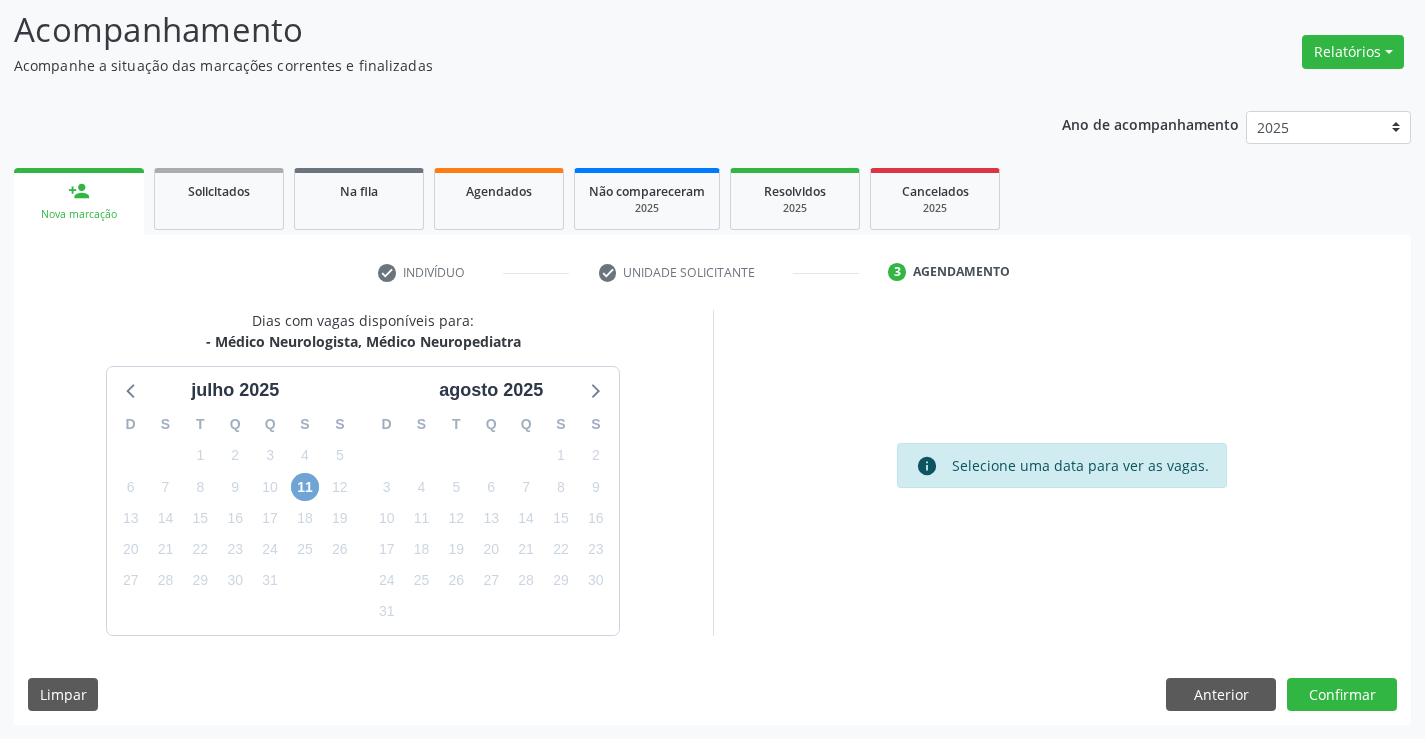 drag, startPoint x: 311, startPoint y: 482, endPoint x: 325, endPoint y: 478, distance: 14.56022 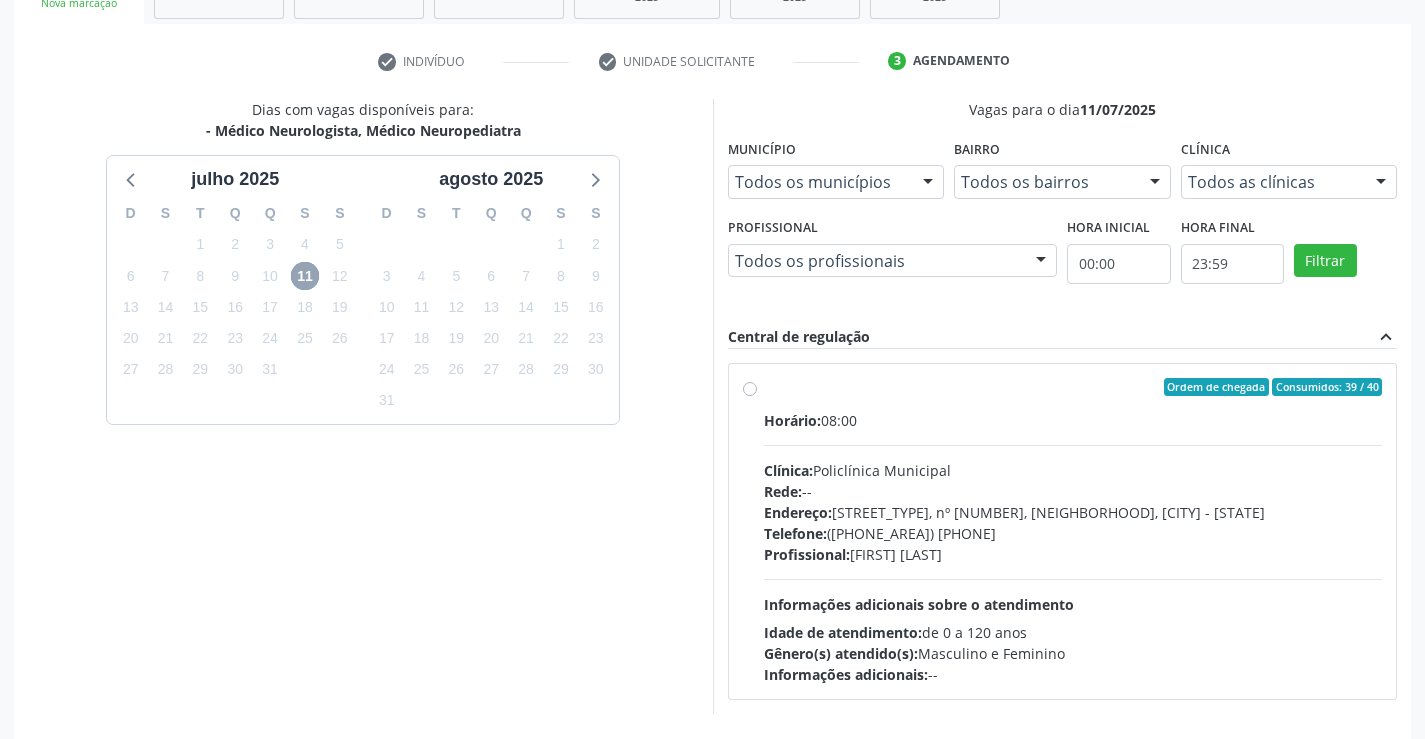 scroll, scrollTop: 420, scrollLeft: 0, axis: vertical 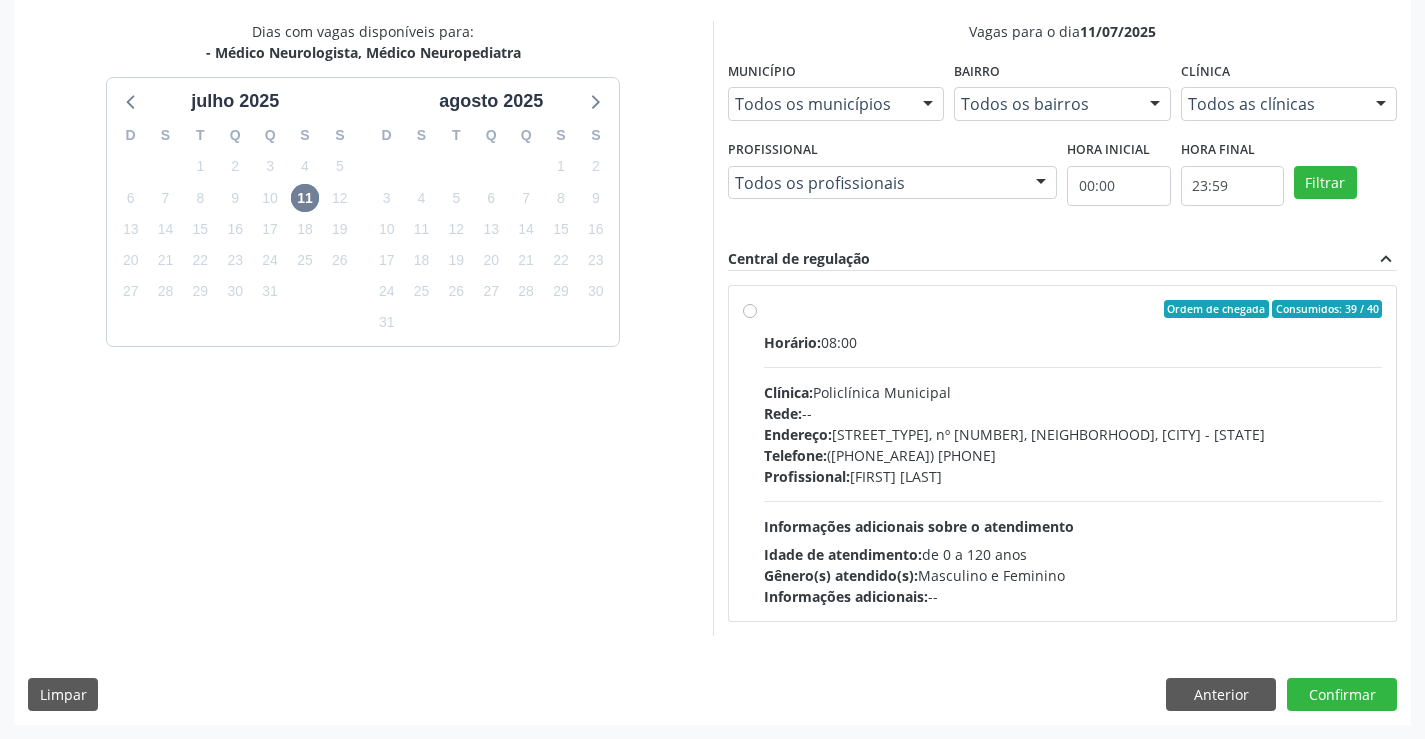 drag, startPoint x: 749, startPoint y: 313, endPoint x: 785, endPoint y: 330, distance: 39.812057 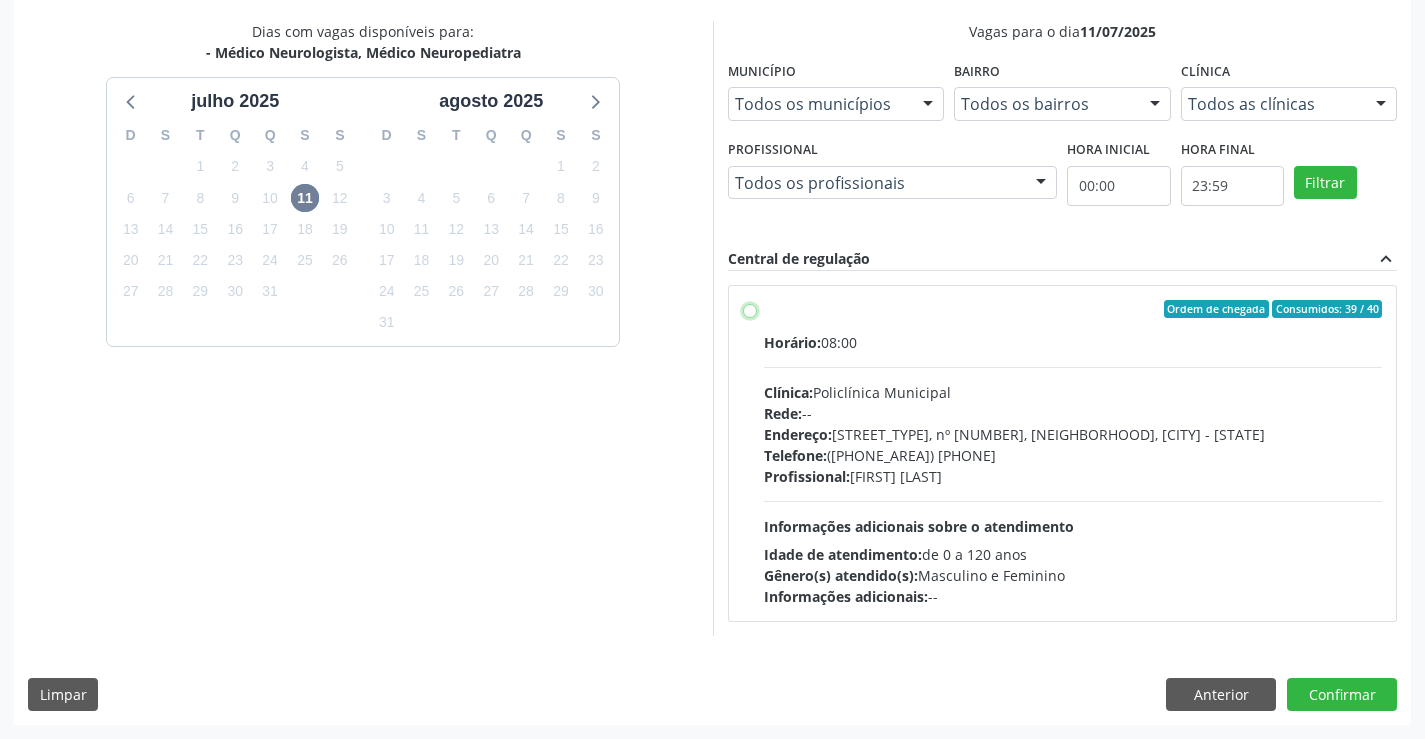 click on "Ordem de chegada
Consumidos: 39 / 40
Horário:   [TIME]
Clínica:  [CLINIC_NAME]
Rede:
--
Endereço:   [STREET_TYPE], nº [NUMBER], [NEIGHBORHOOD], [CITY] - [STATE]
Telefone:   ([PHONE_AREA]) [PHONE]
Profissional:
[FIRST] [LAST]
Informações adicionais sobre o atendimento
Idade de atendimento:
de 0 a 120 anos
Gênero(s) atendido(s):
Masculino e Feminino
Informações adicionais:
--" at bounding box center (750, 309) 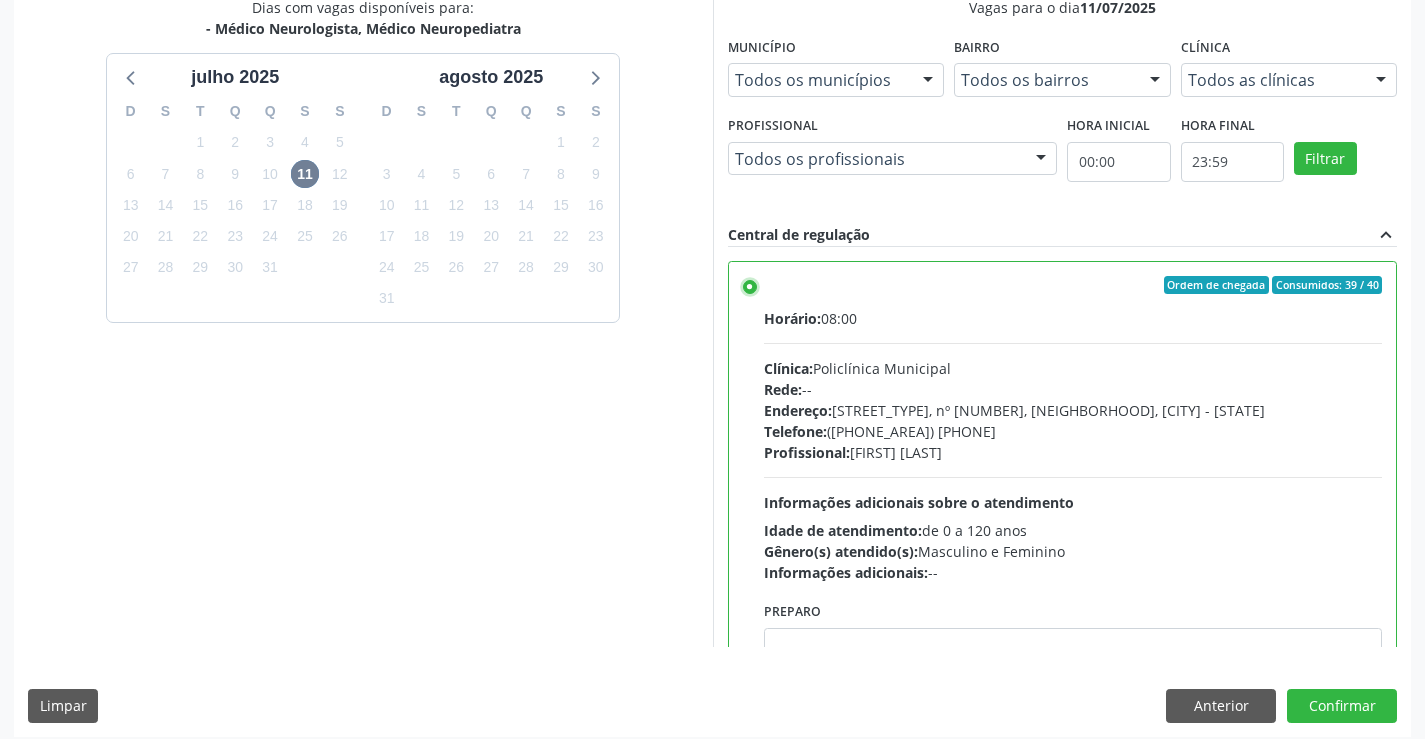scroll, scrollTop: 456, scrollLeft: 0, axis: vertical 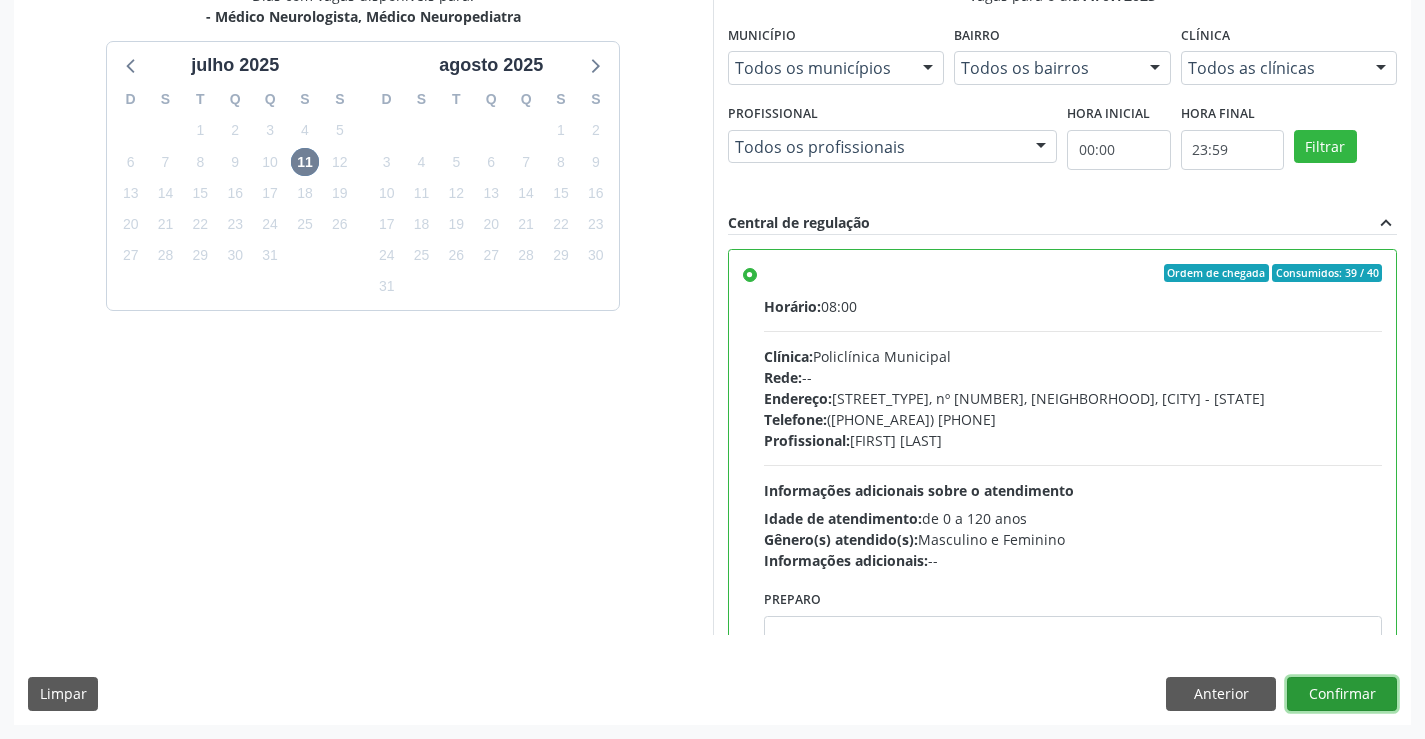 click on "Confirmar" at bounding box center [1342, 694] 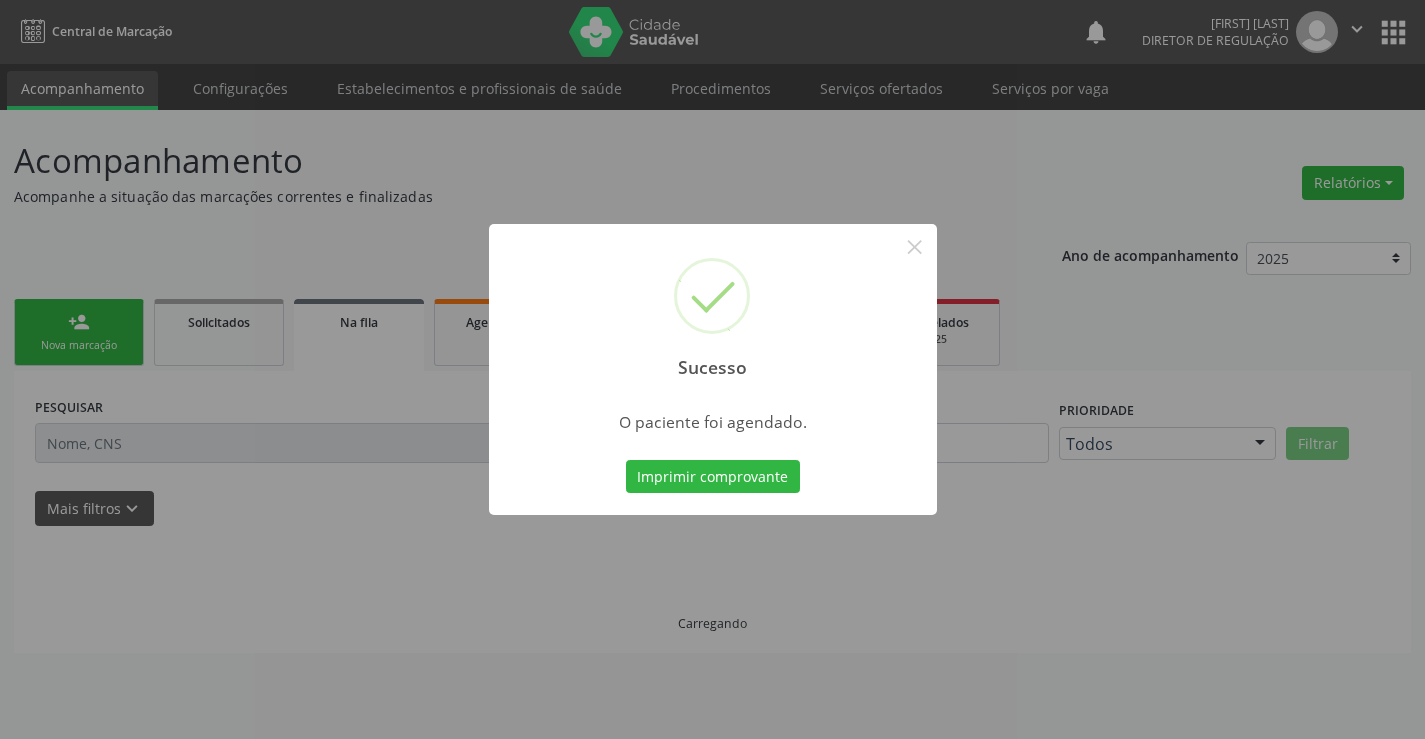 scroll, scrollTop: 0, scrollLeft: 0, axis: both 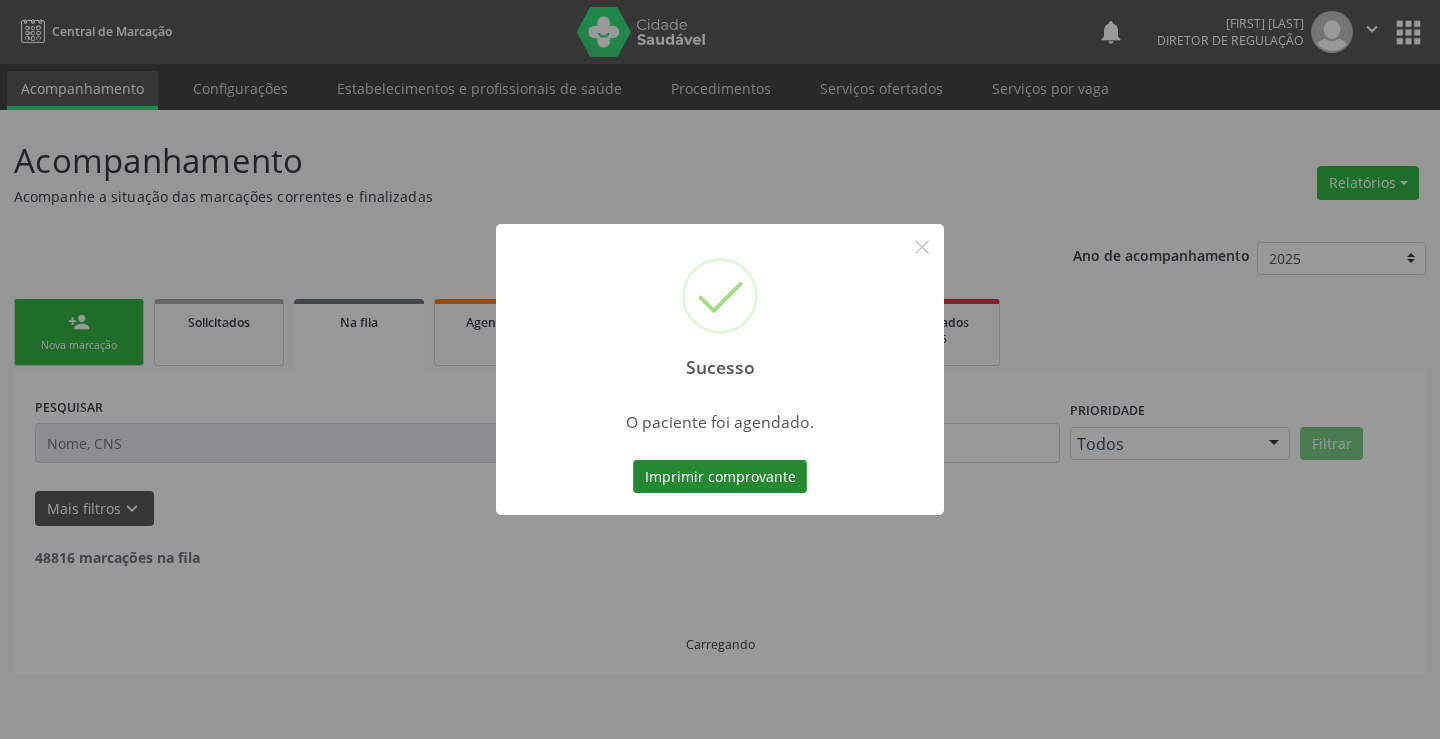 click on "Imprimir comprovante" at bounding box center (720, 477) 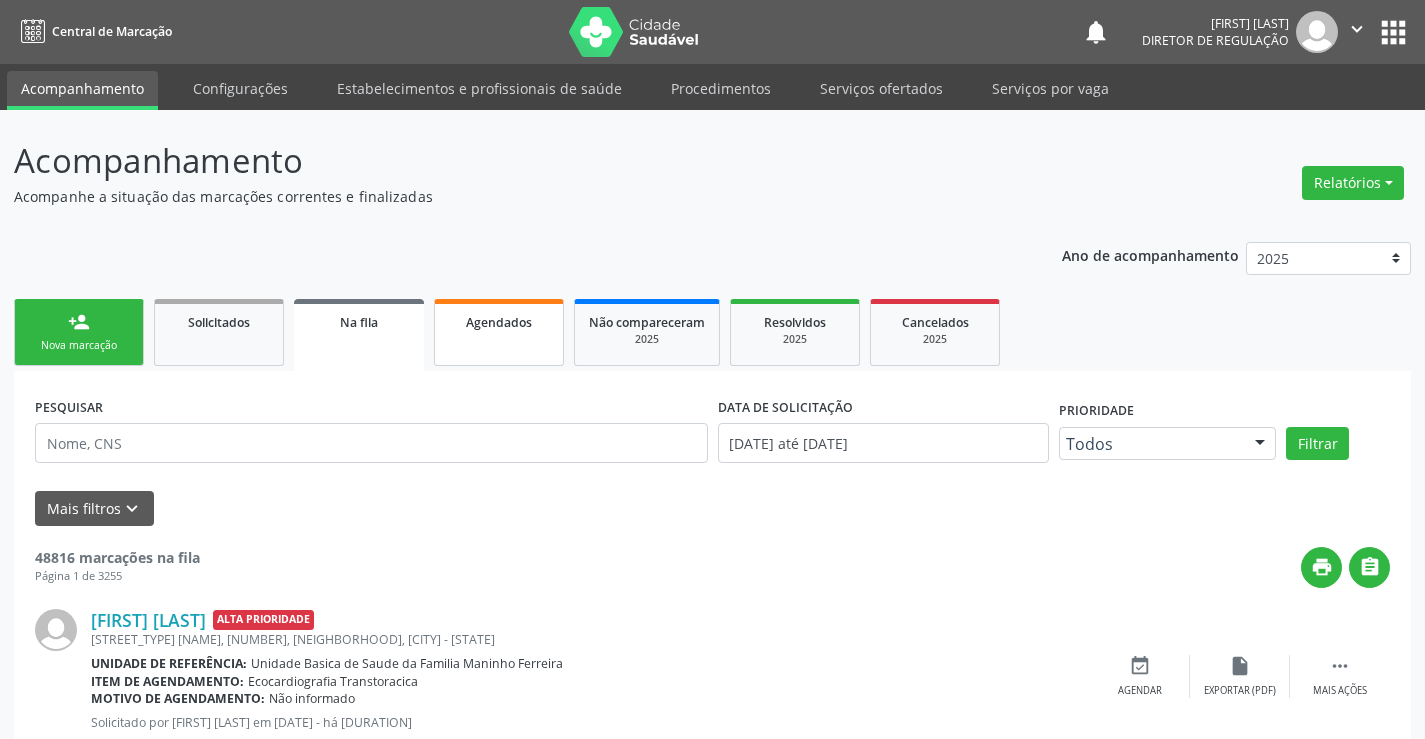 click on "Agendados" at bounding box center [499, 322] 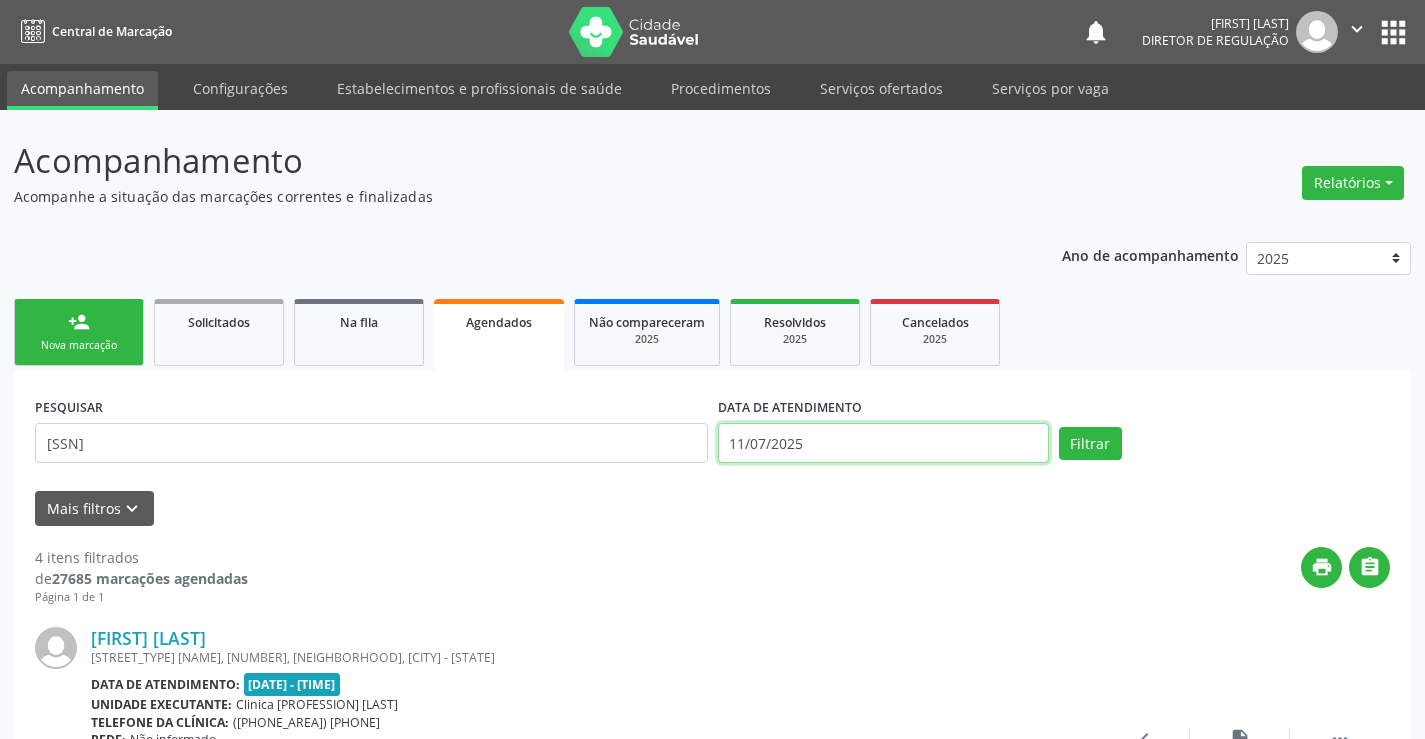 click on "11/07/2025" at bounding box center (883, 443) 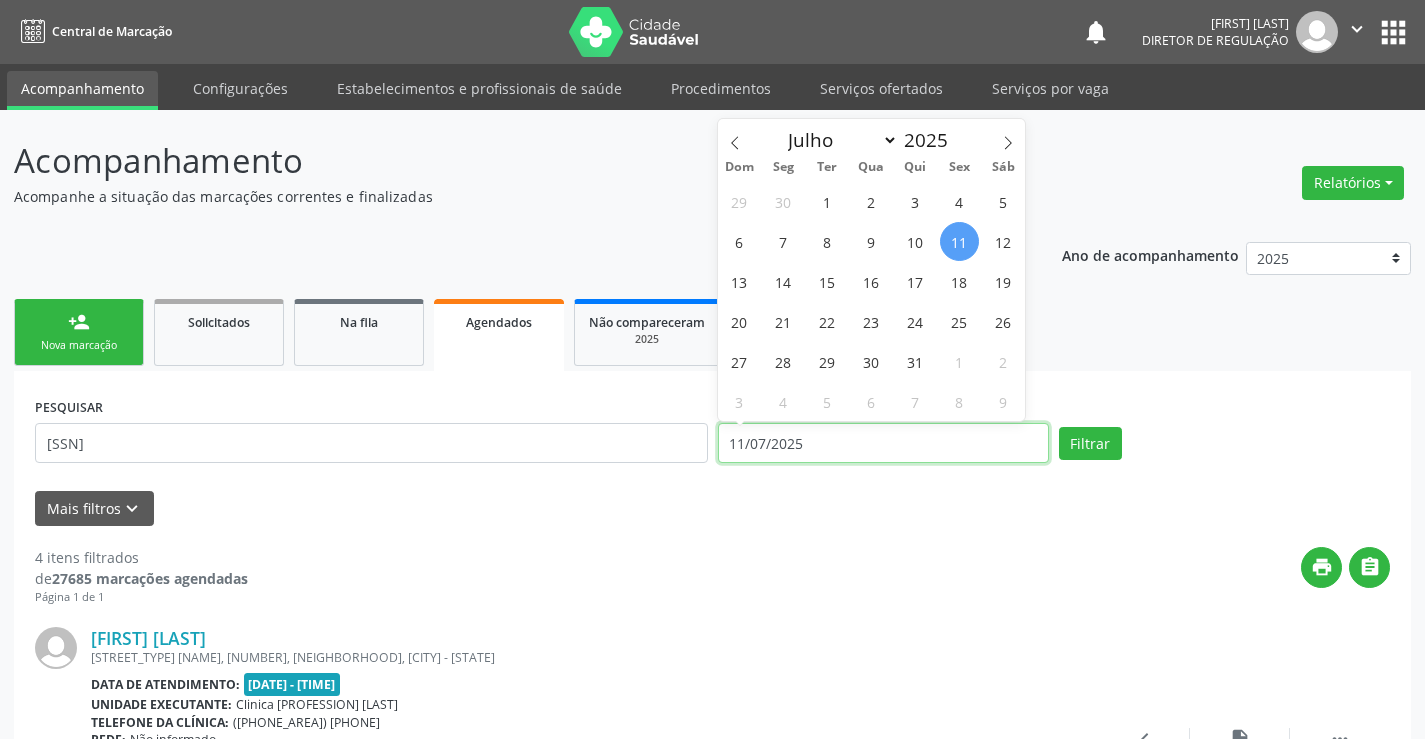 type 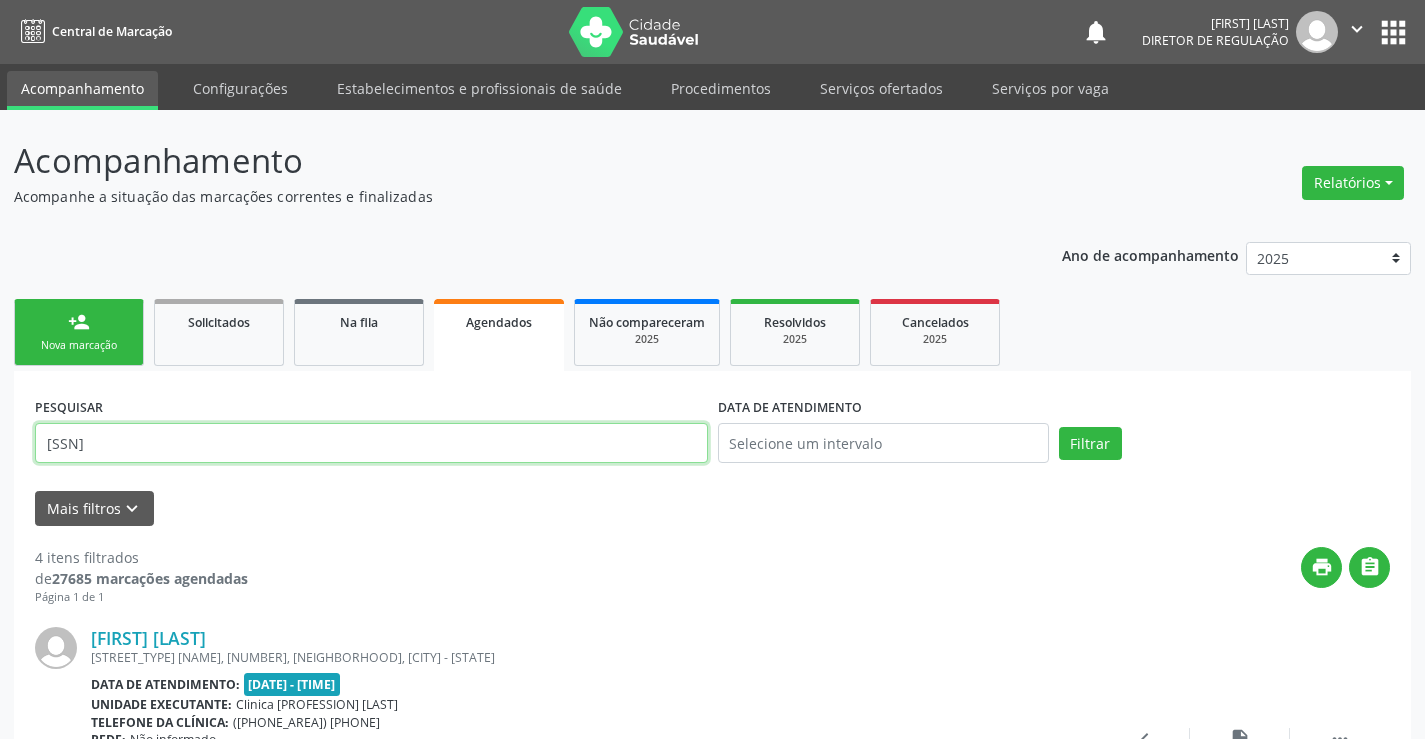 click on "[SSN]" at bounding box center [371, 443] 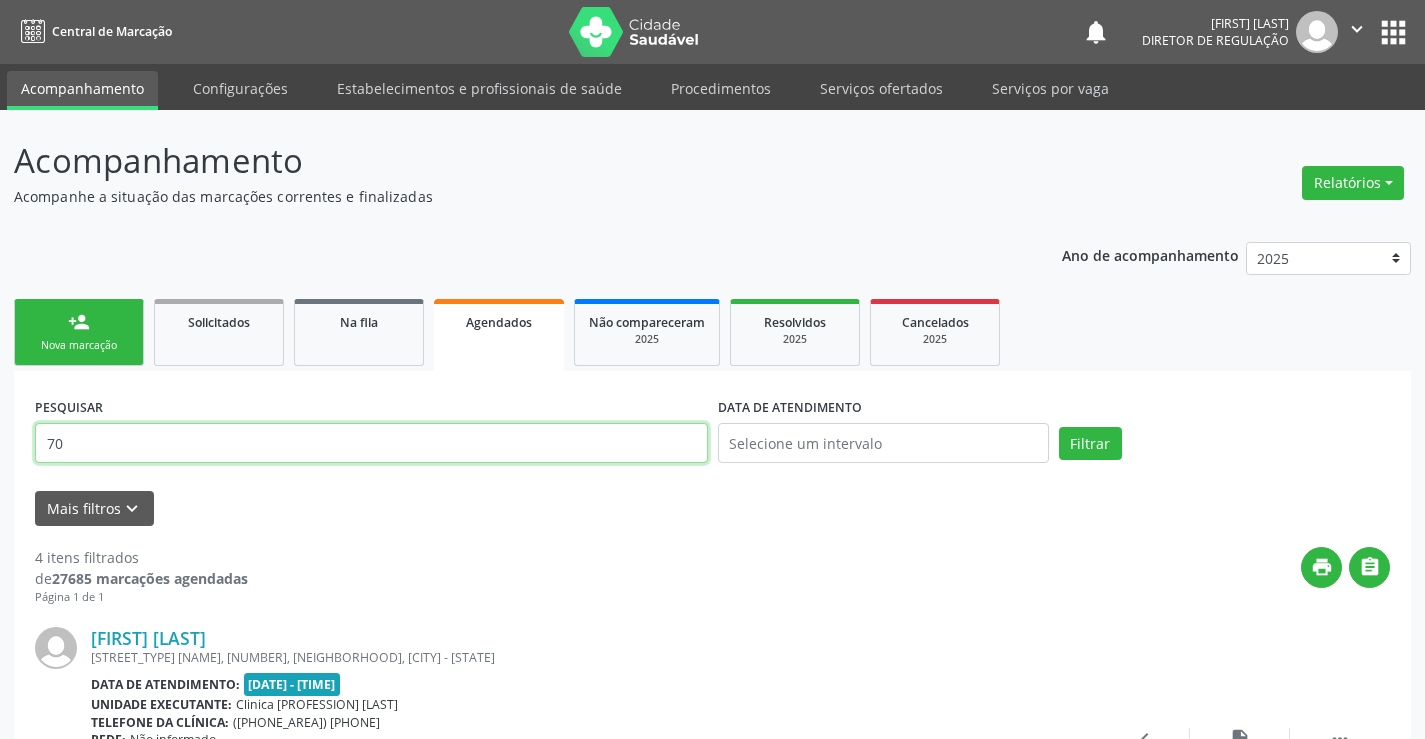 type on "7" 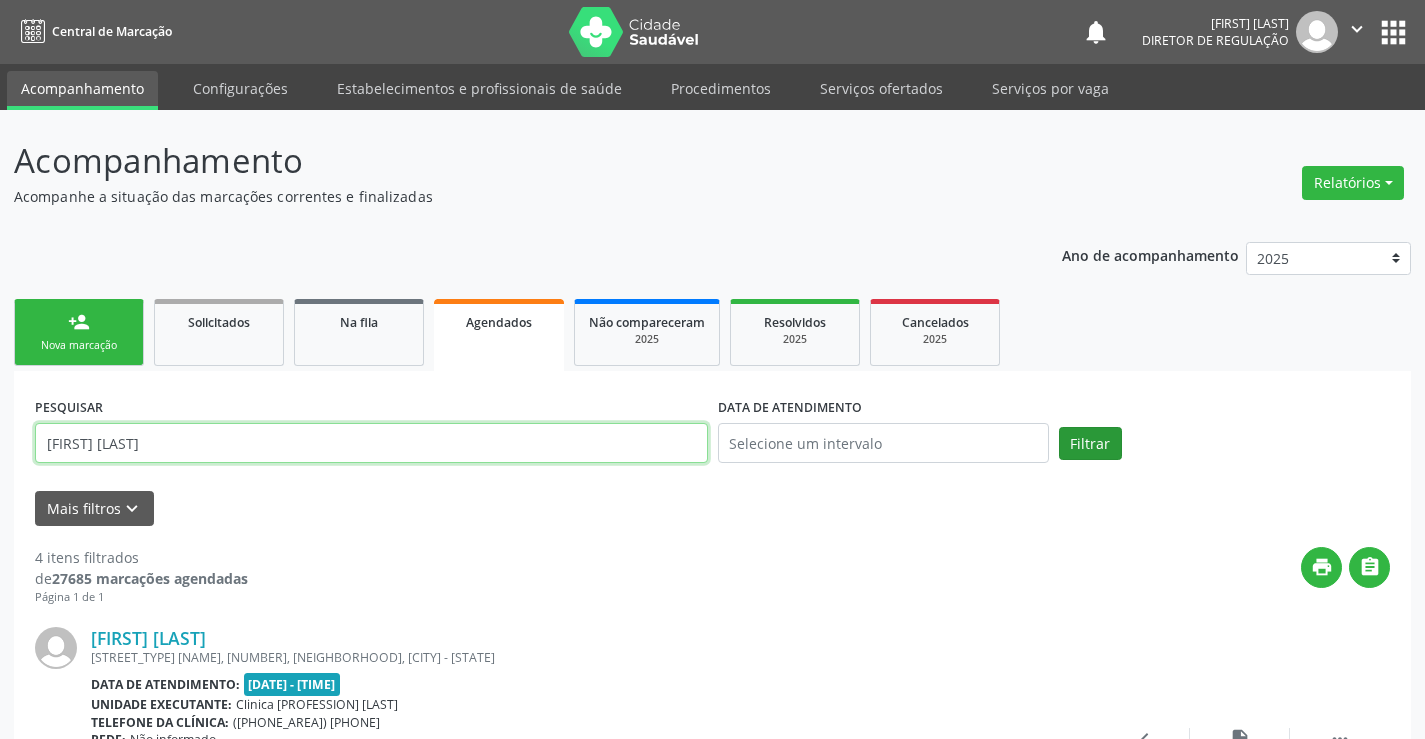 type on "[FIRST] [LAST]" 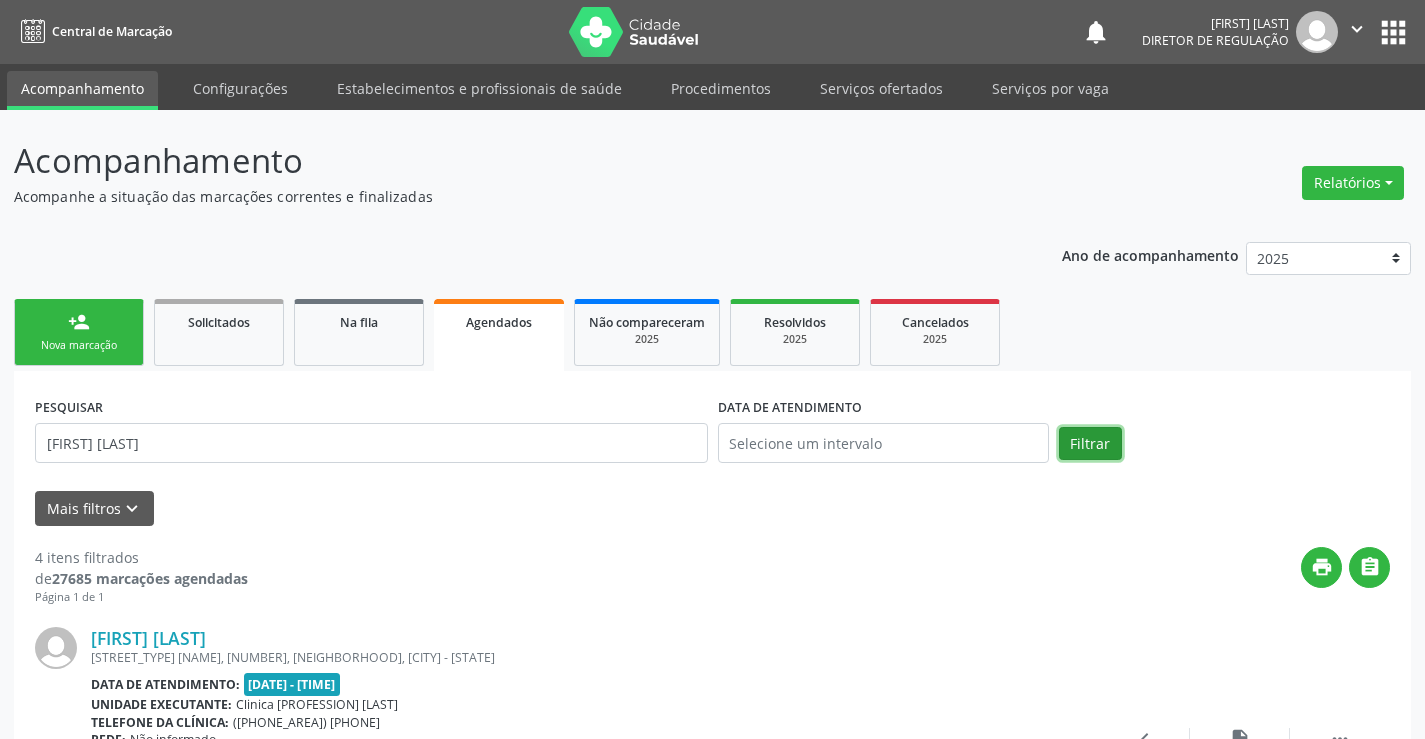 click on "Filtrar" at bounding box center [1090, 444] 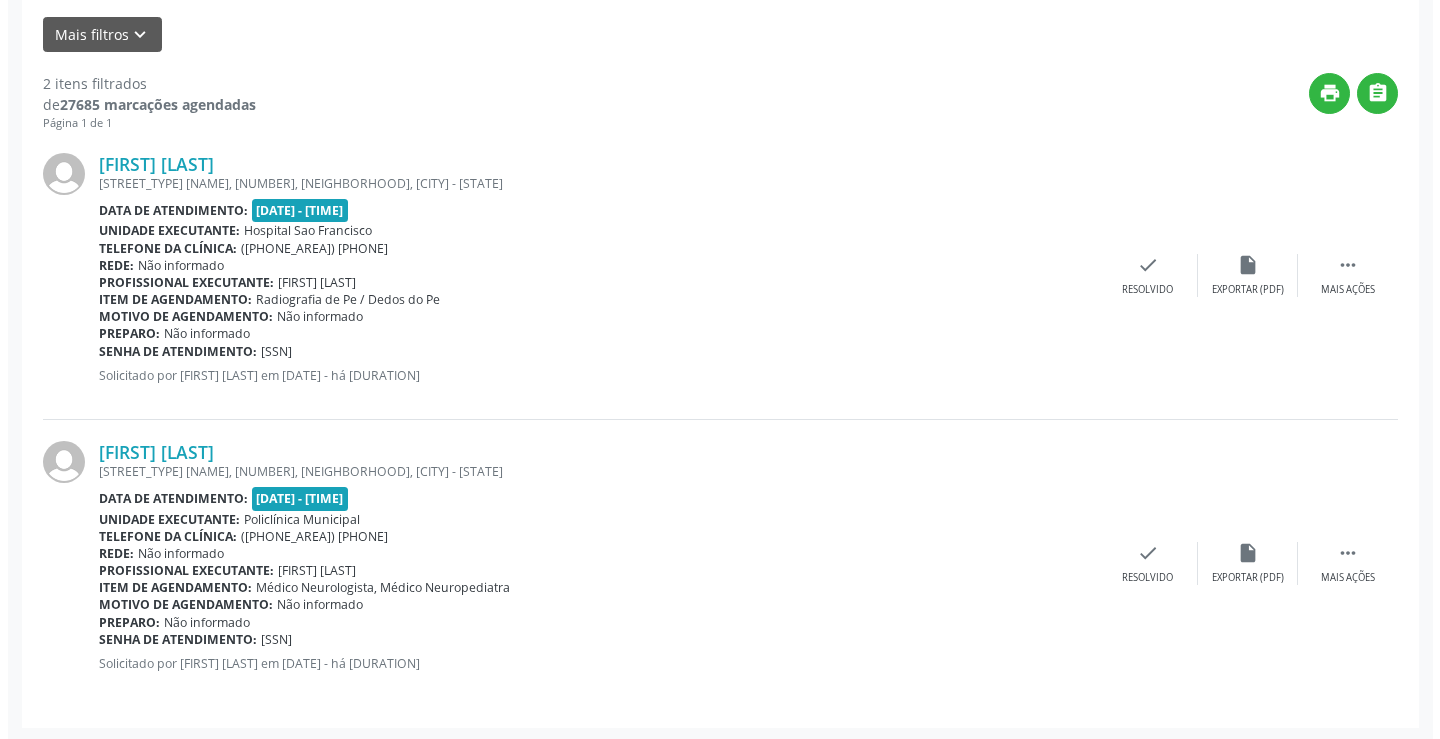 scroll, scrollTop: 477, scrollLeft: 0, axis: vertical 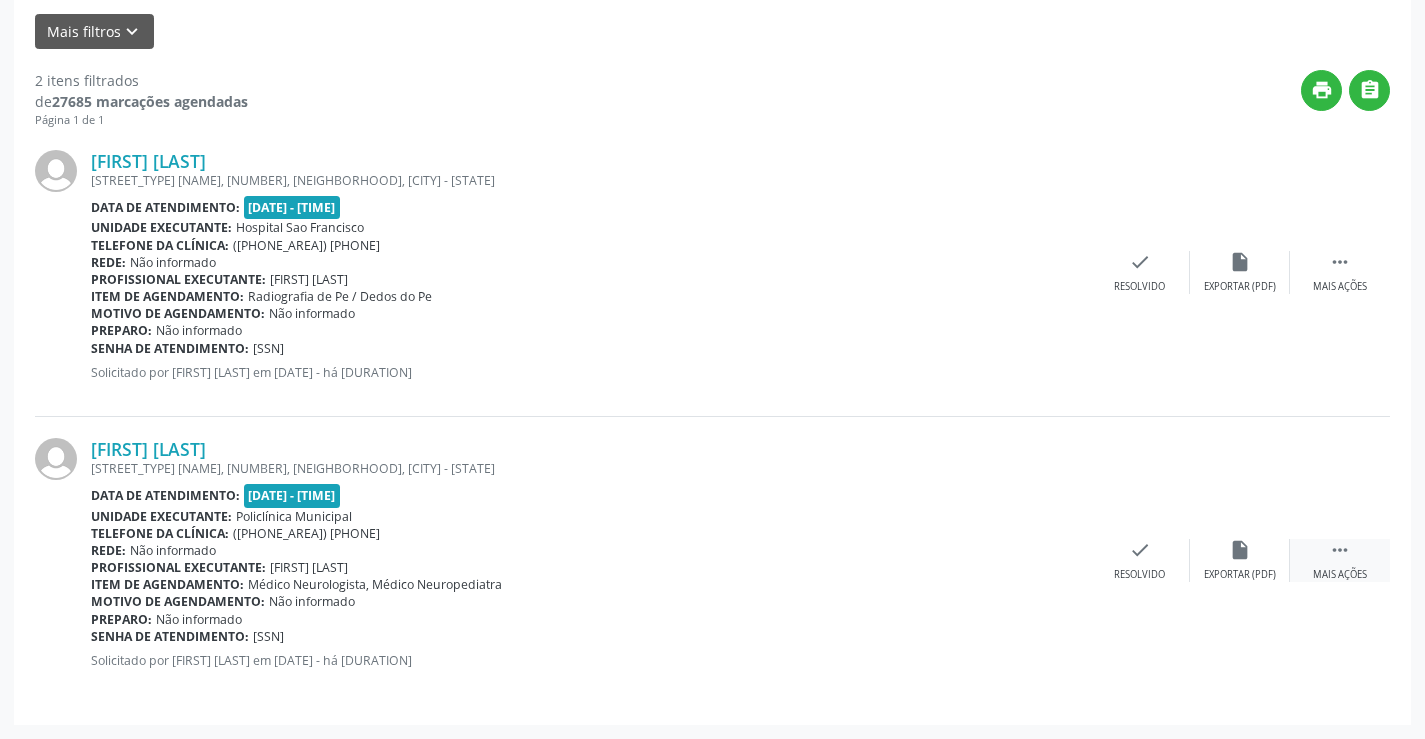 click on "" at bounding box center [1340, 550] 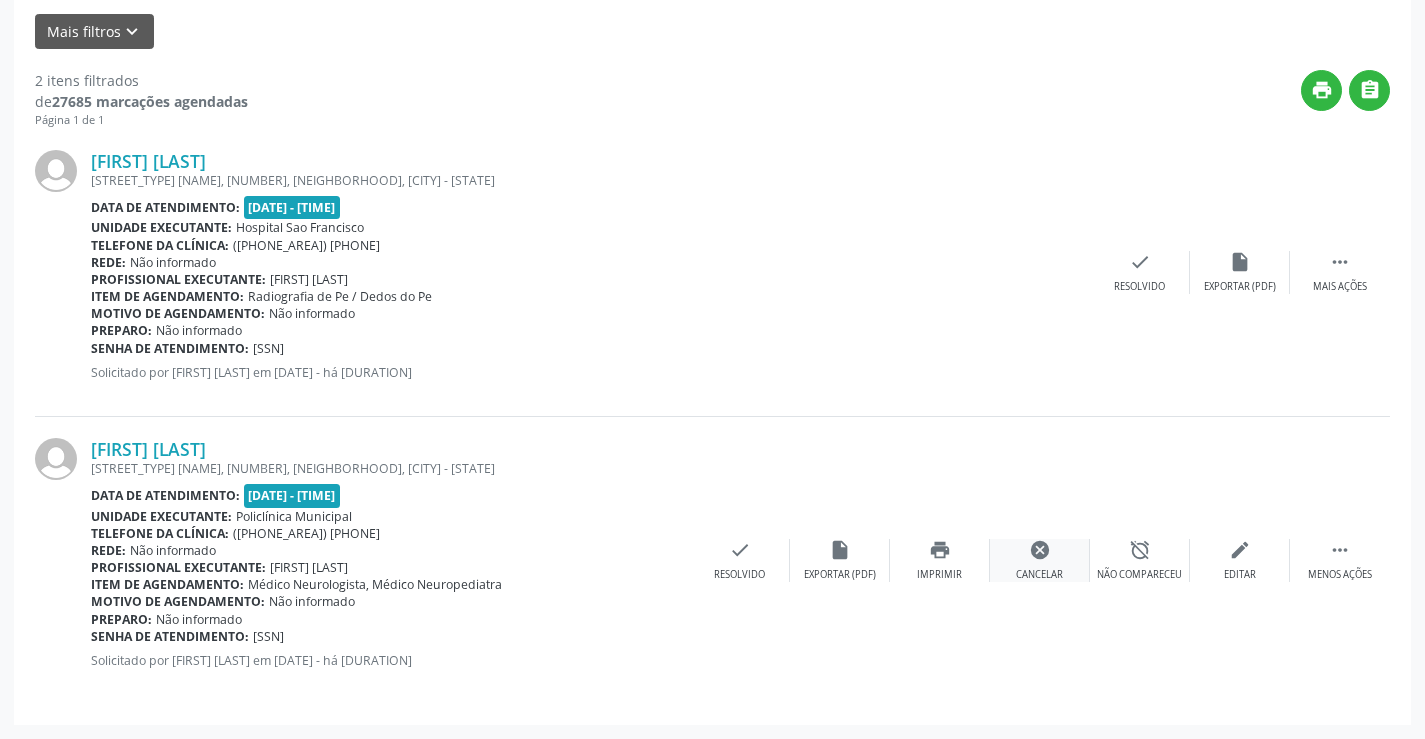 click on "cancel
Cancelar" at bounding box center (1040, 560) 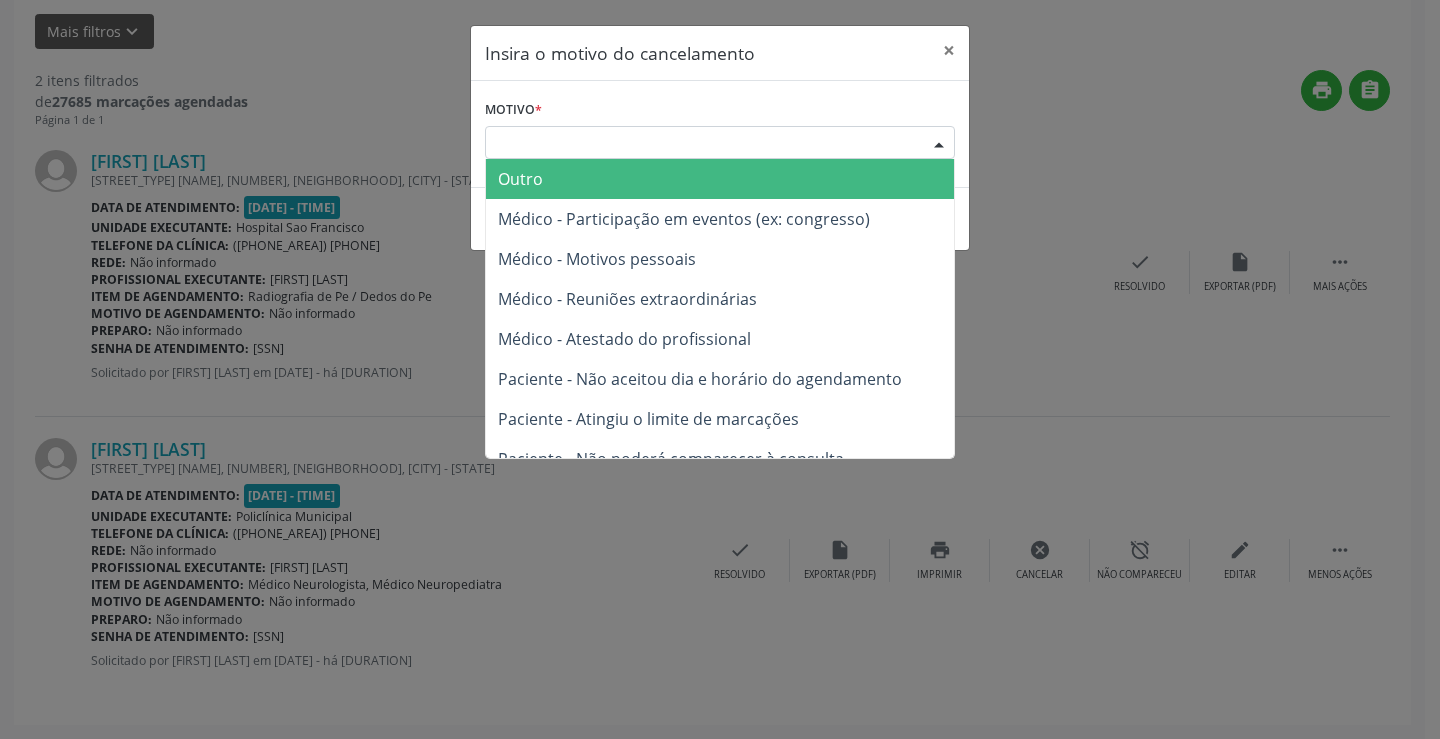 drag, startPoint x: 637, startPoint y: 151, endPoint x: 611, endPoint y: 218, distance: 71.867935 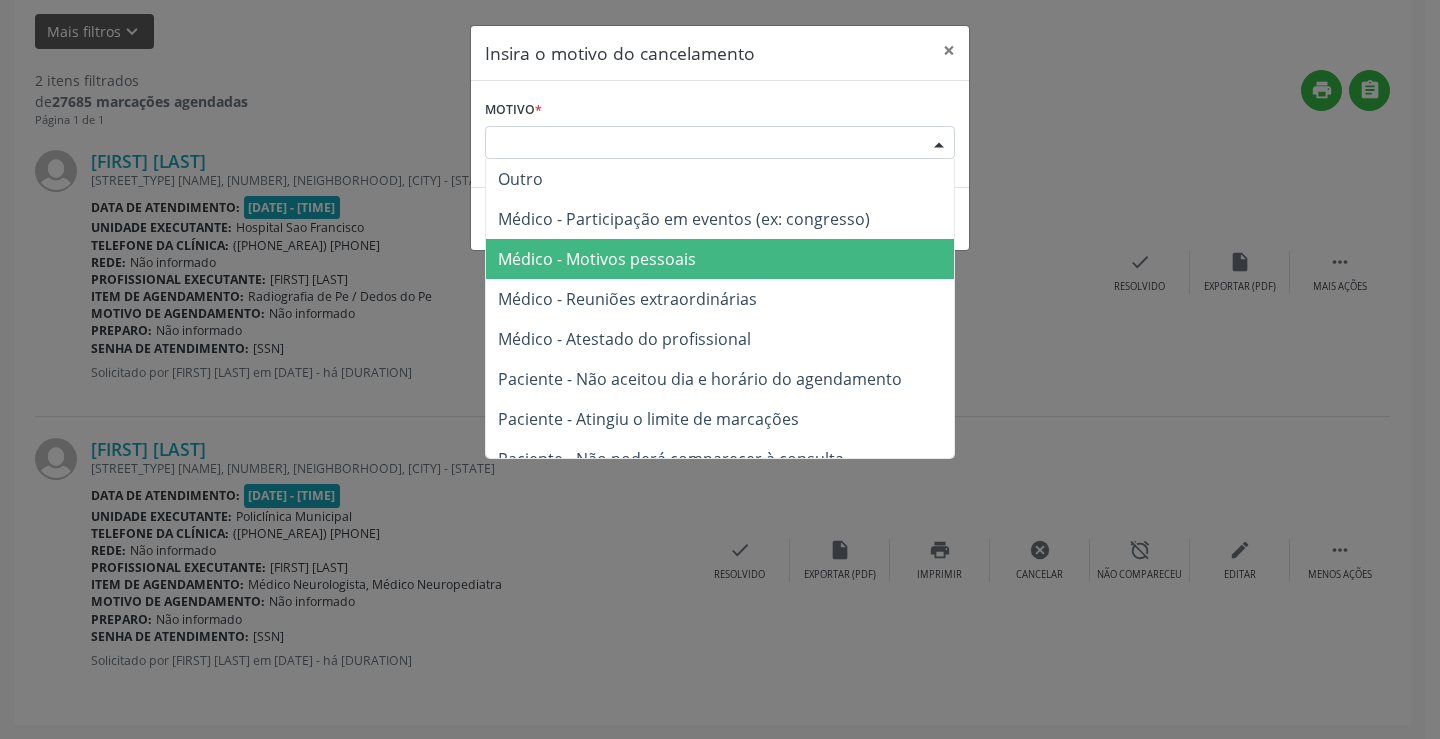 click on "Médico - Motivos pessoais" at bounding box center (597, 259) 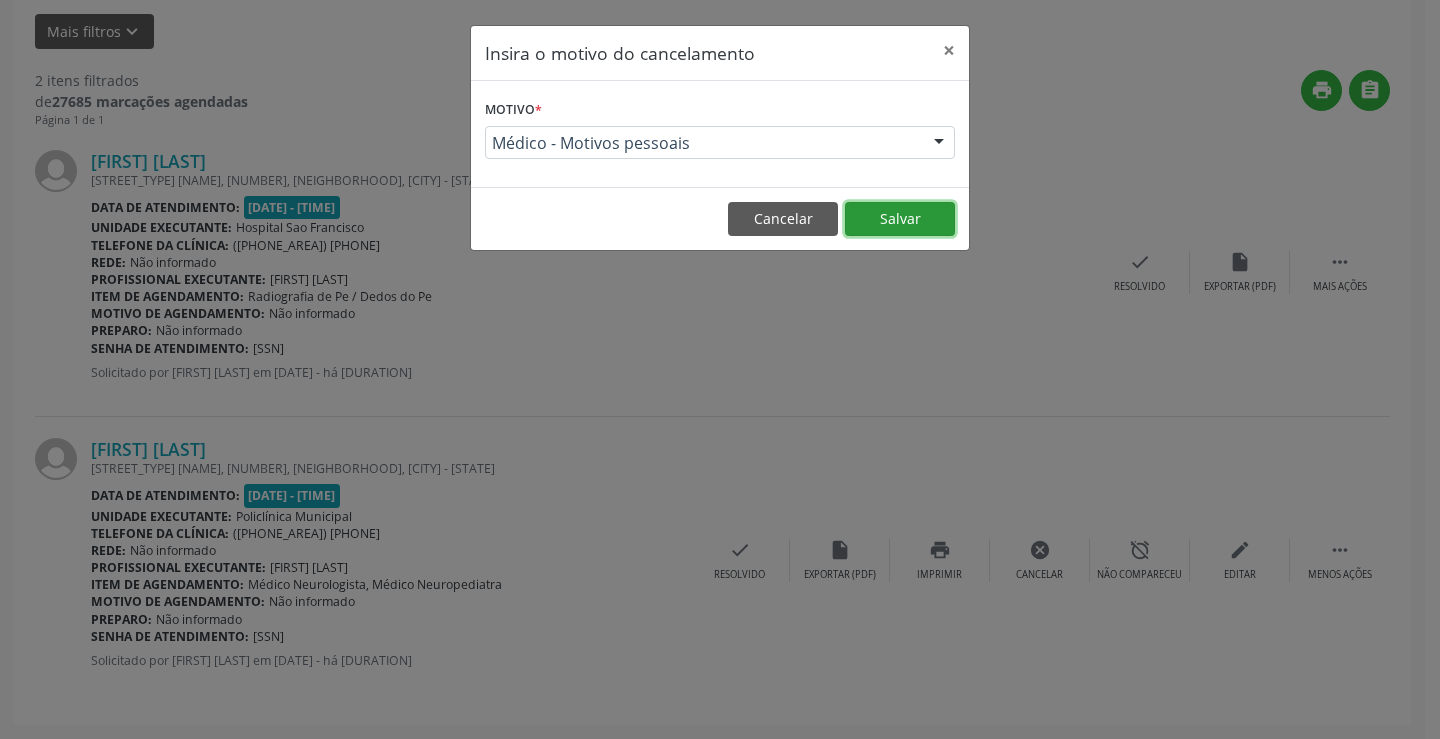 click on "Salvar" at bounding box center (900, 219) 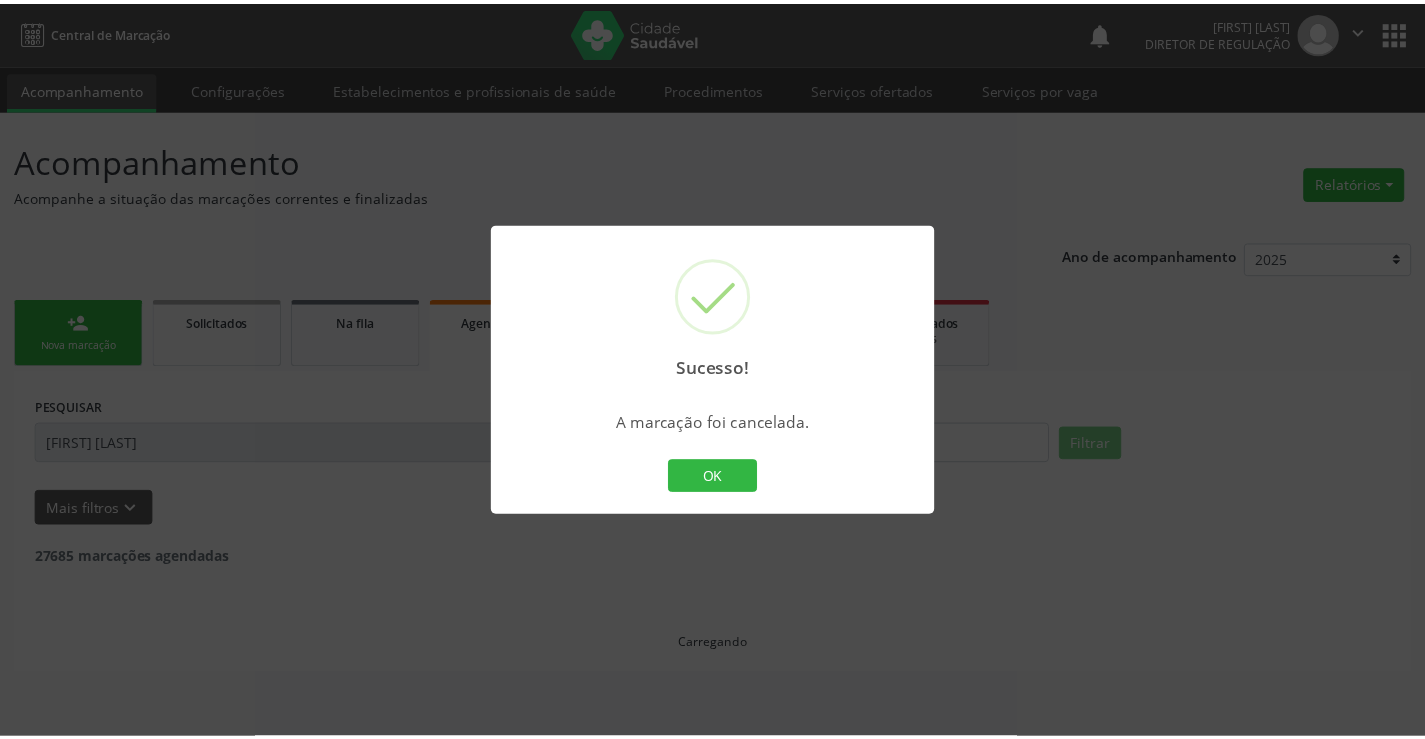 scroll, scrollTop: 0, scrollLeft: 0, axis: both 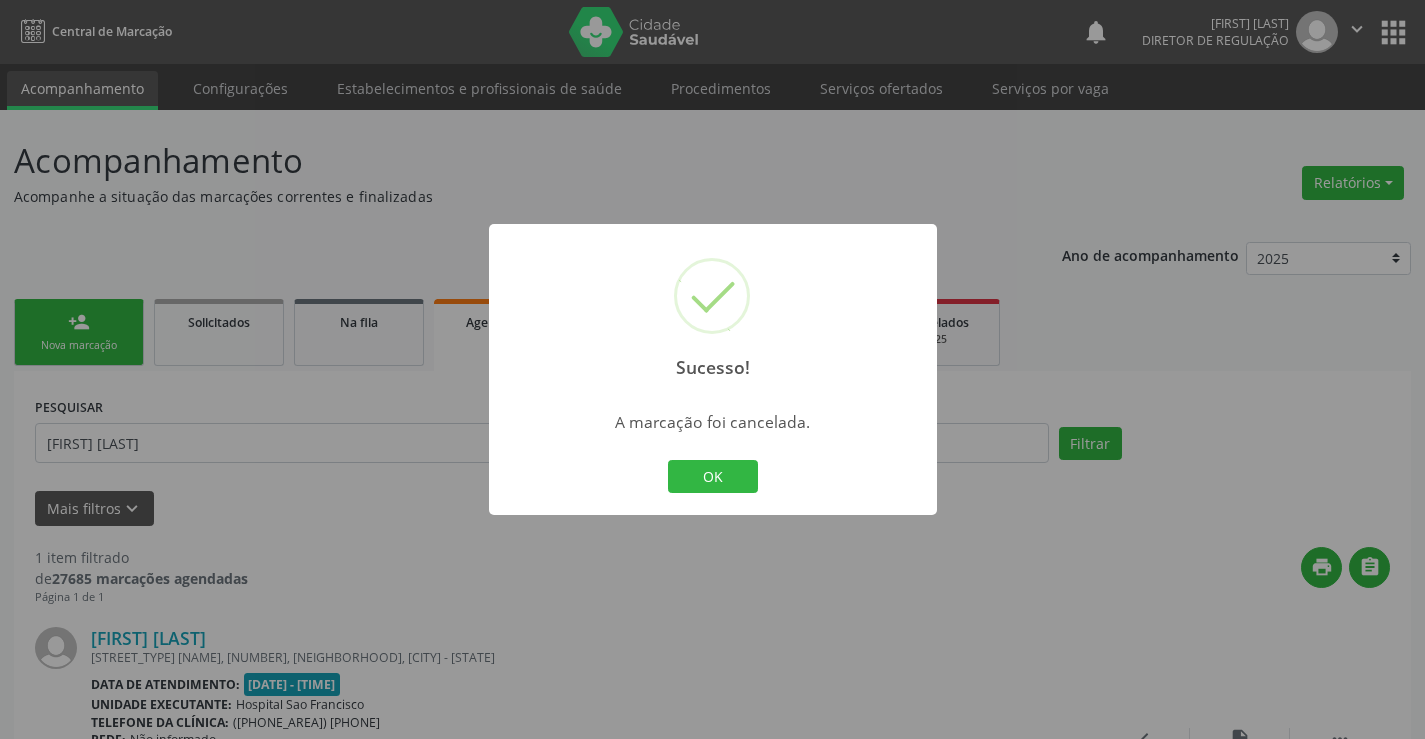 drag, startPoint x: 84, startPoint y: 322, endPoint x: 761, endPoint y: 566, distance: 719.62836 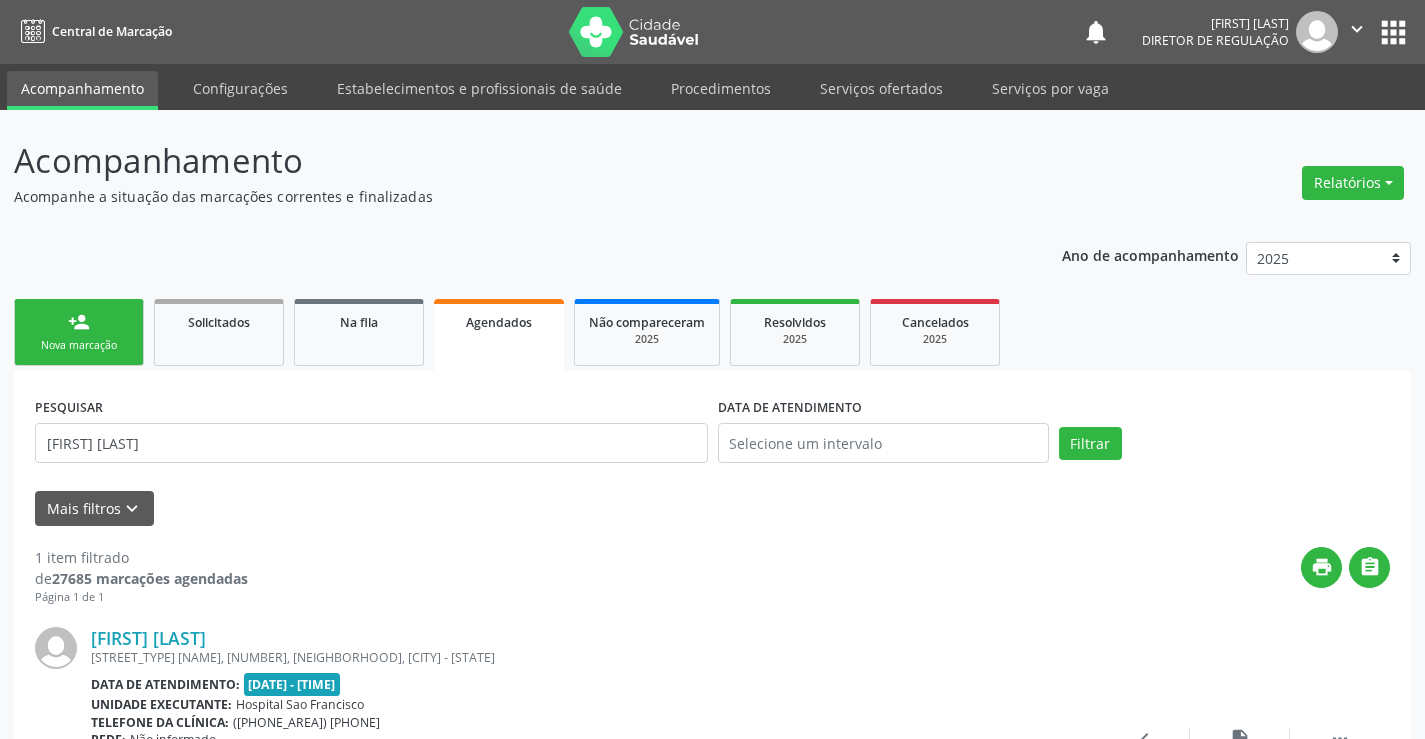 click on "person_add" at bounding box center [79, 322] 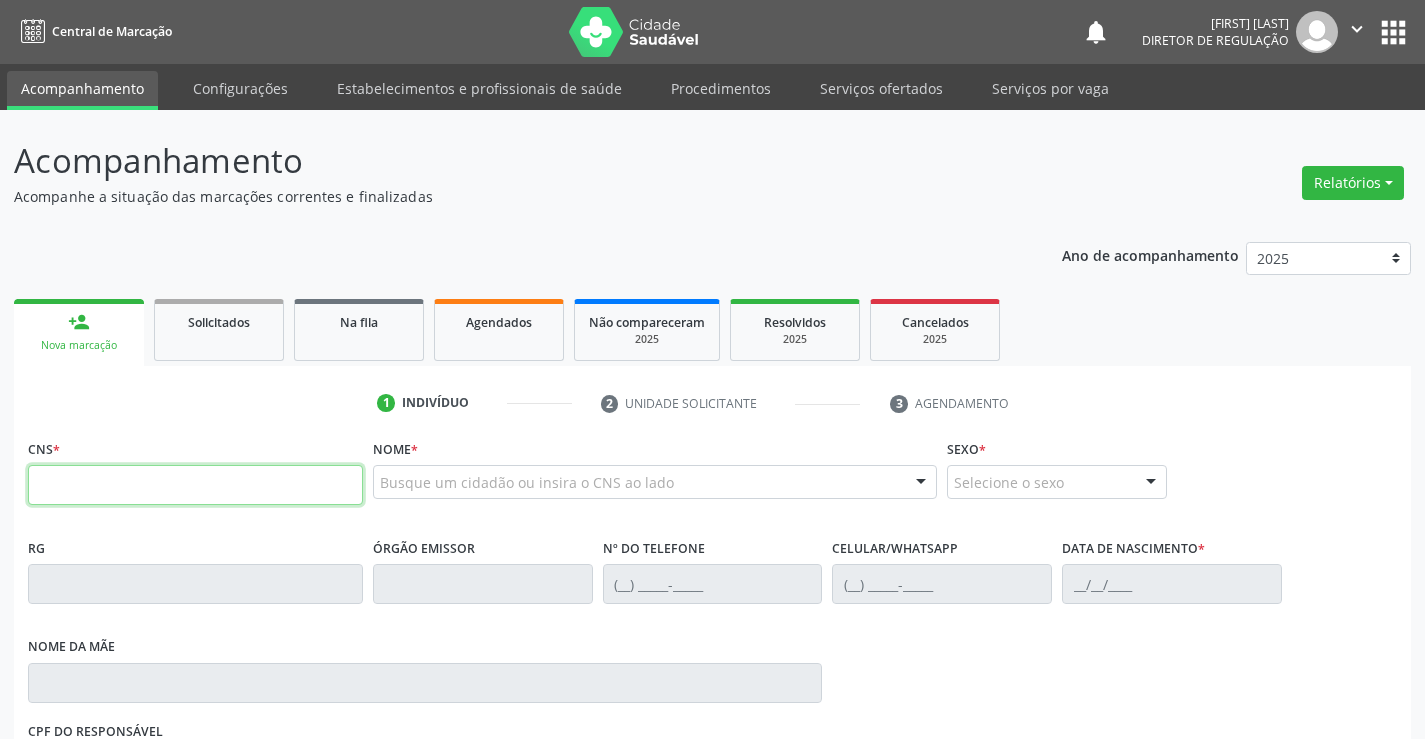 click at bounding box center [195, 485] 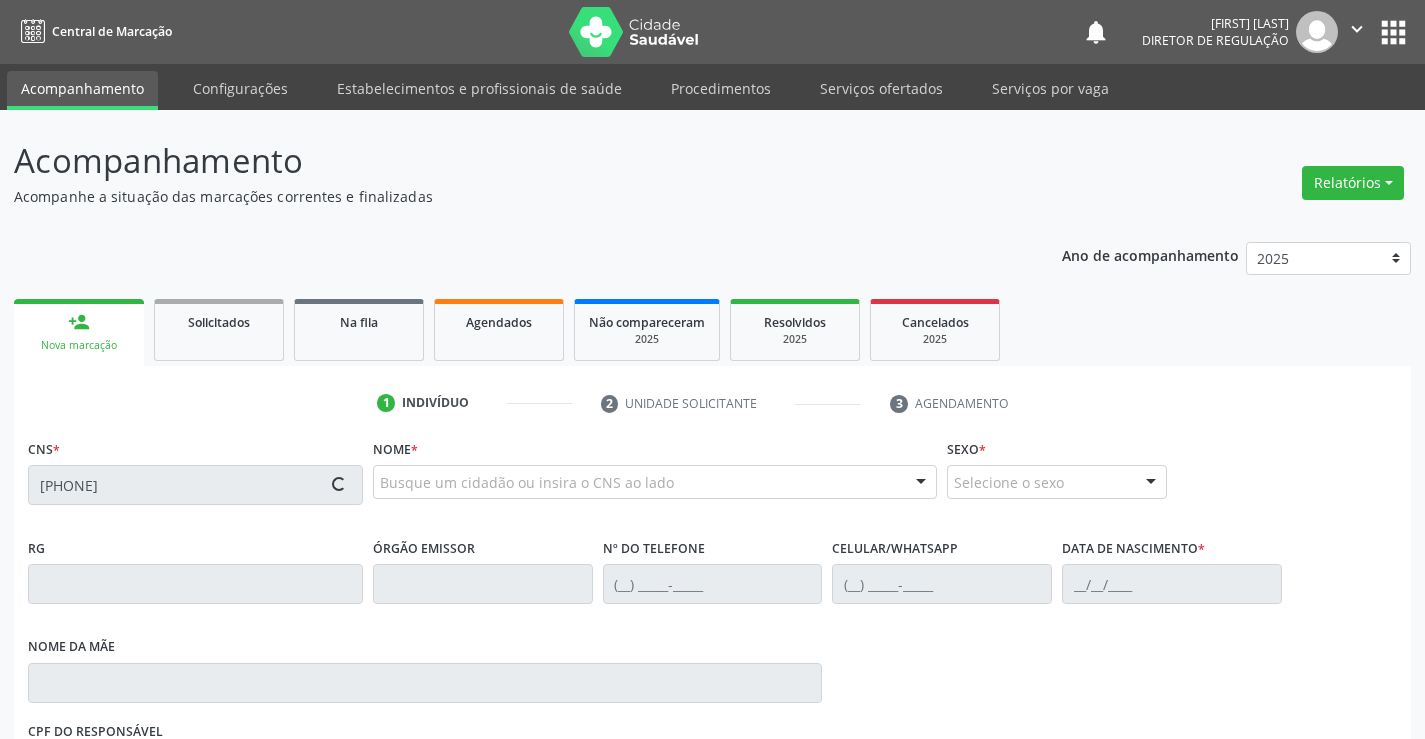 type on "[PHONE]" 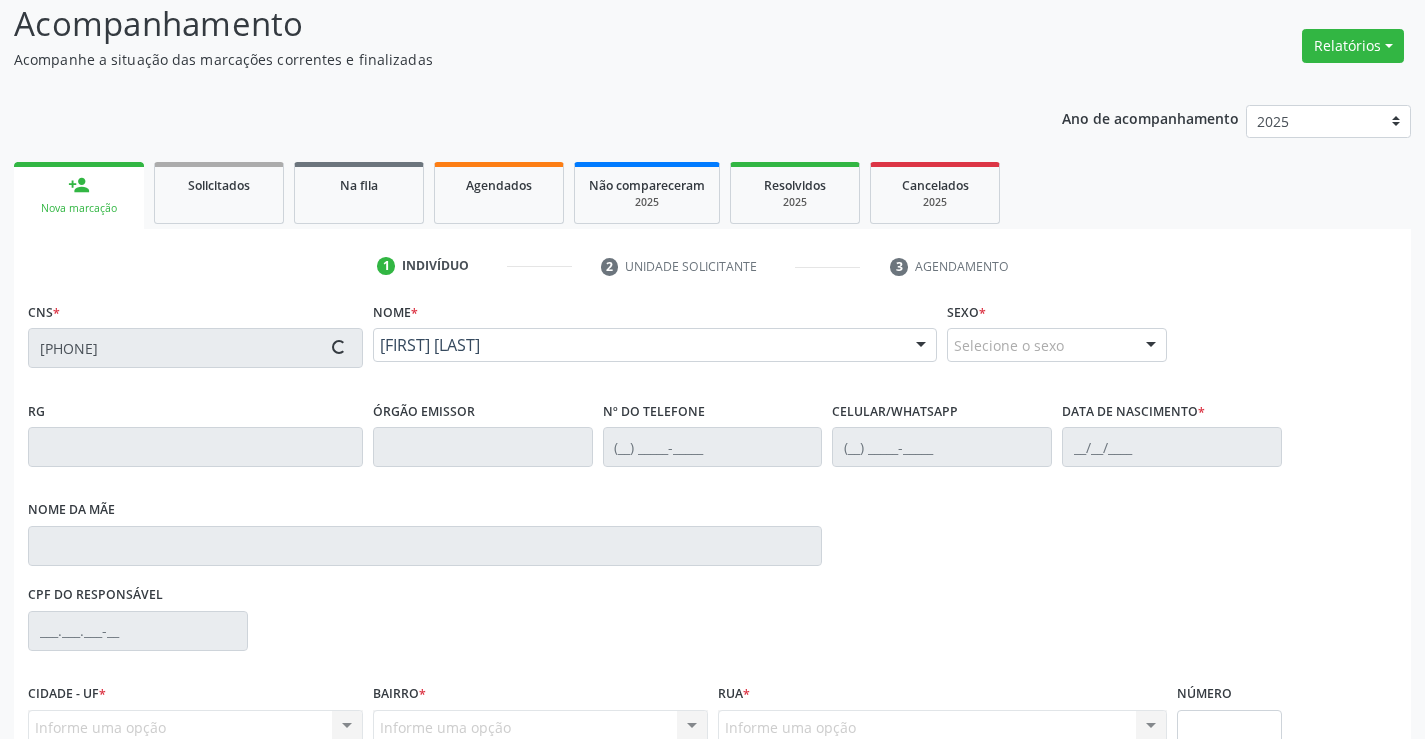scroll, scrollTop: 200, scrollLeft: 0, axis: vertical 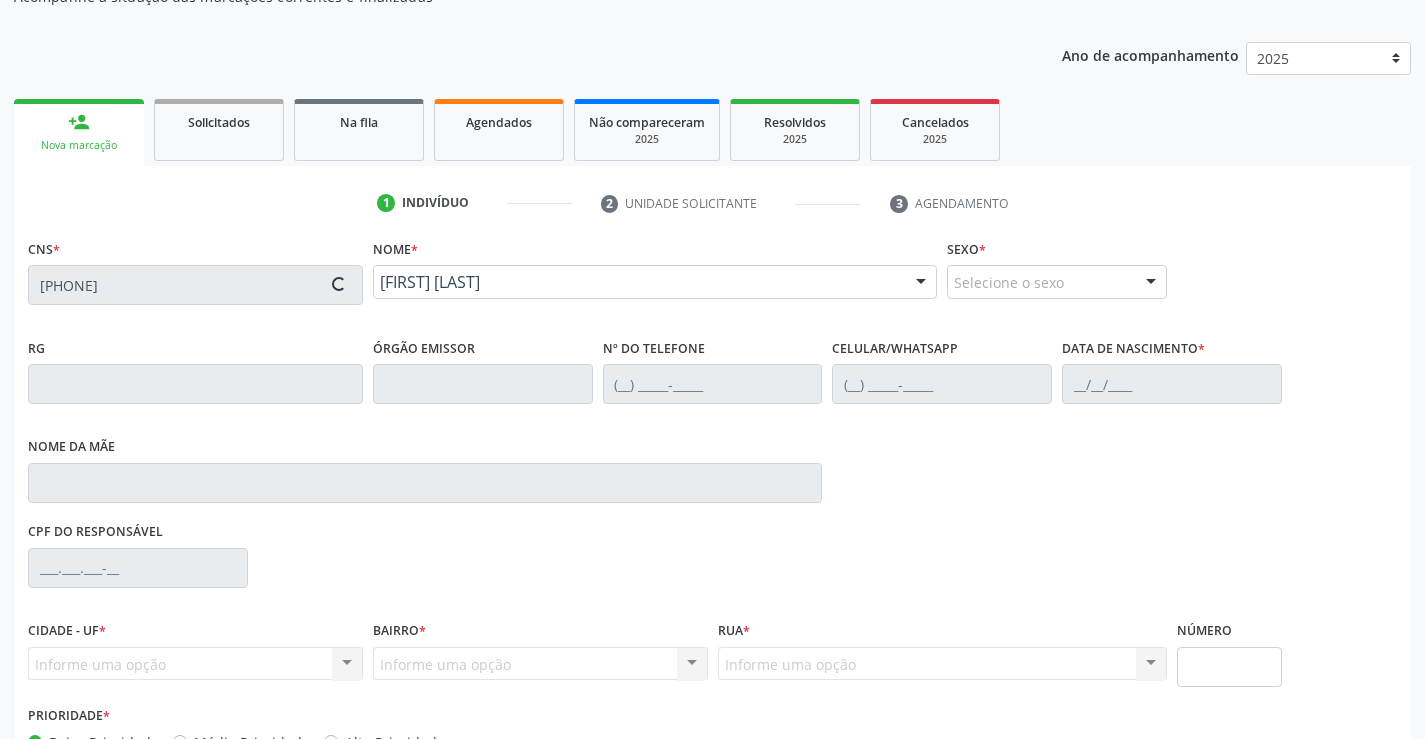 type on "[SSN]" 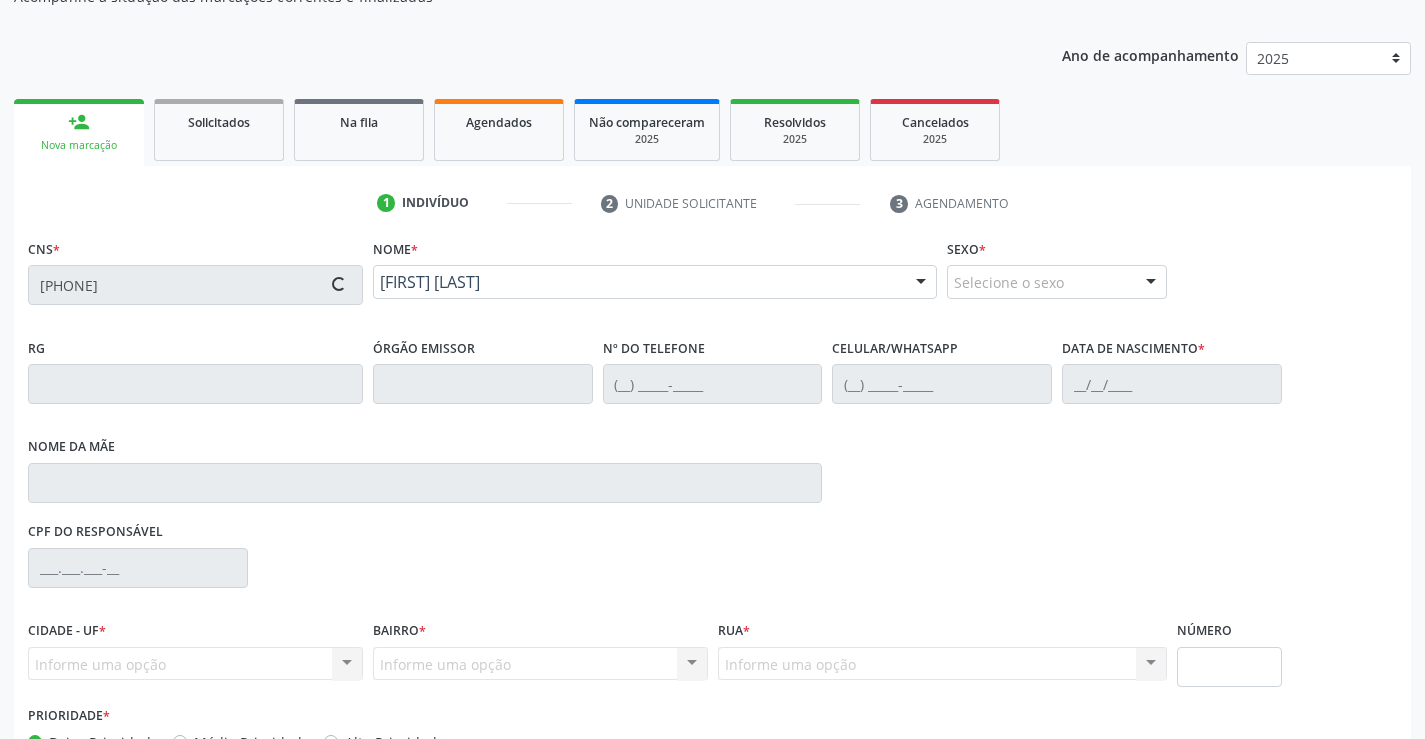 type on "[PHONE]" 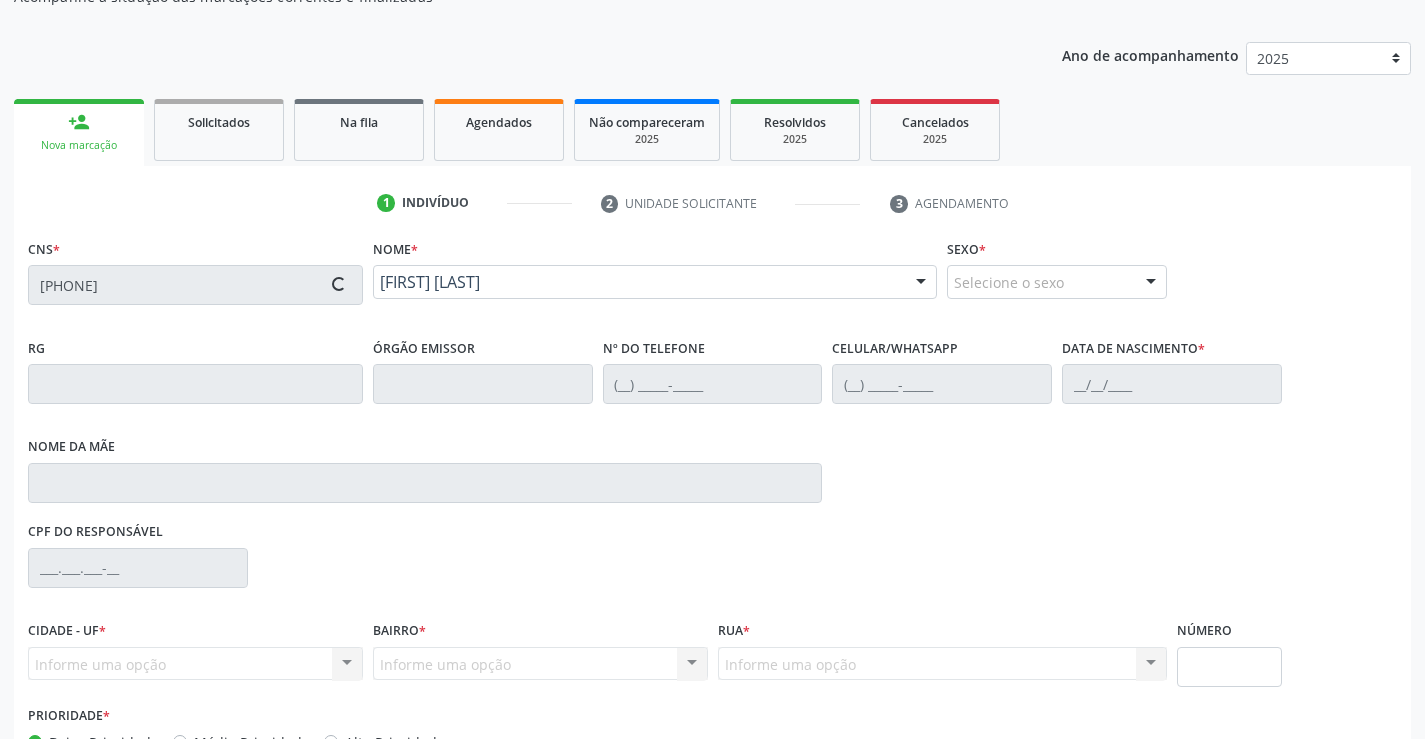 type on "[PHONE]" 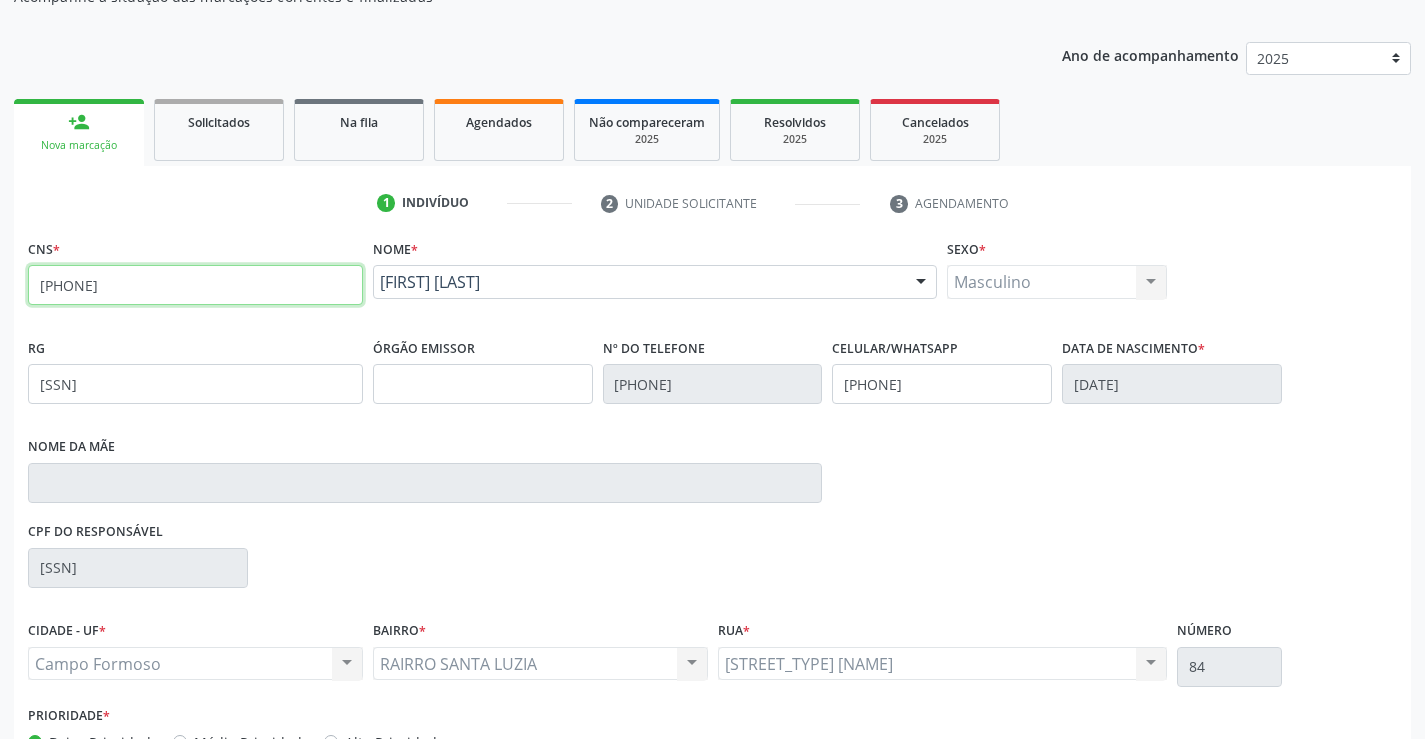 click on "[PHONE]" at bounding box center [195, 285] 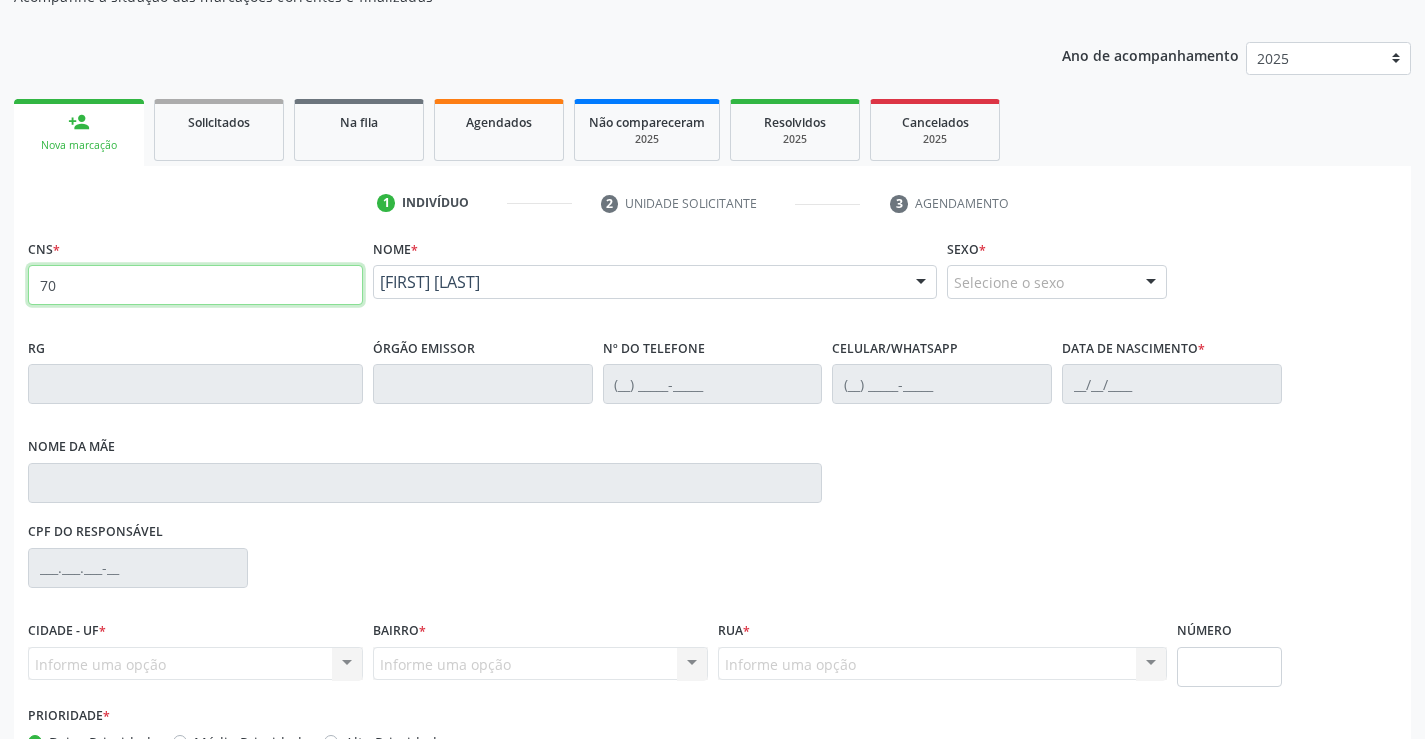 type on "7" 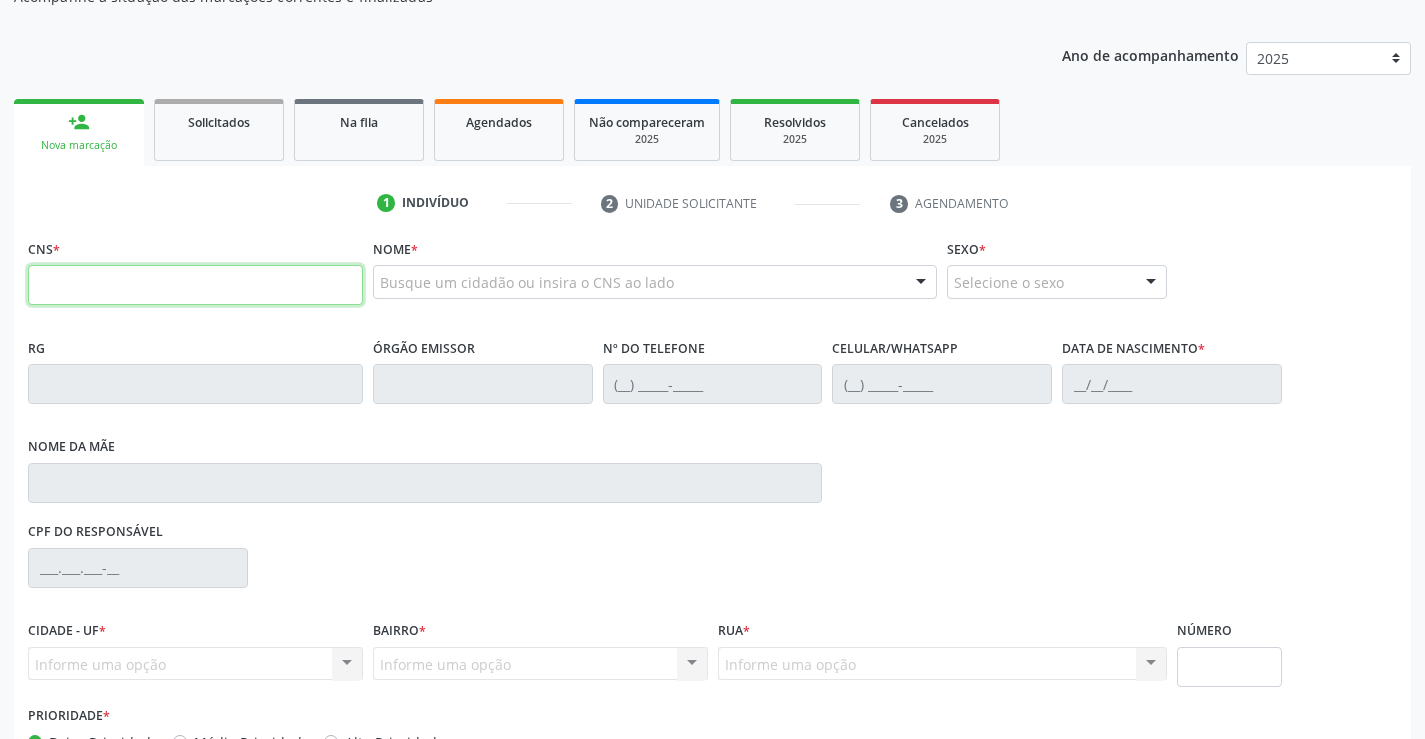 drag, startPoint x: 102, startPoint y: 295, endPoint x: 111, endPoint y: 290, distance: 10.29563 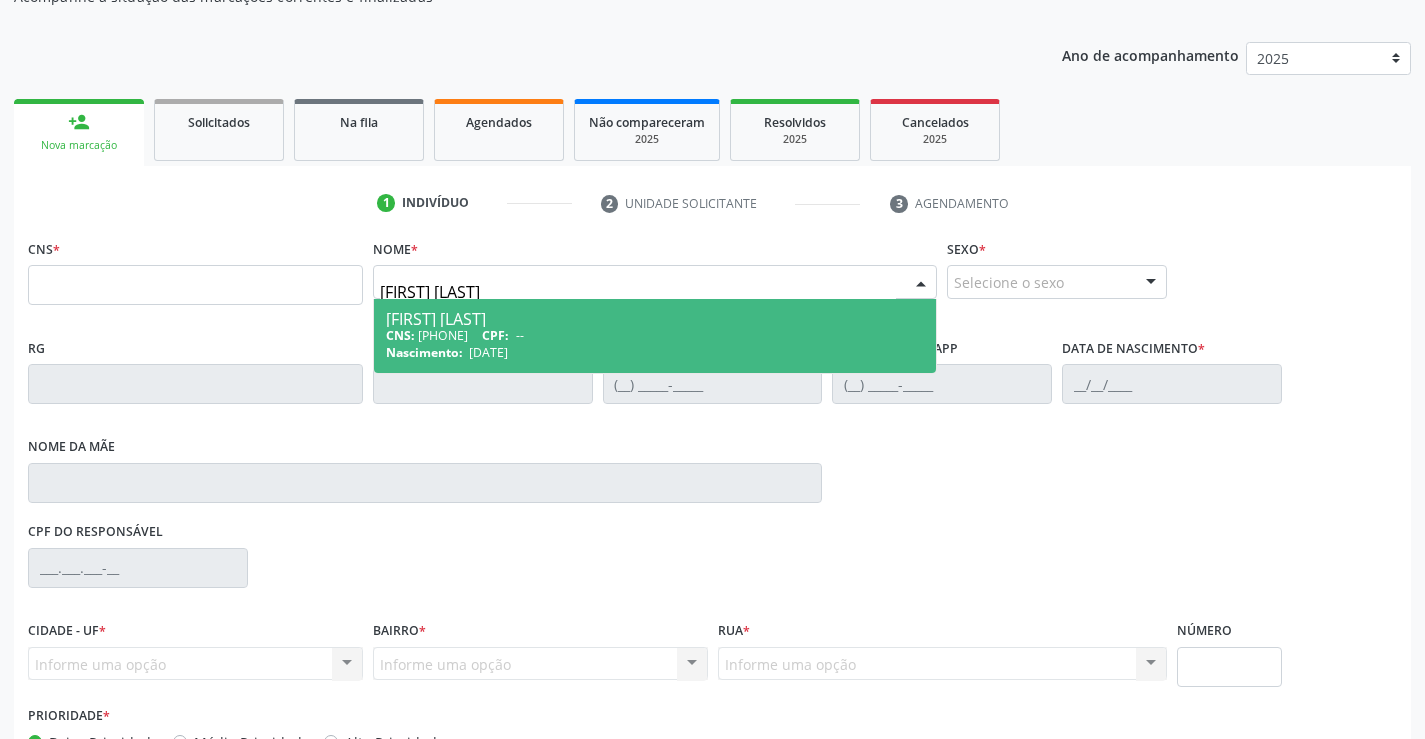 type on "[FIRST] [LAST]" 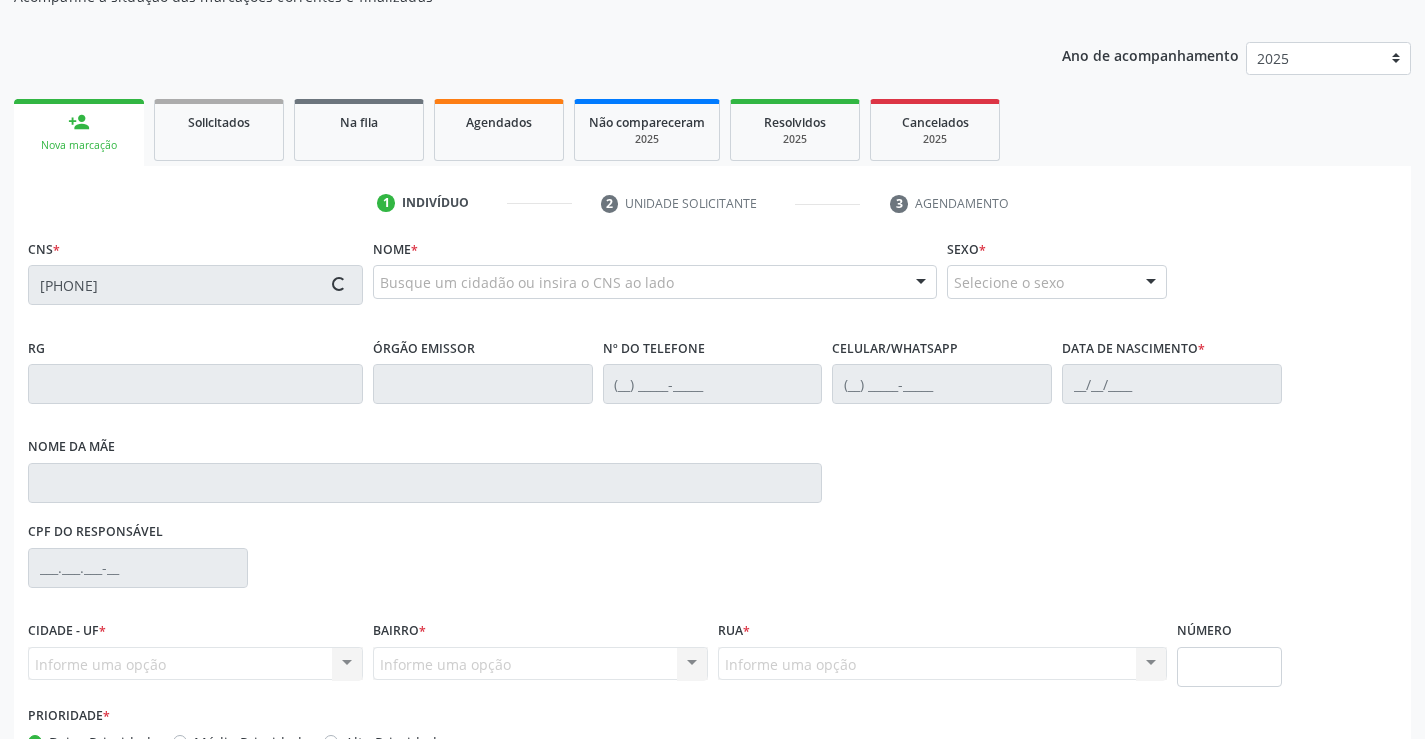 type on "[PHONE]" 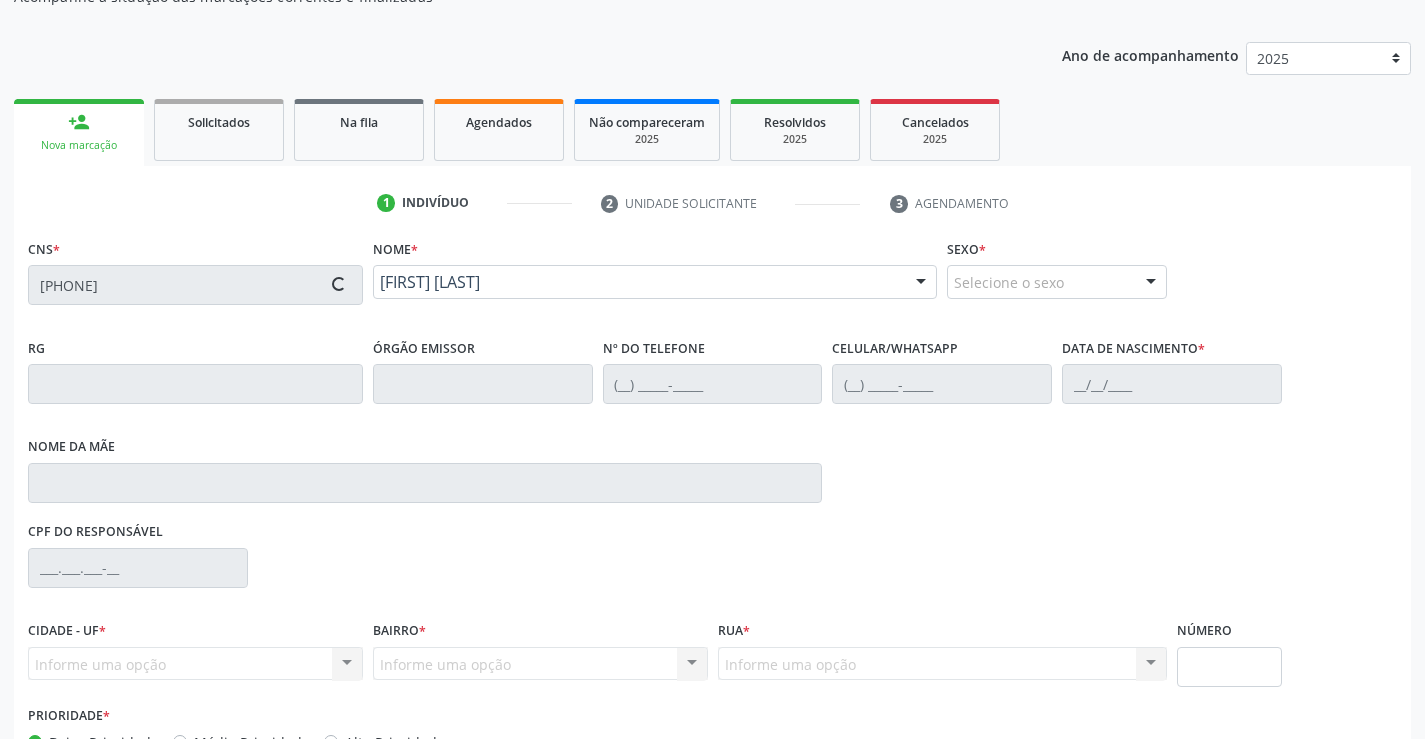 type on "[SSN]" 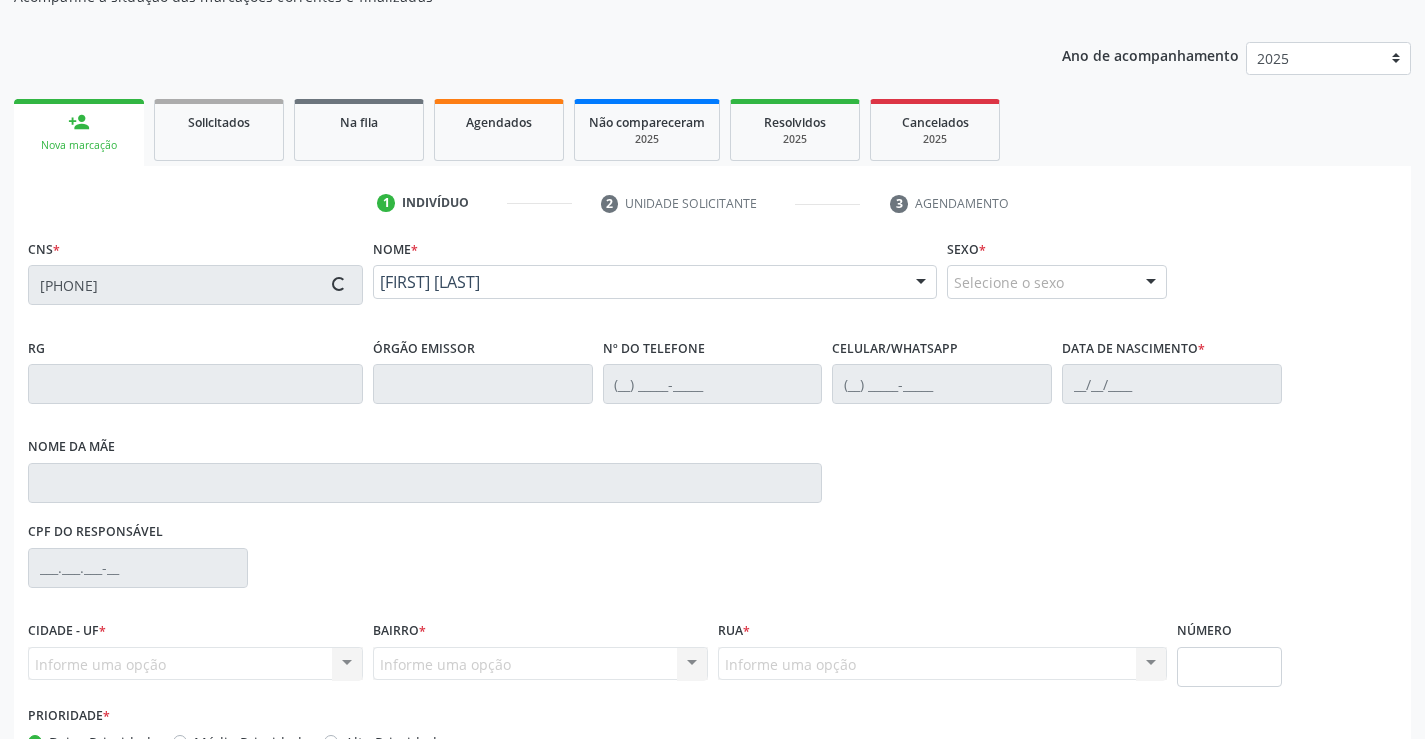 type on "([PHONE_AREA]) [PHONE]" 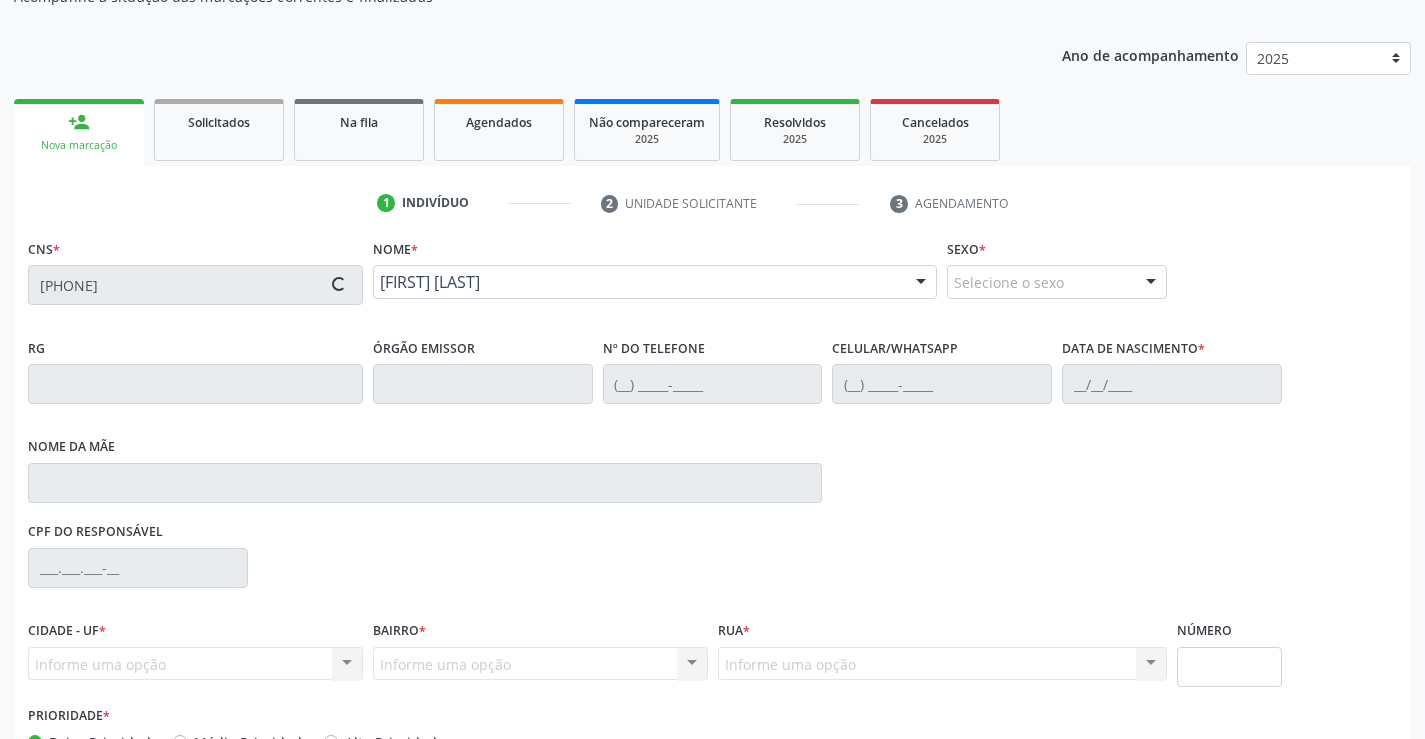 type on "[DATE]" 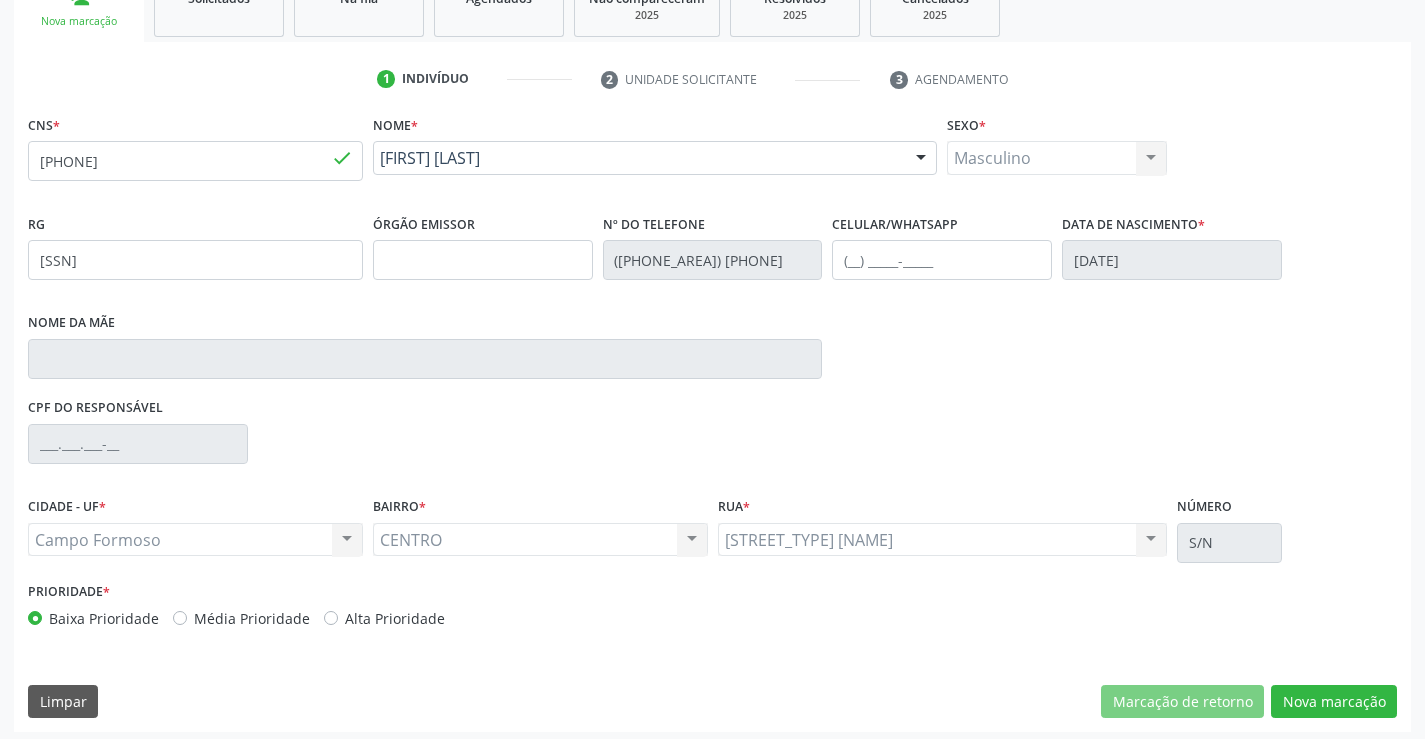 scroll, scrollTop: 331, scrollLeft: 0, axis: vertical 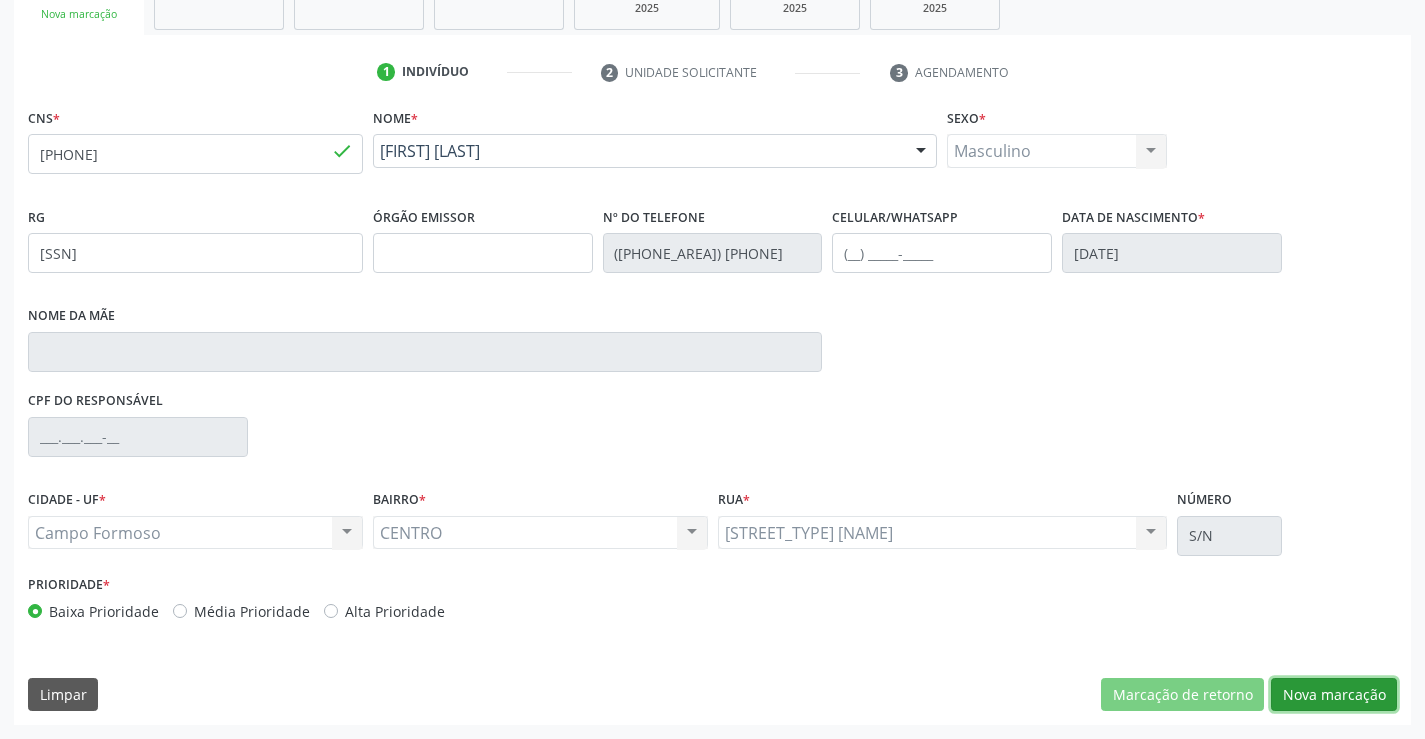 click on "Nova marcação" at bounding box center (1334, 695) 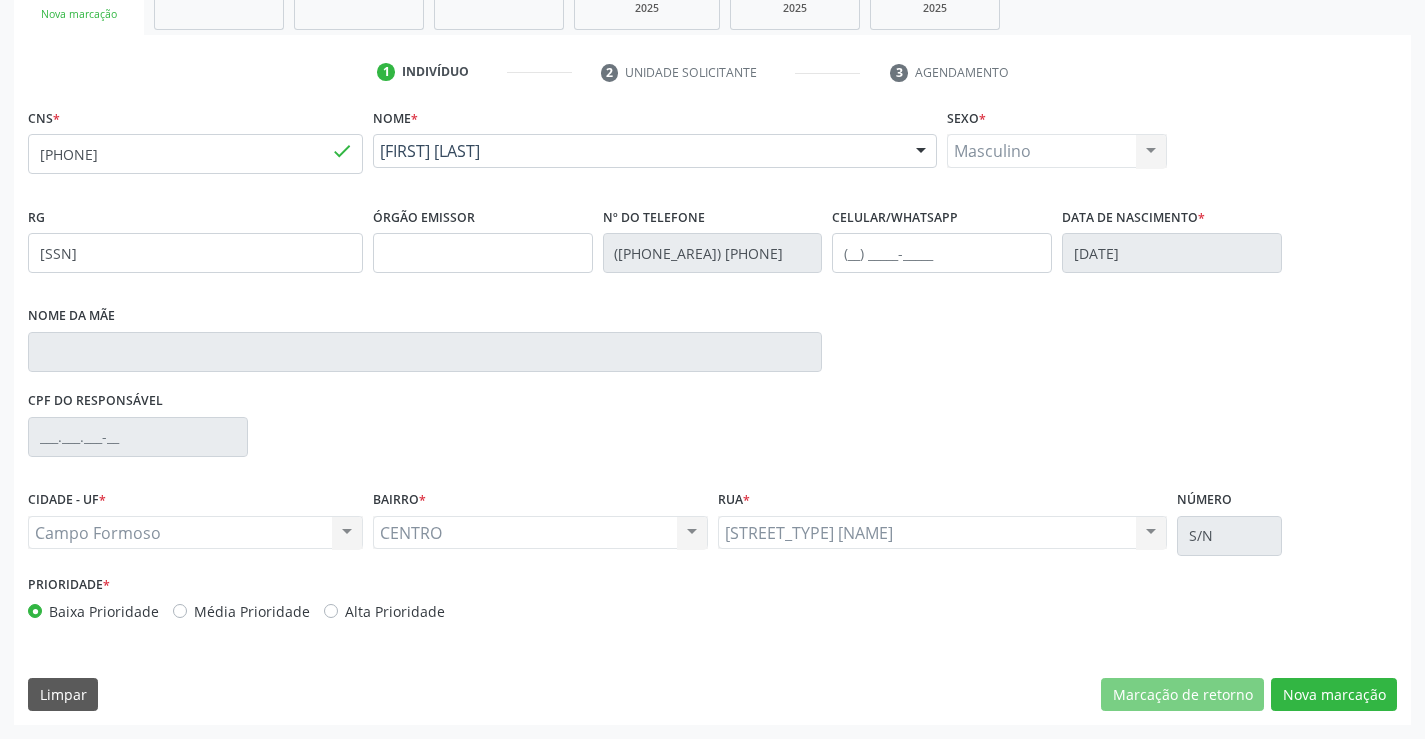 scroll, scrollTop: 167, scrollLeft: 0, axis: vertical 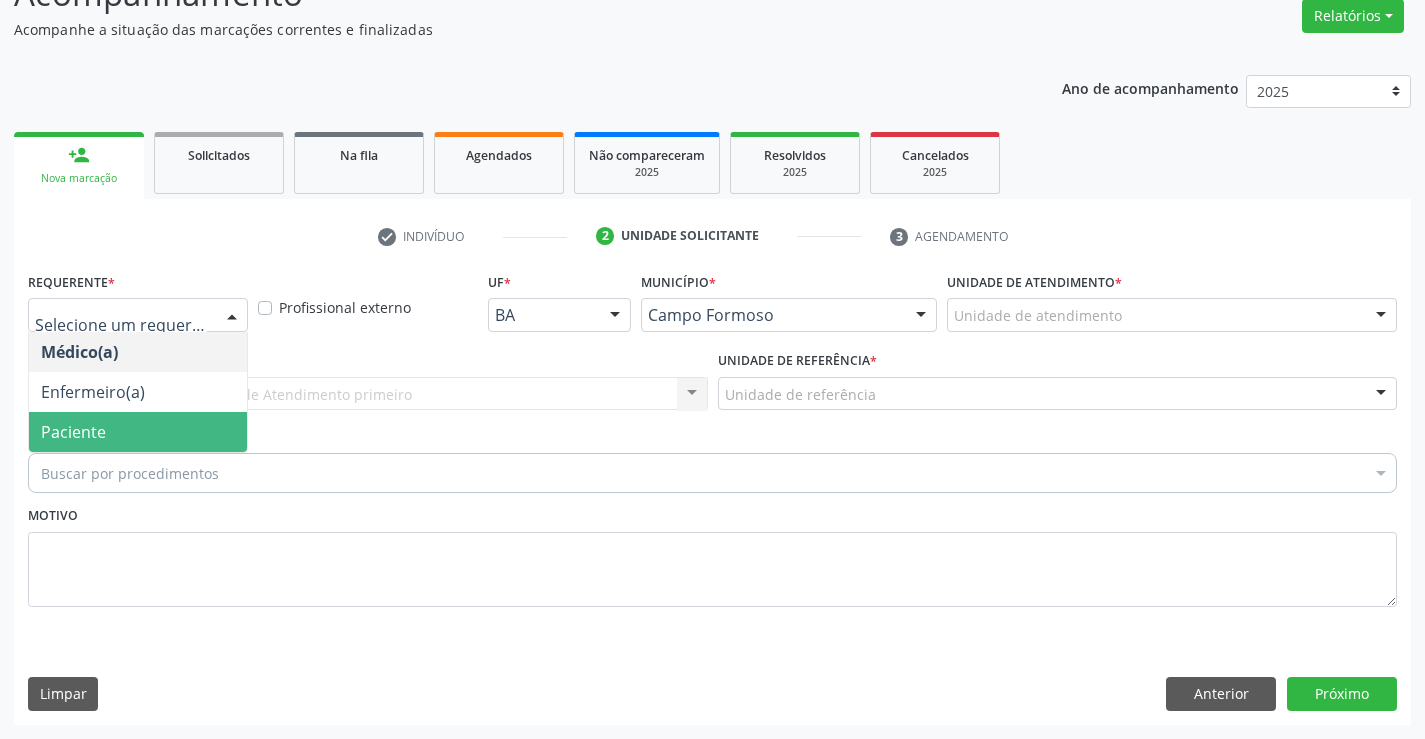 click on "Paciente" at bounding box center [73, 432] 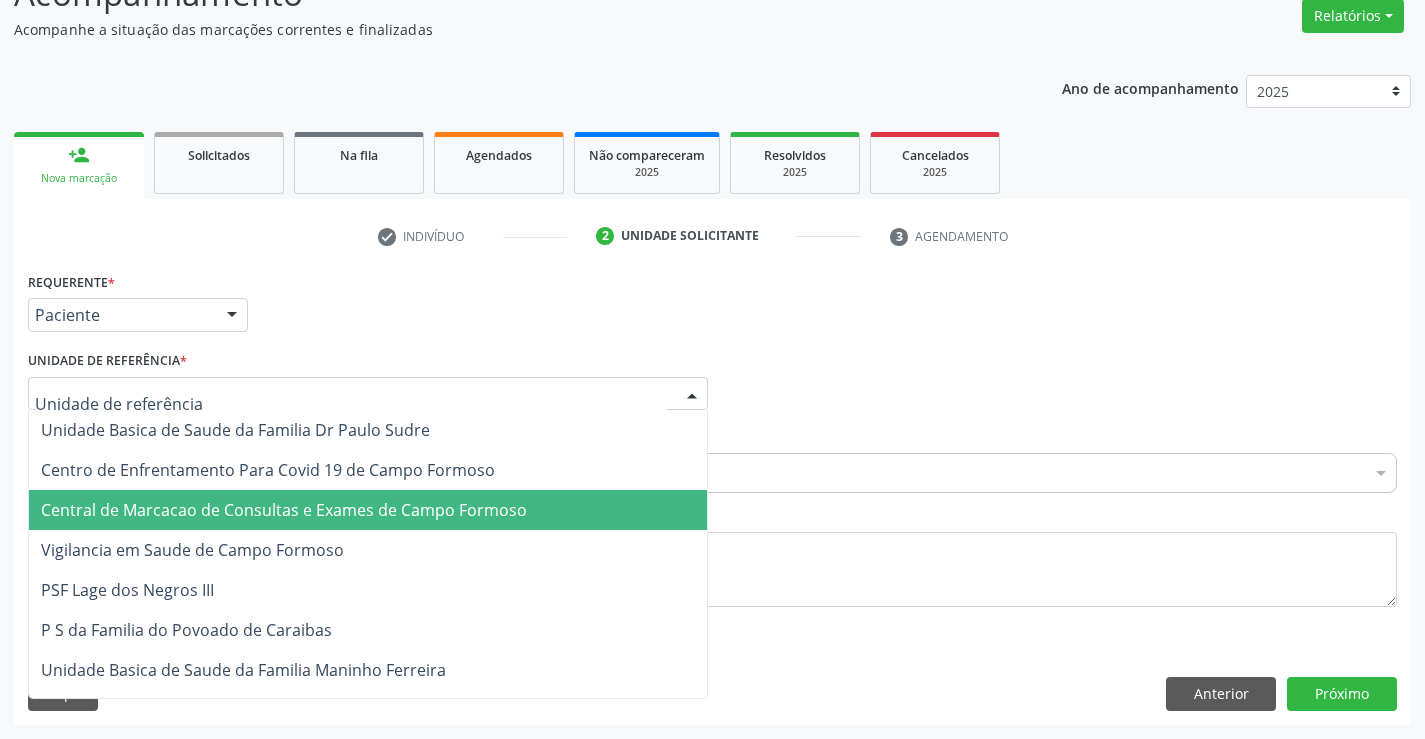 click on "Central de Marcacao de Consultas e Exames de Campo Formoso" at bounding box center (284, 510) 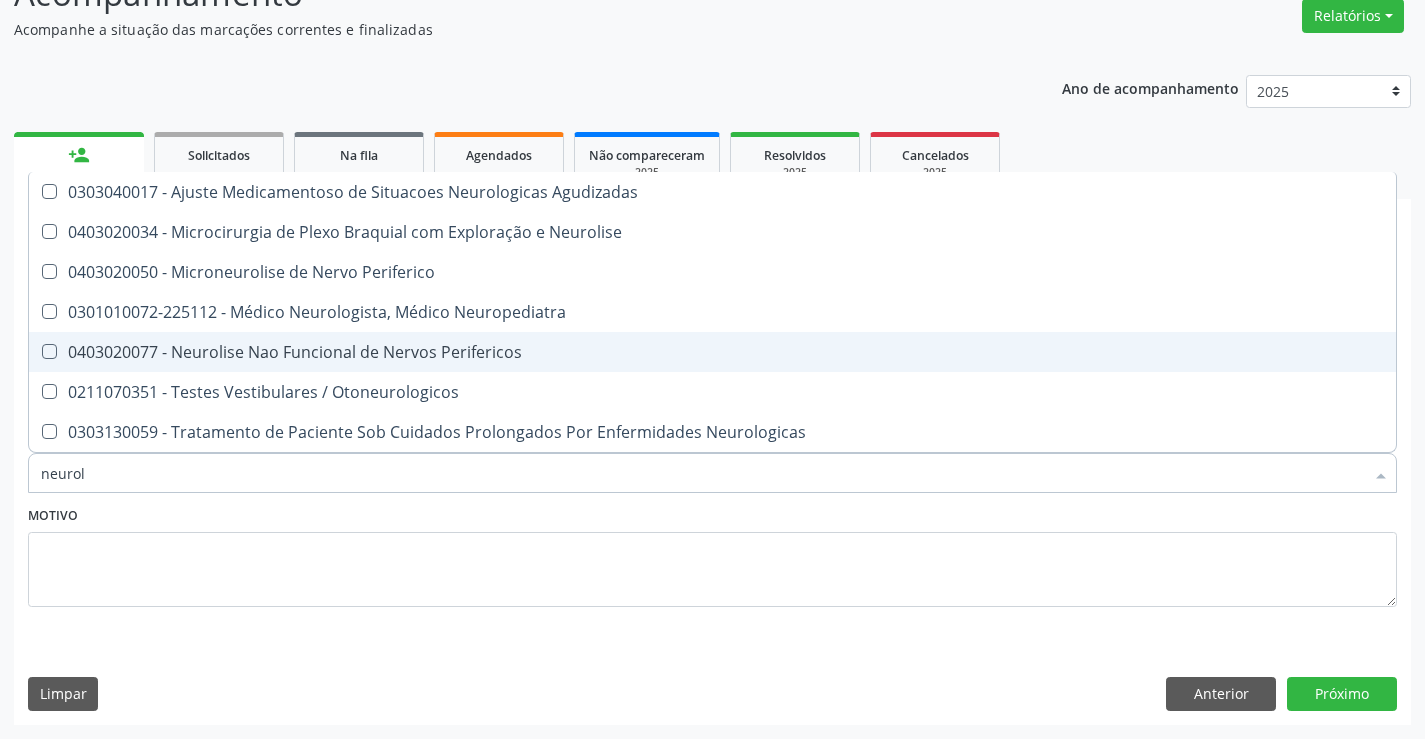 type on "neurolo" 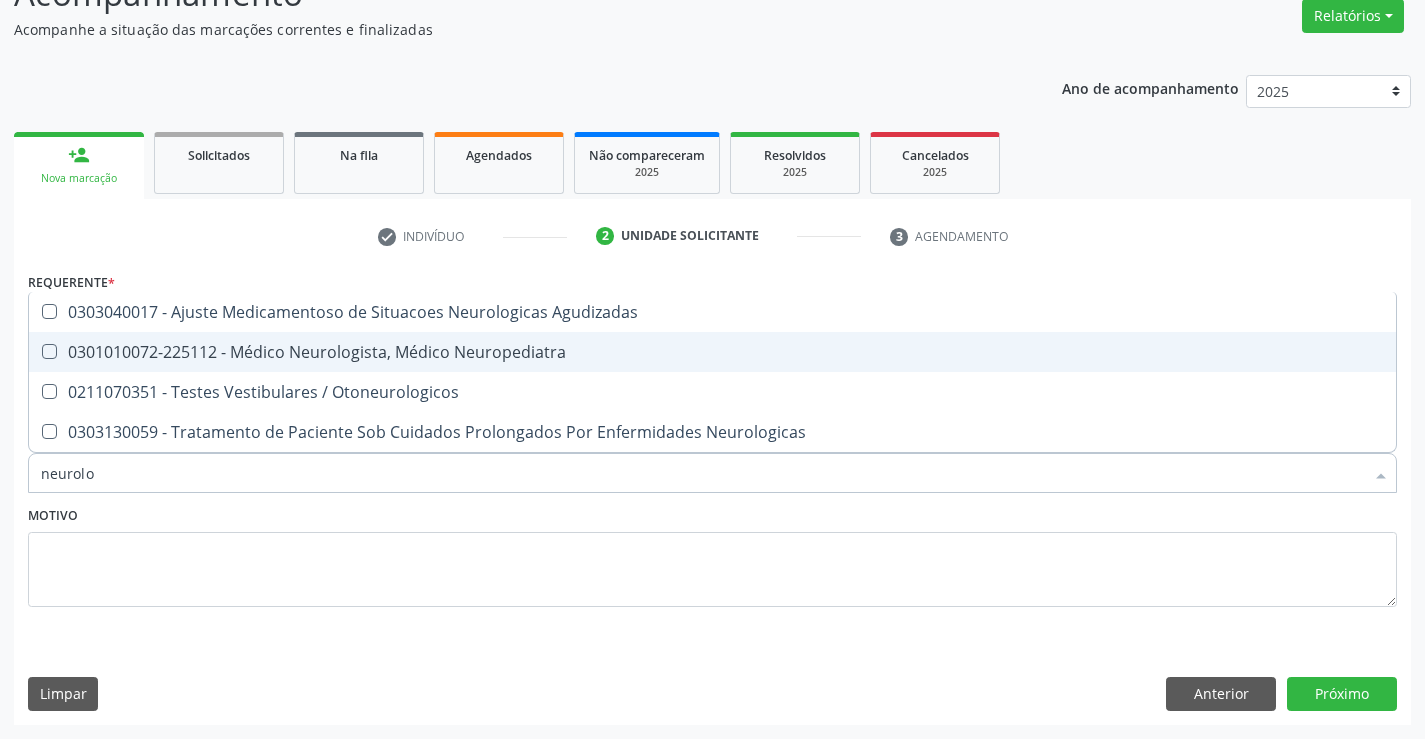 click on "0301010072-225112 - Médico Neurologista, Médico Neuropediatra" at bounding box center (712, 352) 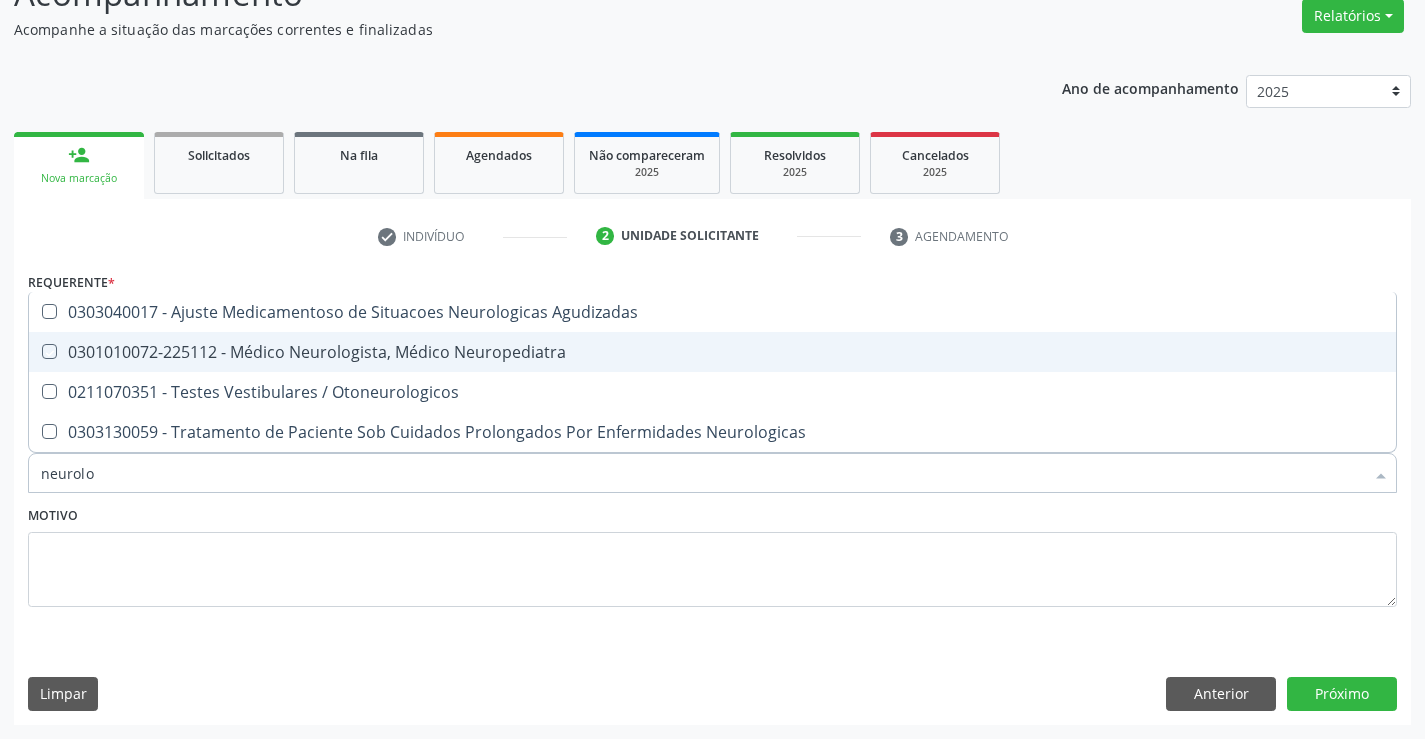 checkbox on "true" 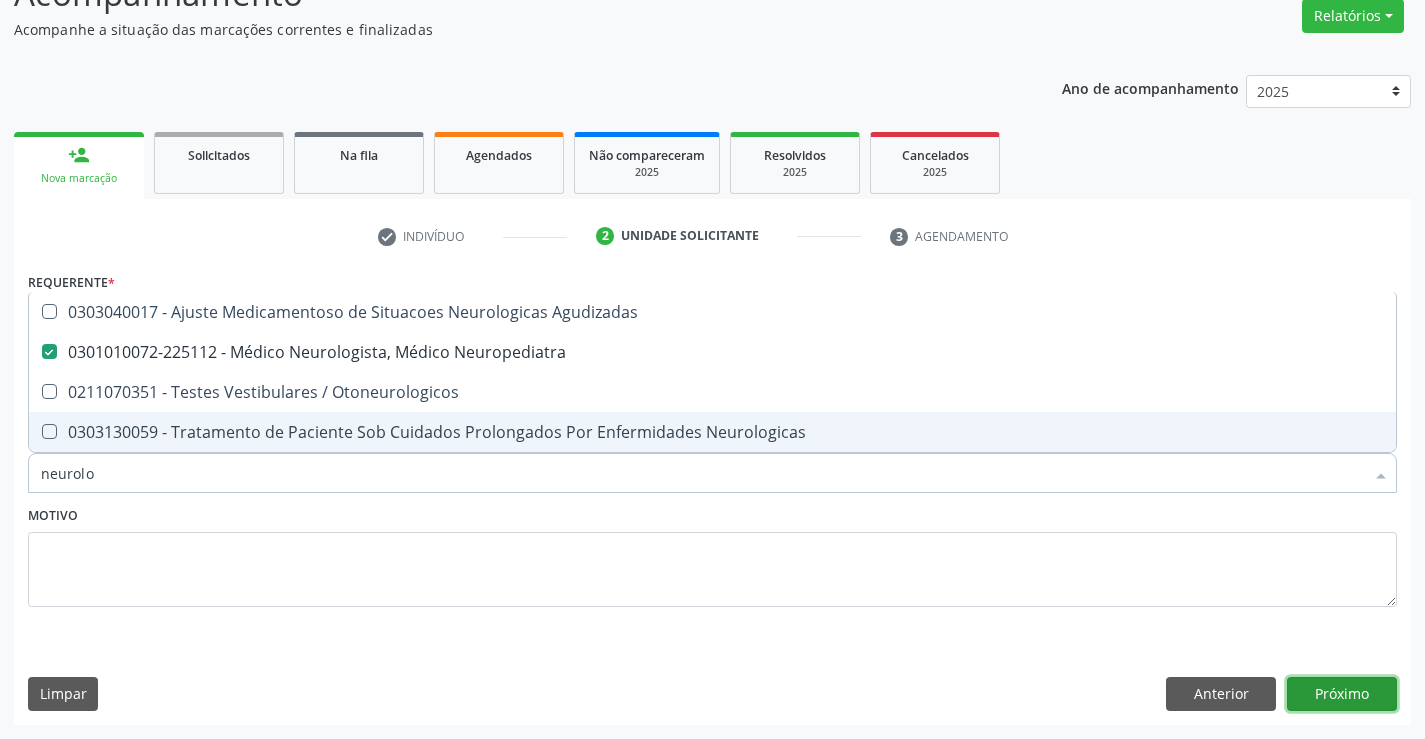 click on "Próximo" at bounding box center [1342, 694] 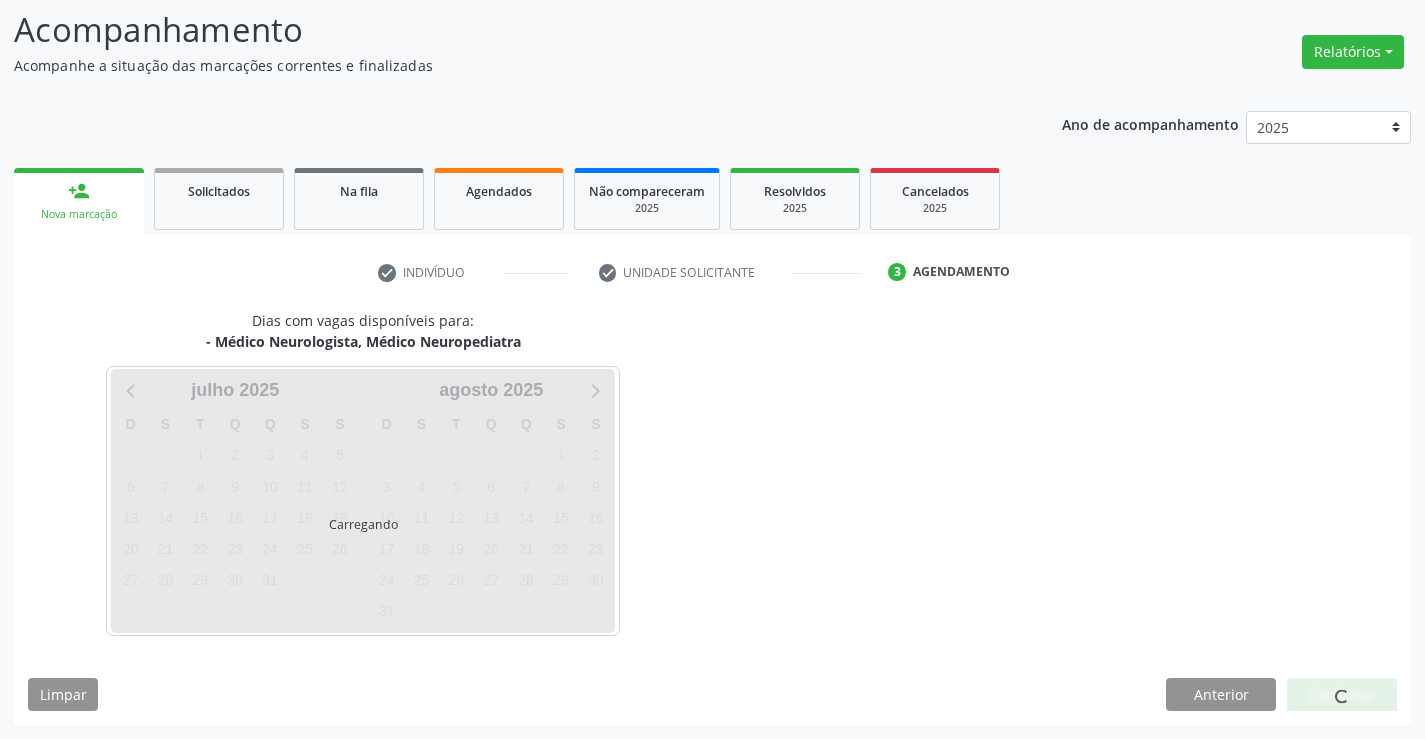 scroll, scrollTop: 131, scrollLeft: 0, axis: vertical 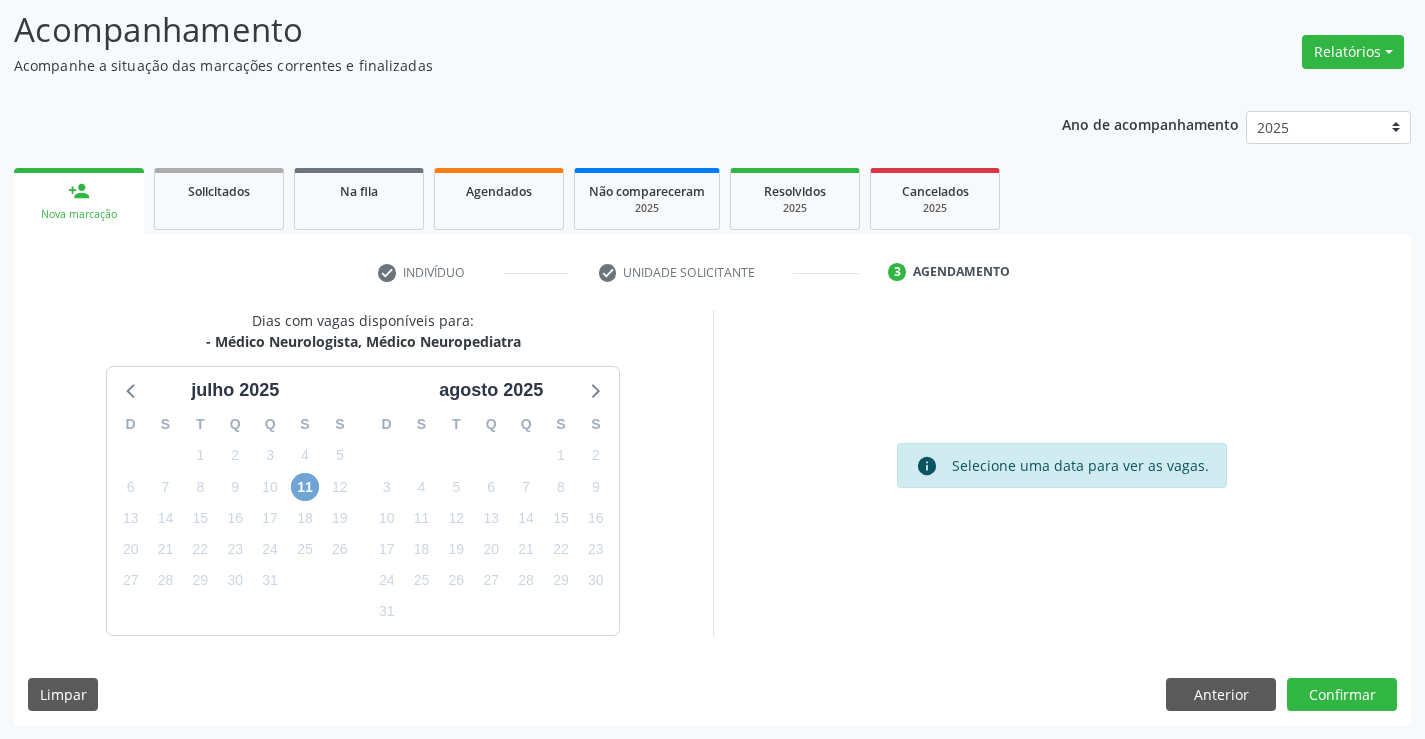 click on "11" at bounding box center (305, 487) 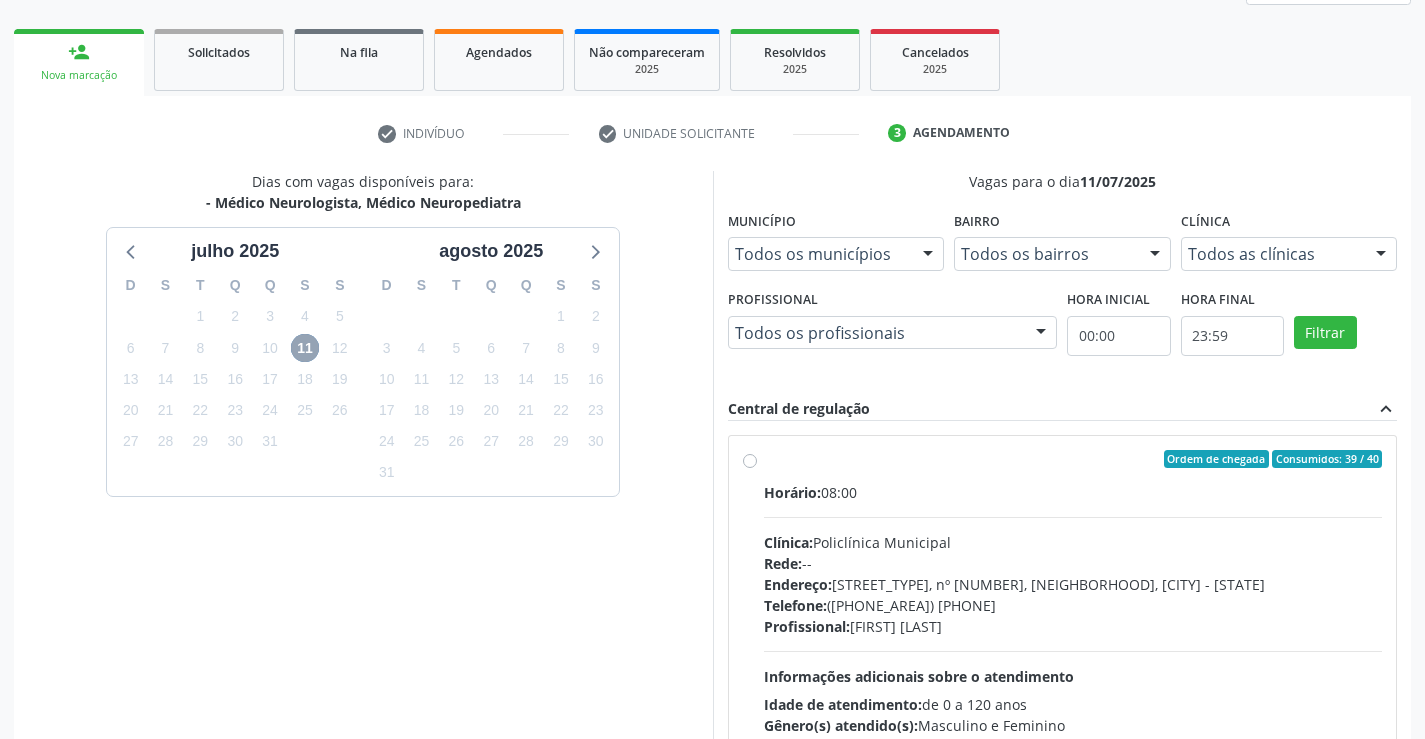 scroll, scrollTop: 420, scrollLeft: 0, axis: vertical 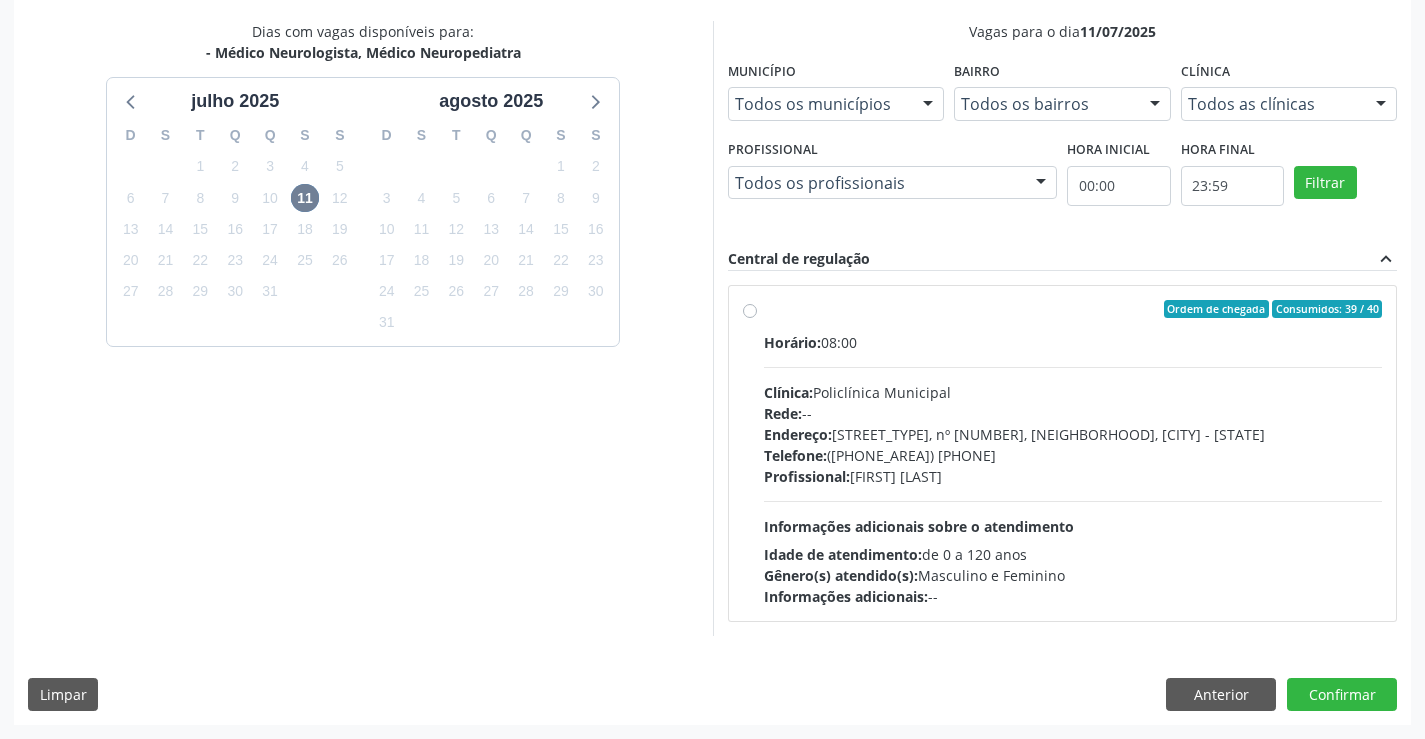click on "Ordem de chegada
Consumidos: 39 / 40
Horário:   [TIME]
Clínica:  [CLINIC_NAME]
Rede:
--
Endereço:   [STREET_TYPE], nº [NUMBER], [NEIGHBORHOOD], [CITY] - [STATE]
Telefone:   ([PHONE_AREA]) [PHONE]
Profissional:
[FIRST] [LAST]
Informações adicionais sobre o atendimento
Idade de atendimento:
de 0 a 120 anos
Gênero(s) atendido(s):
Masculino e Feminino
Informações adicionais:
--" at bounding box center (1073, 453) 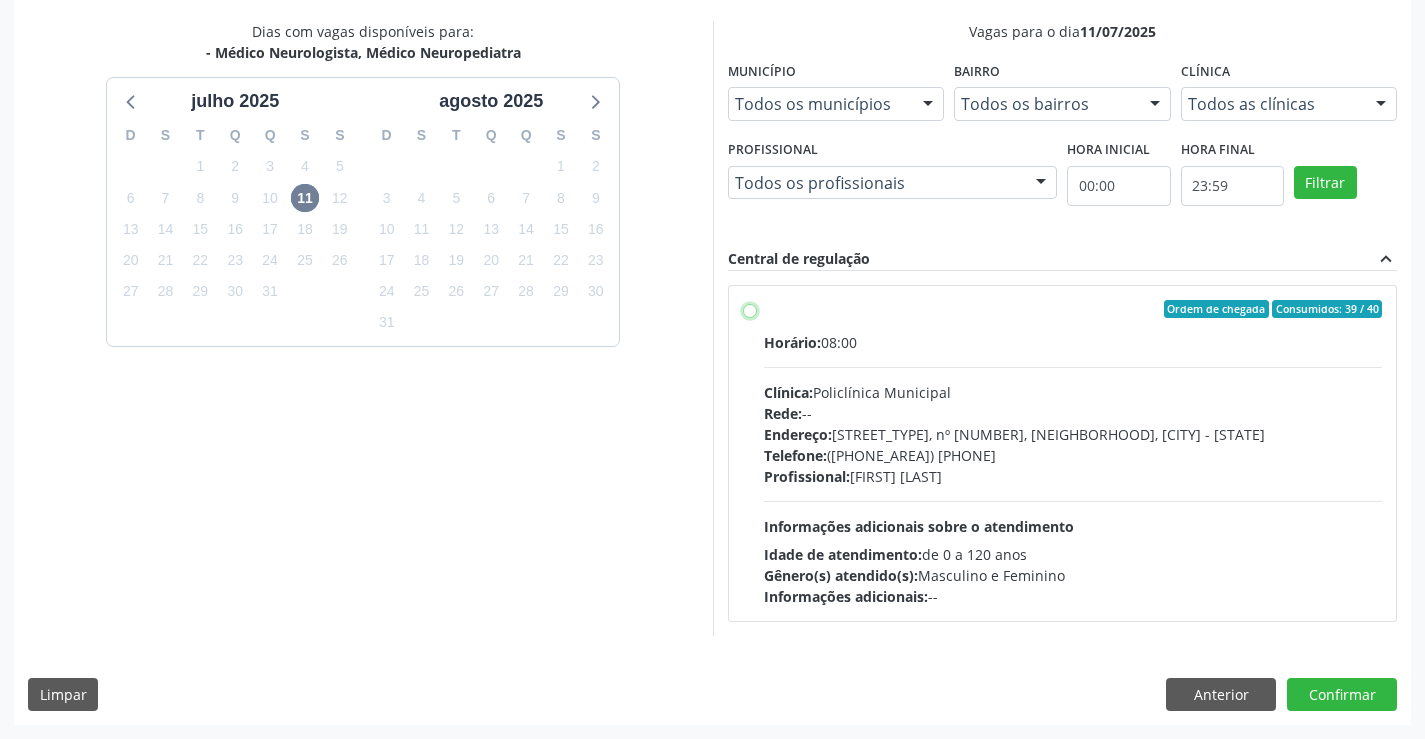 click on "Ordem de chegada
Consumidos: 39 / 40
Horário:   [TIME]
Clínica:  [CLINIC_NAME]
Rede:
--
Endereço:   [STREET_TYPE], nº [NUMBER], [NEIGHBORHOOD], [CITY] - [STATE]
Telefone:   ([PHONE_AREA]) [PHONE]
Profissional:
[FIRST] [LAST]
Informações adicionais sobre o atendimento
Idade de atendimento:
de 0 a 120 anos
Gênero(s) atendido(s):
Masculino e Feminino
Informações adicionais:
--" at bounding box center (750, 309) 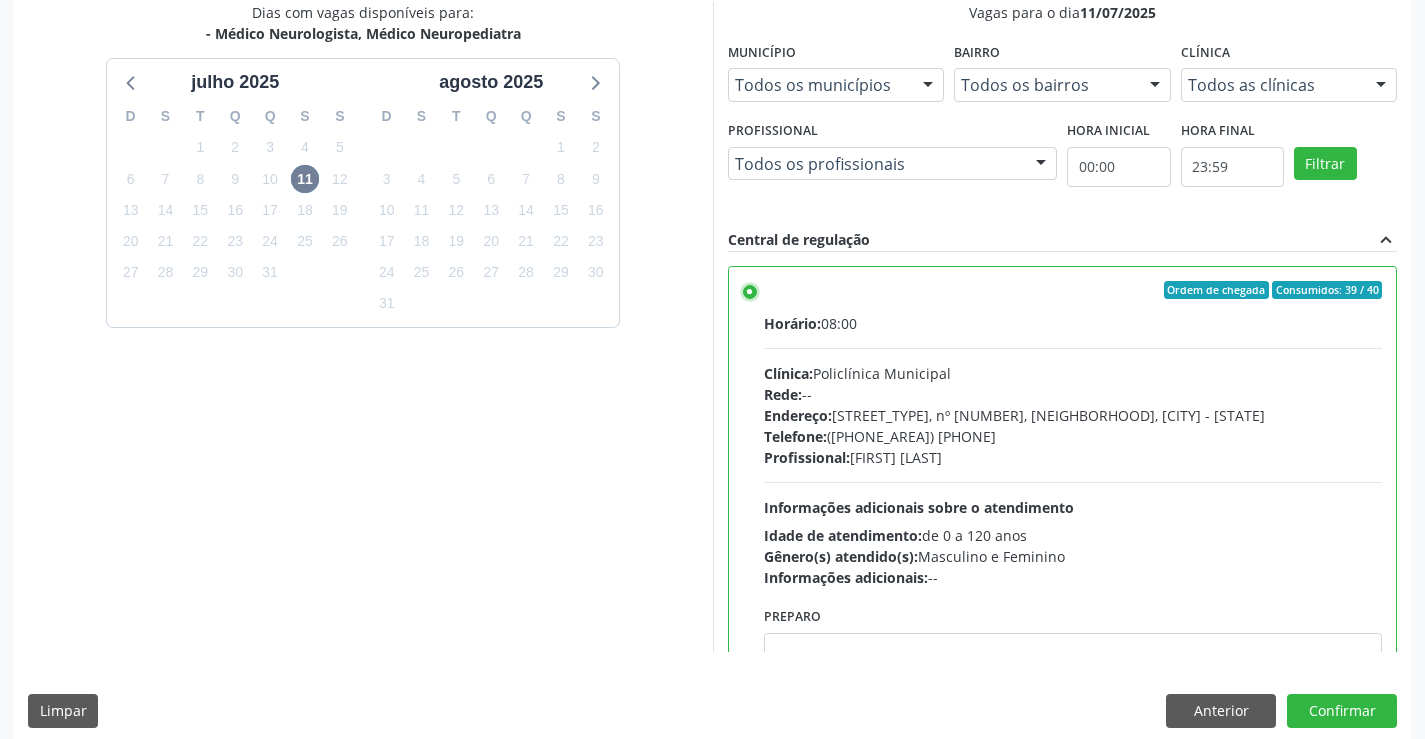 scroll, scrollTop: 456, scrollLeft: 0, axis: vertical 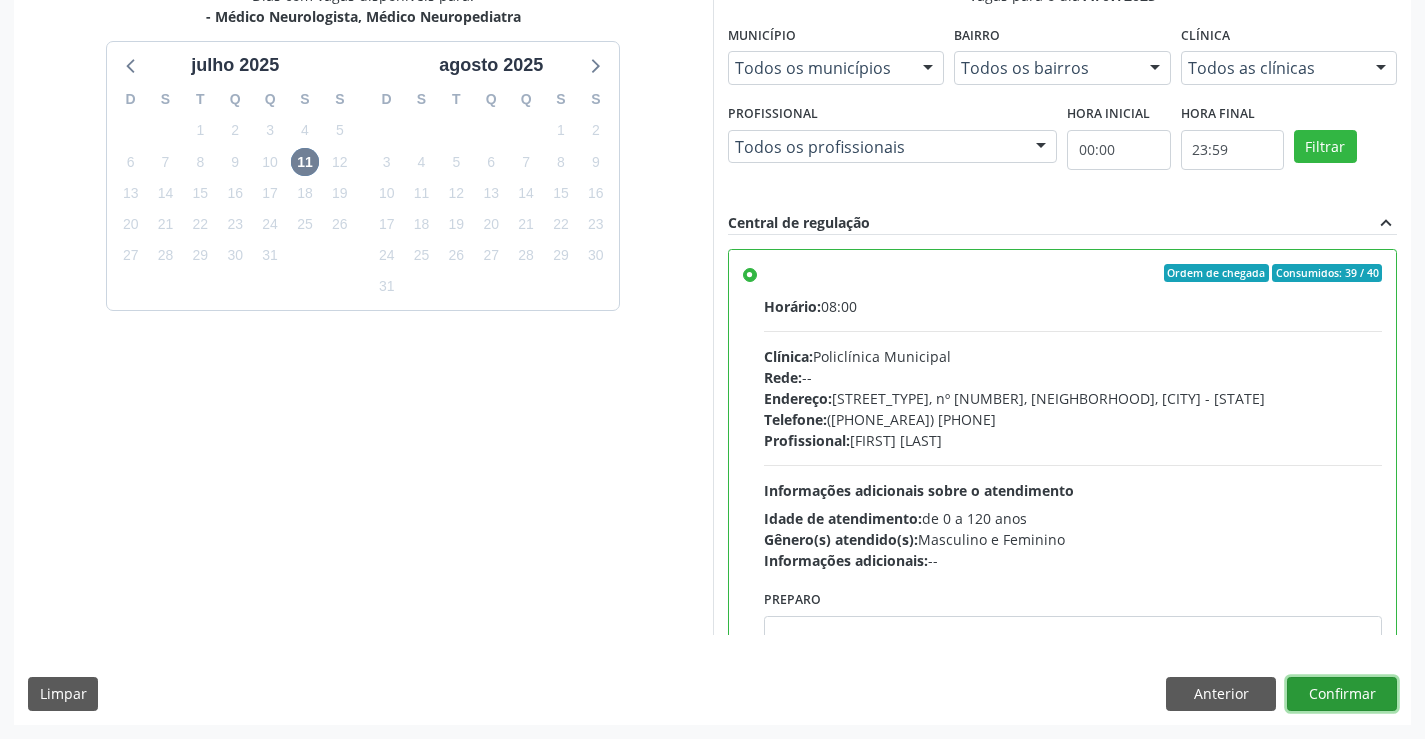 click on "Confirmar" at bounding box center (1342, 694) 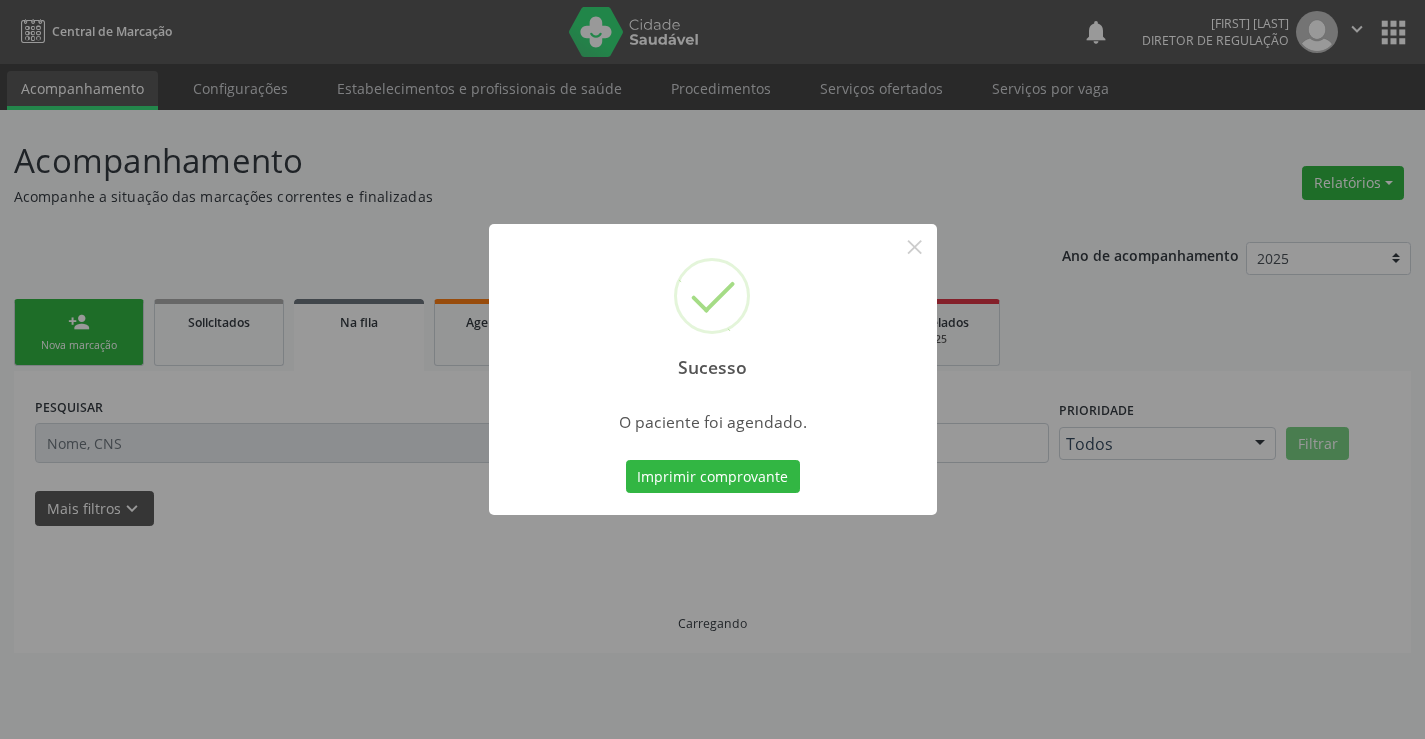scroll, scrollTop: 0, scrollLeft: 0, axis: both 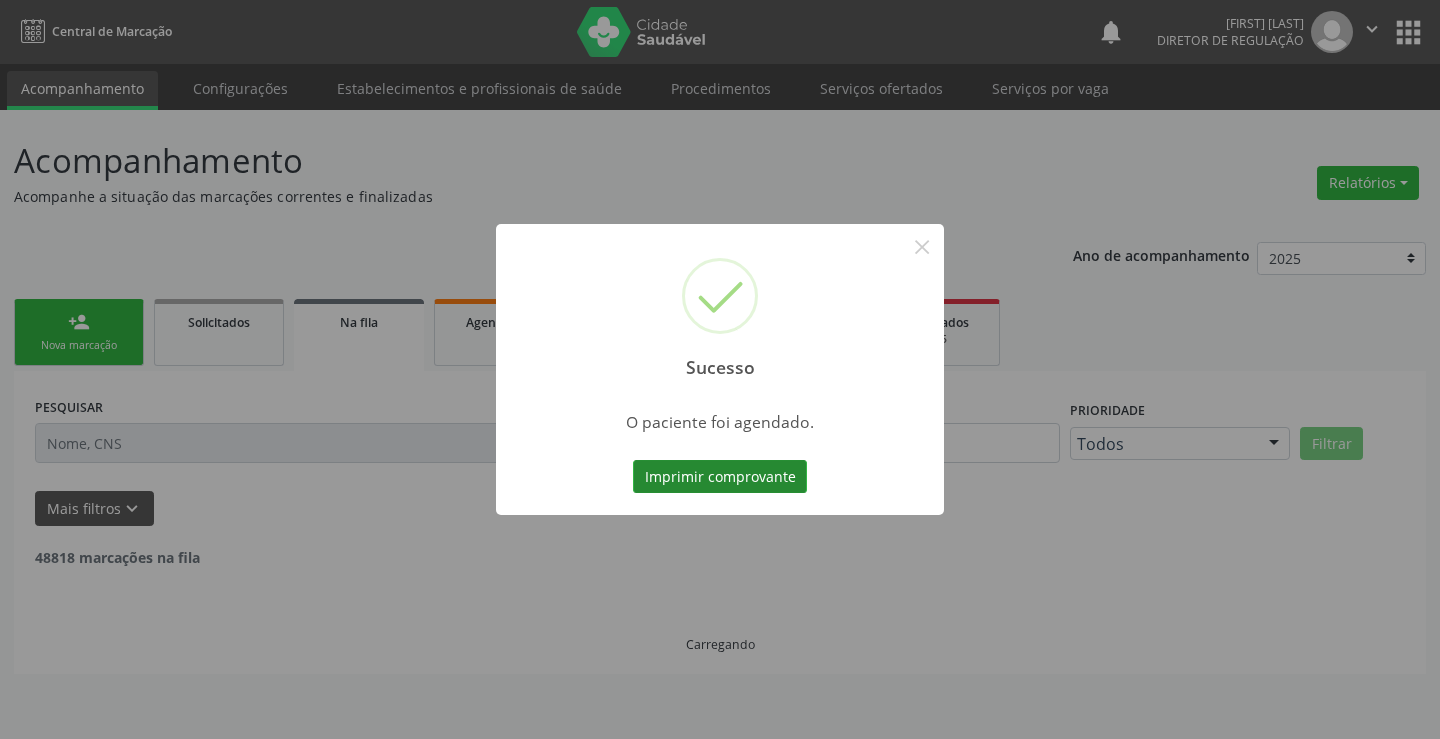 click on "Imprimir comprovante" at bounding box center (720, 477) 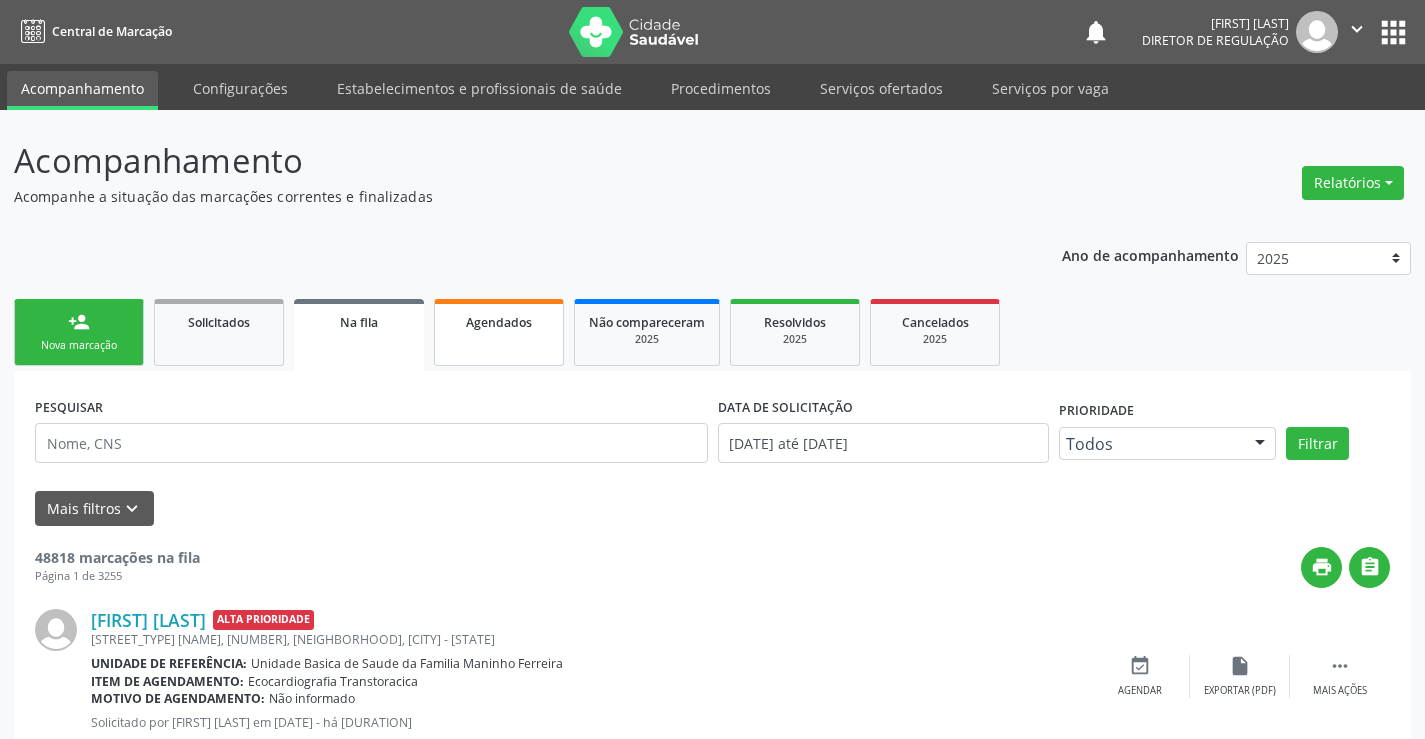 click on "Agendados" at bounding box center [499, 332] 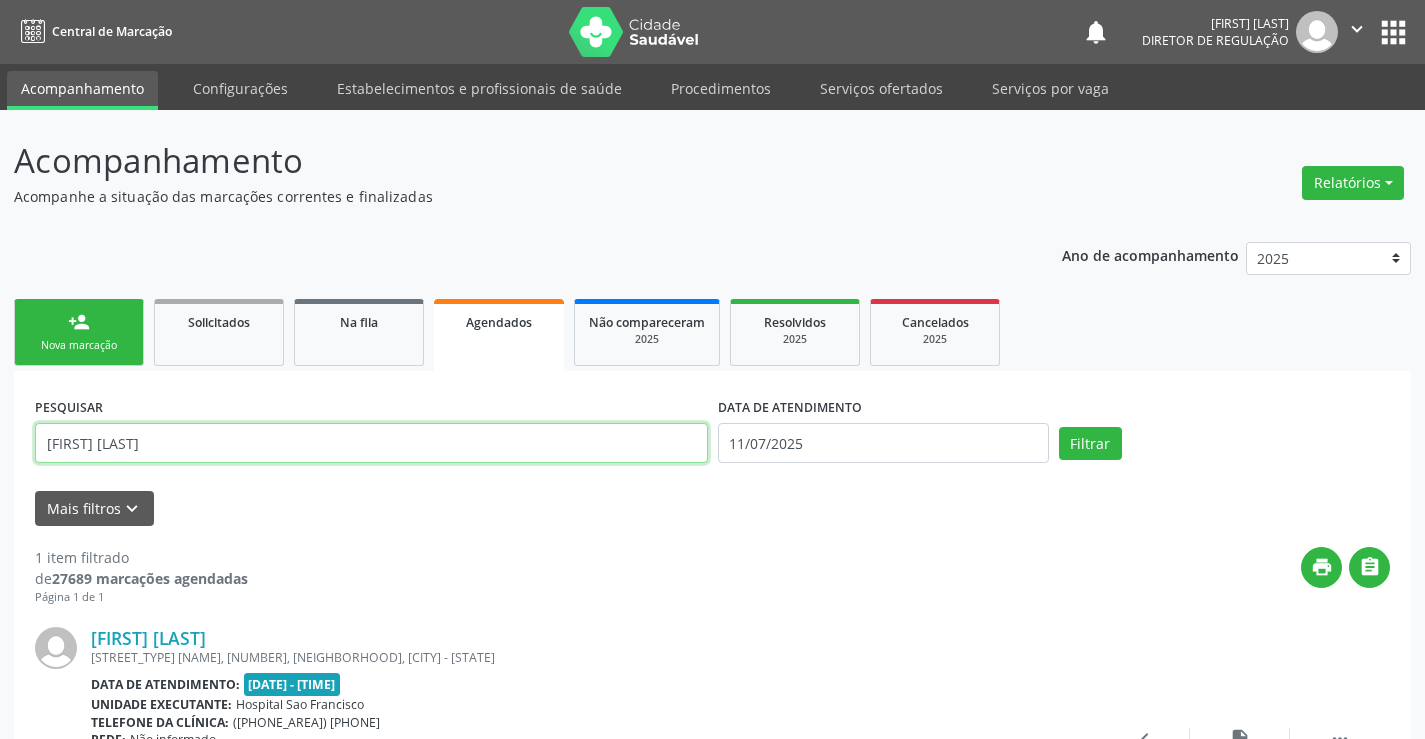 click on "[FIRST] [LAST]" at bounding box center (371, 443) 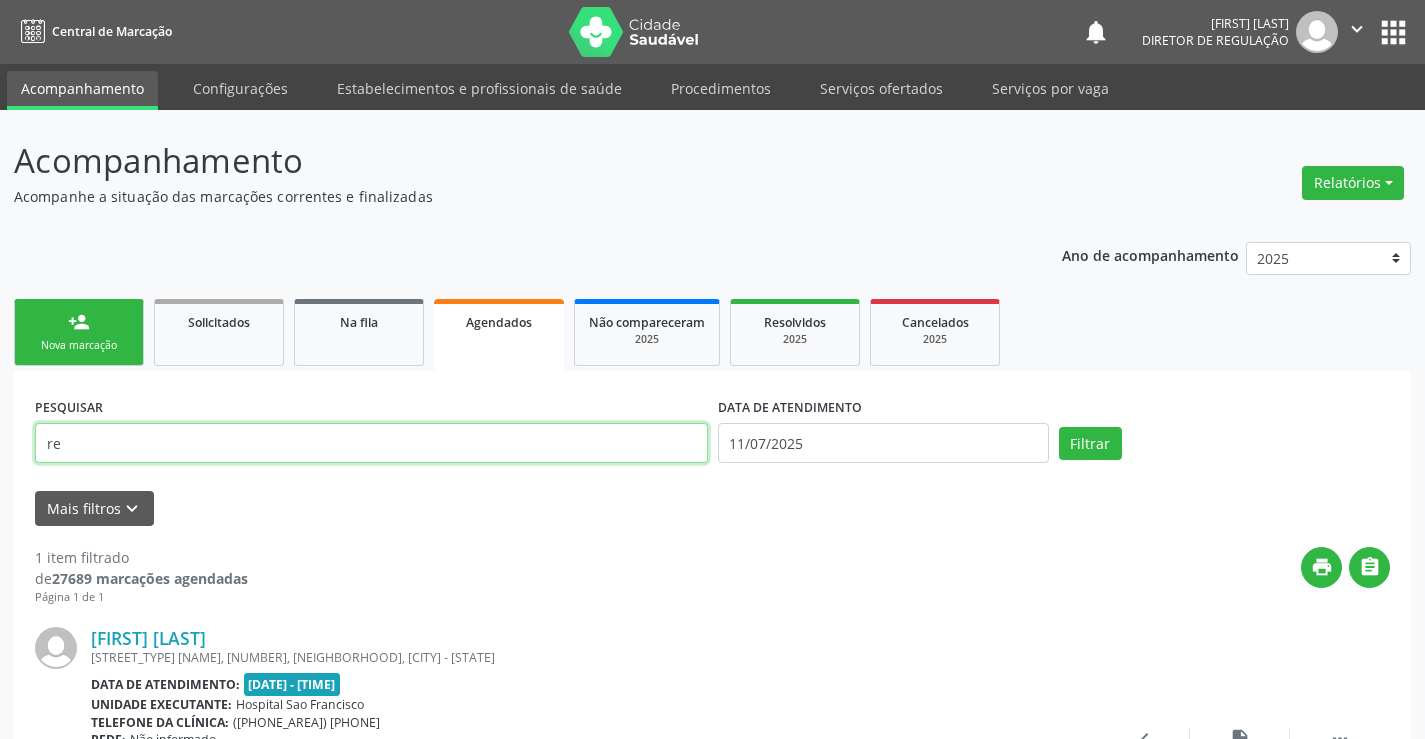 type on "r" 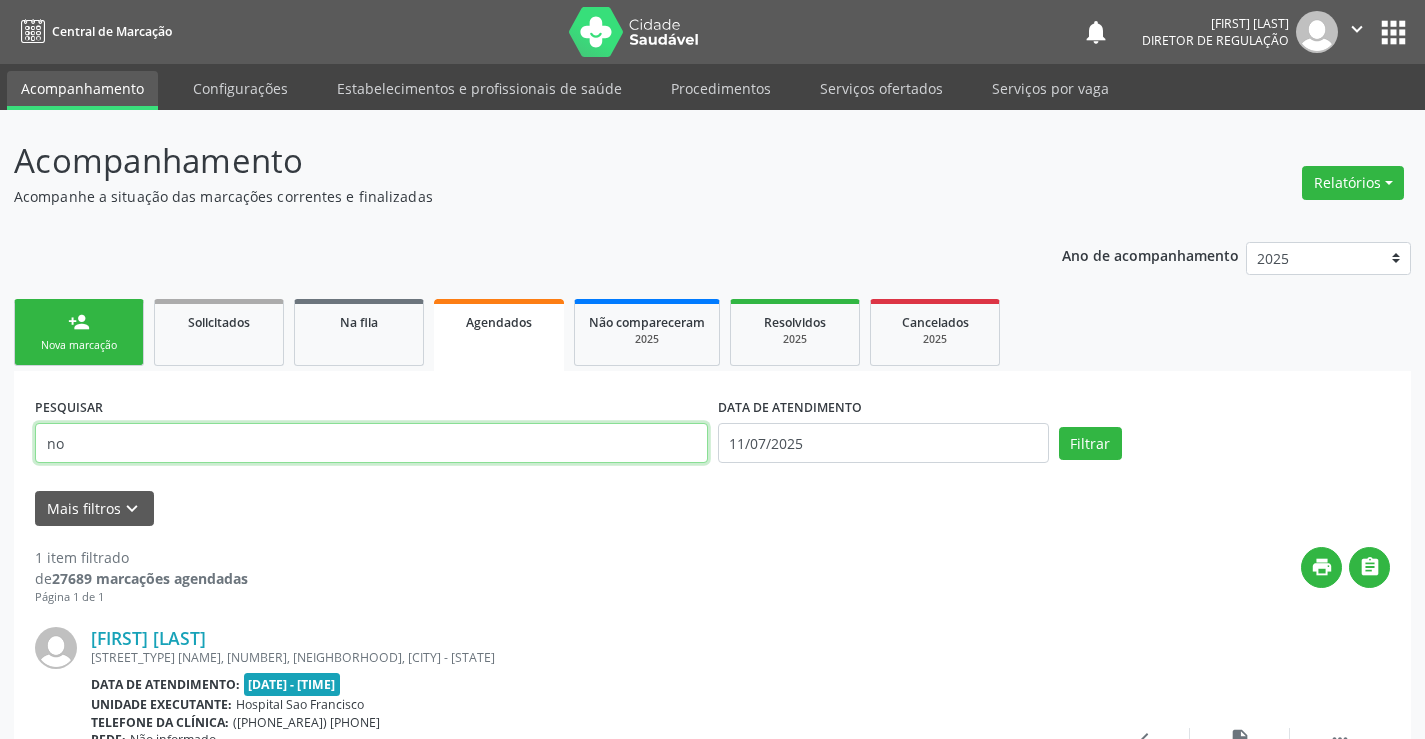 type on "n" 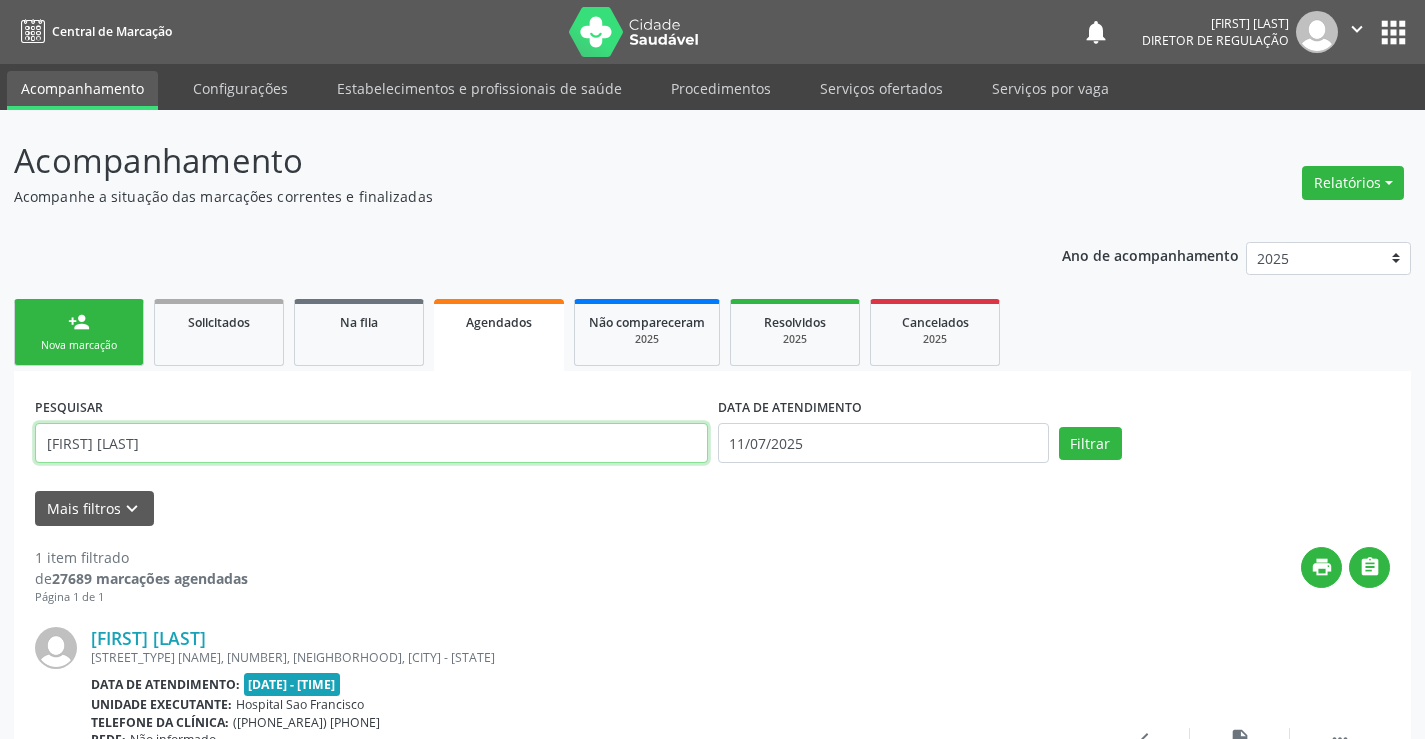 type on "[FIRST] [LAST]" 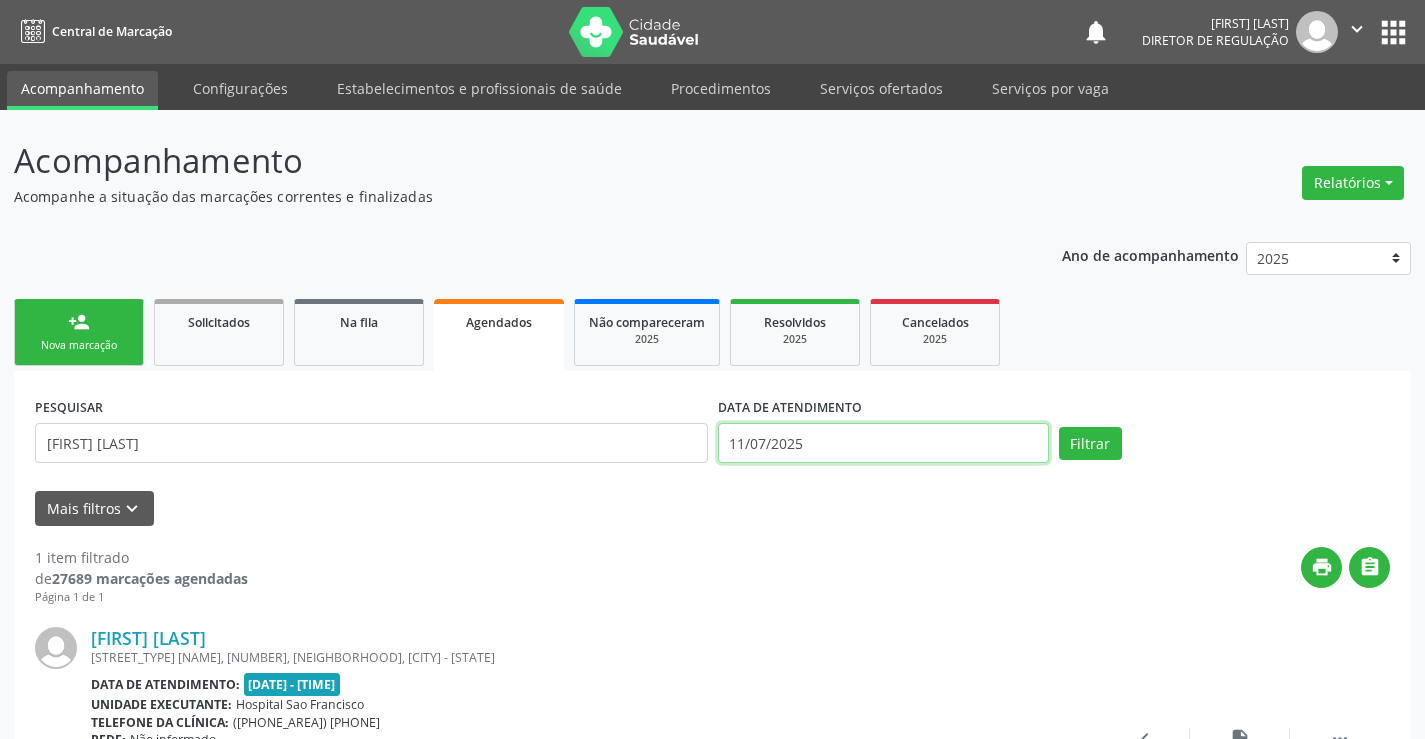 click on "11/07/2025" at bounding box center (883, 443) 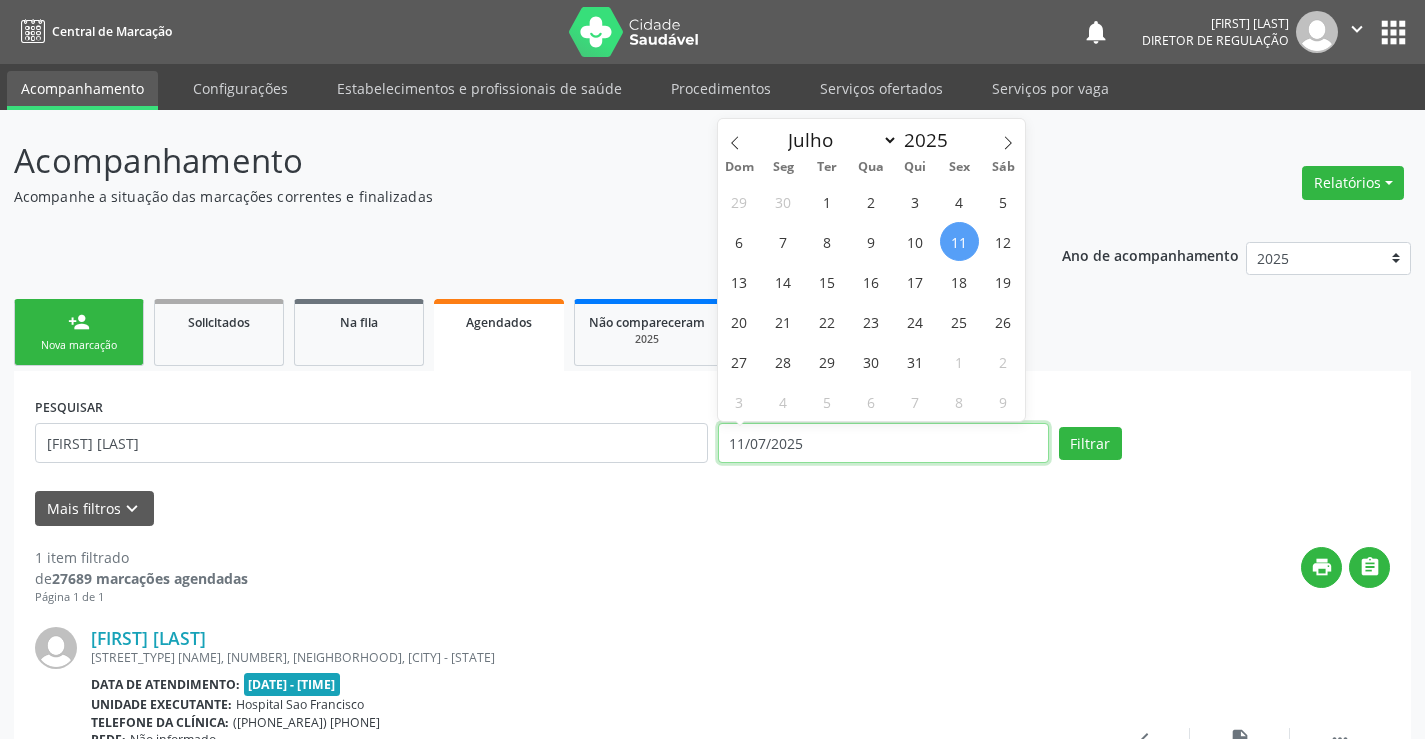 type 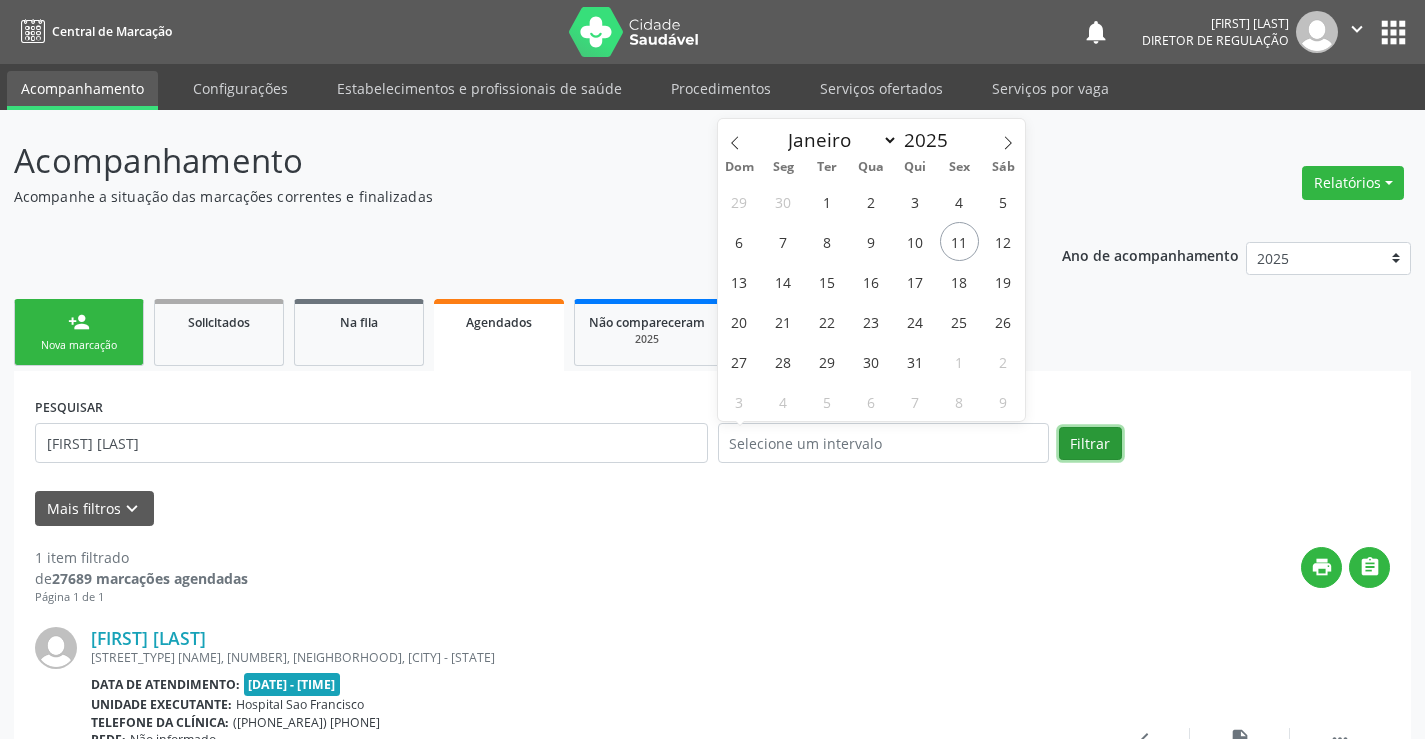 click on "Filtrar" at bounding box center [1090, 444] 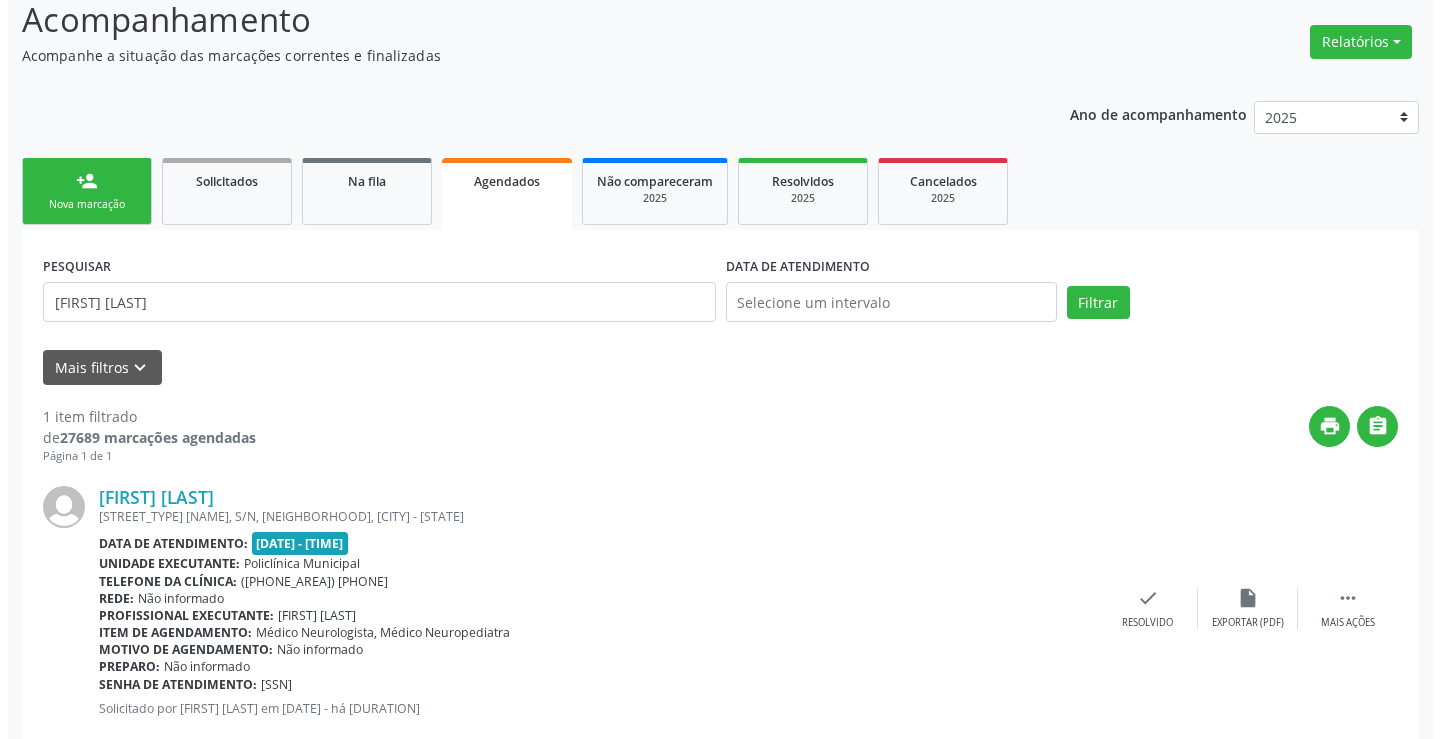 scroll, scrollTop: 189, scrollLeft: 0, axis: vertical 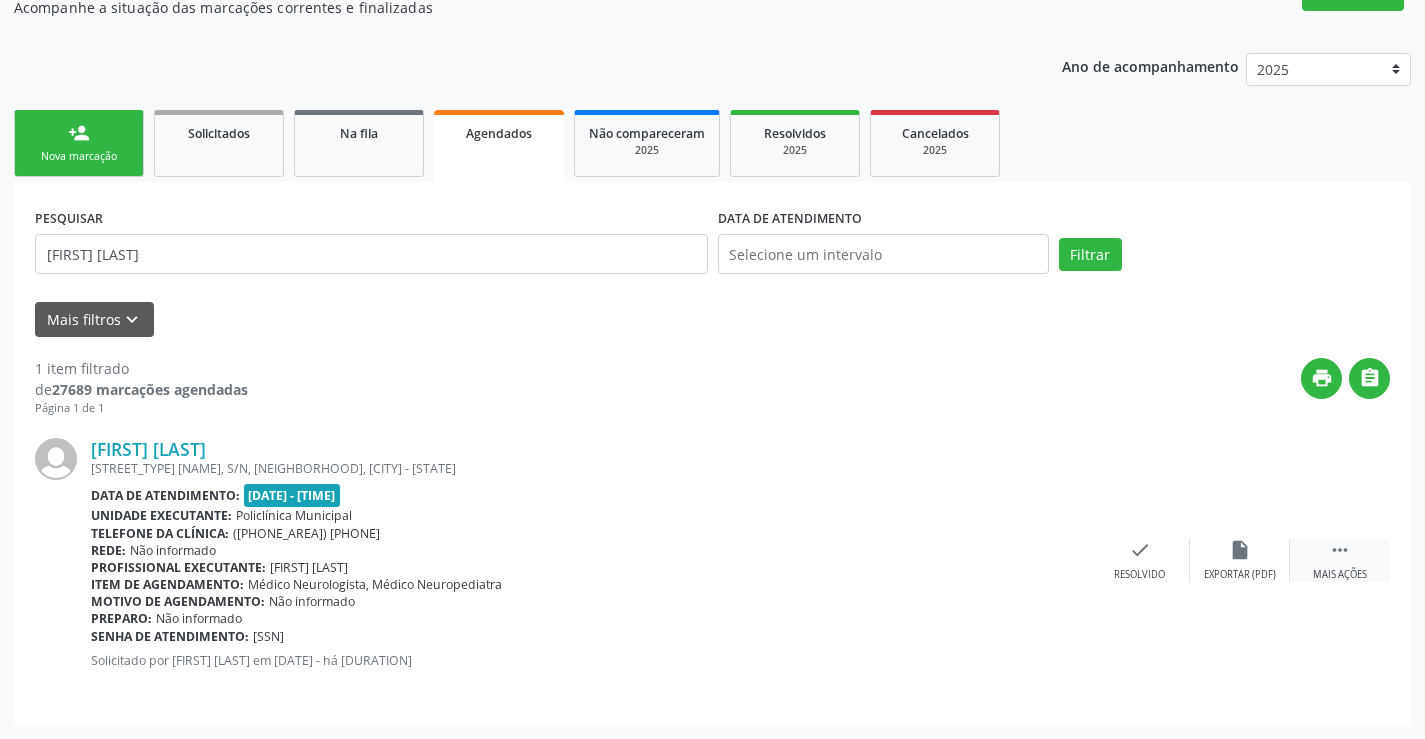 click on "" at bounding box center [1340, 550] 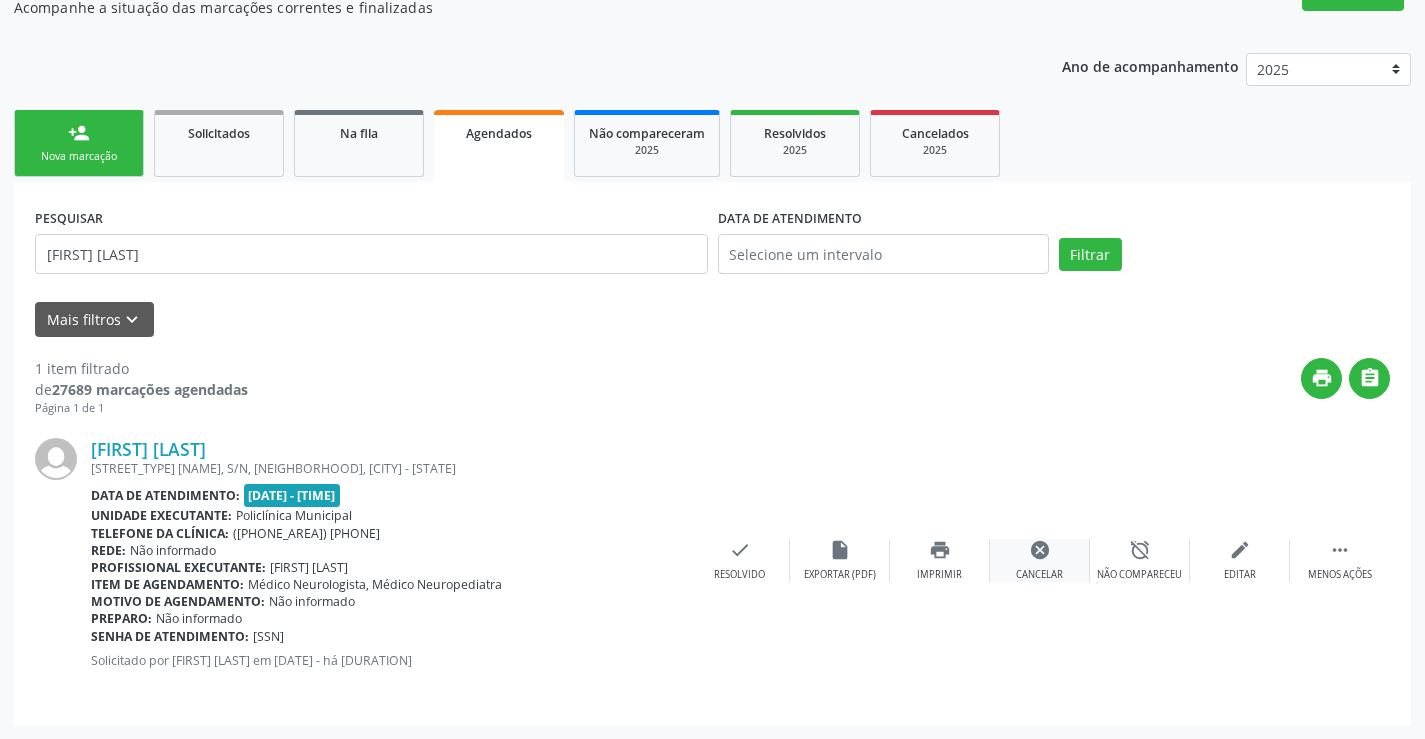click on "cancel" at bounding box center (1040, 550) 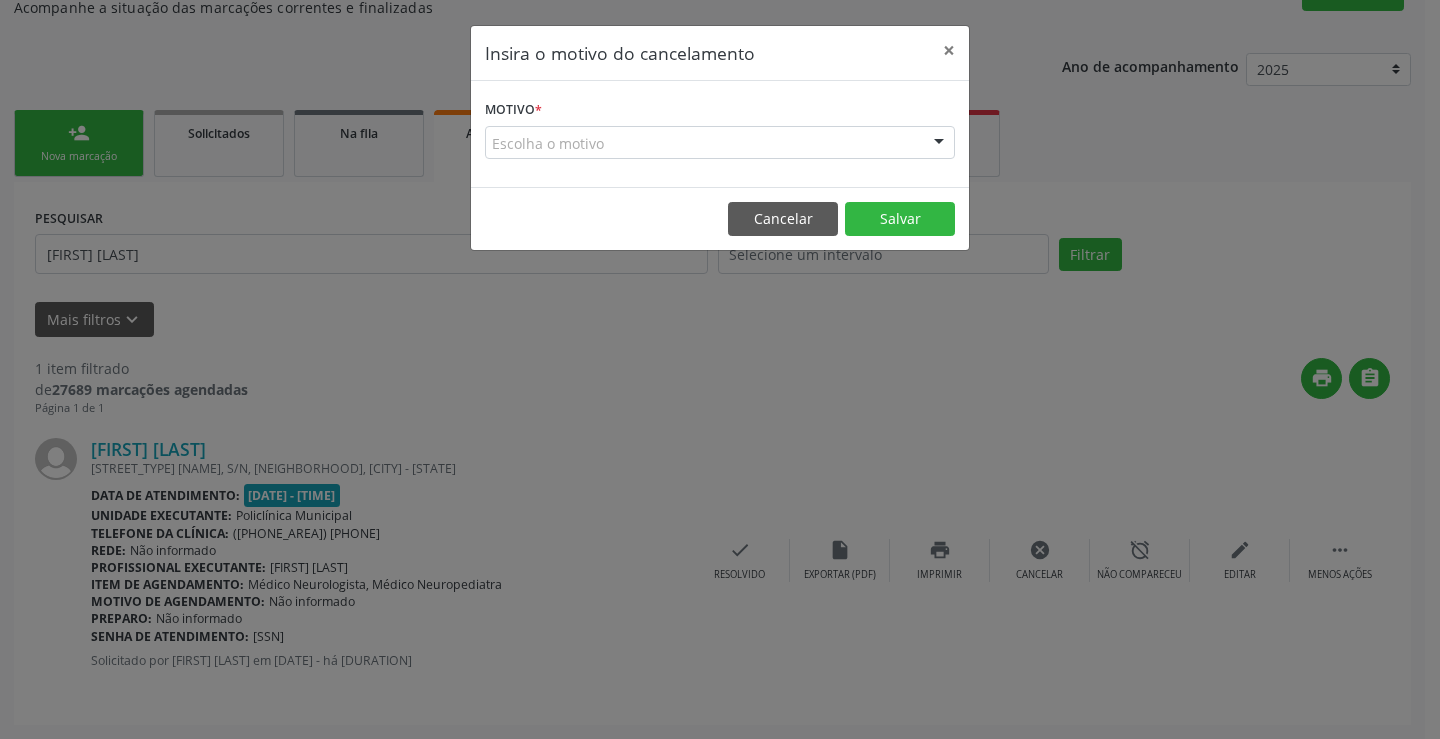 click on "Escolha o motivo" at bounding box center [720, 143] 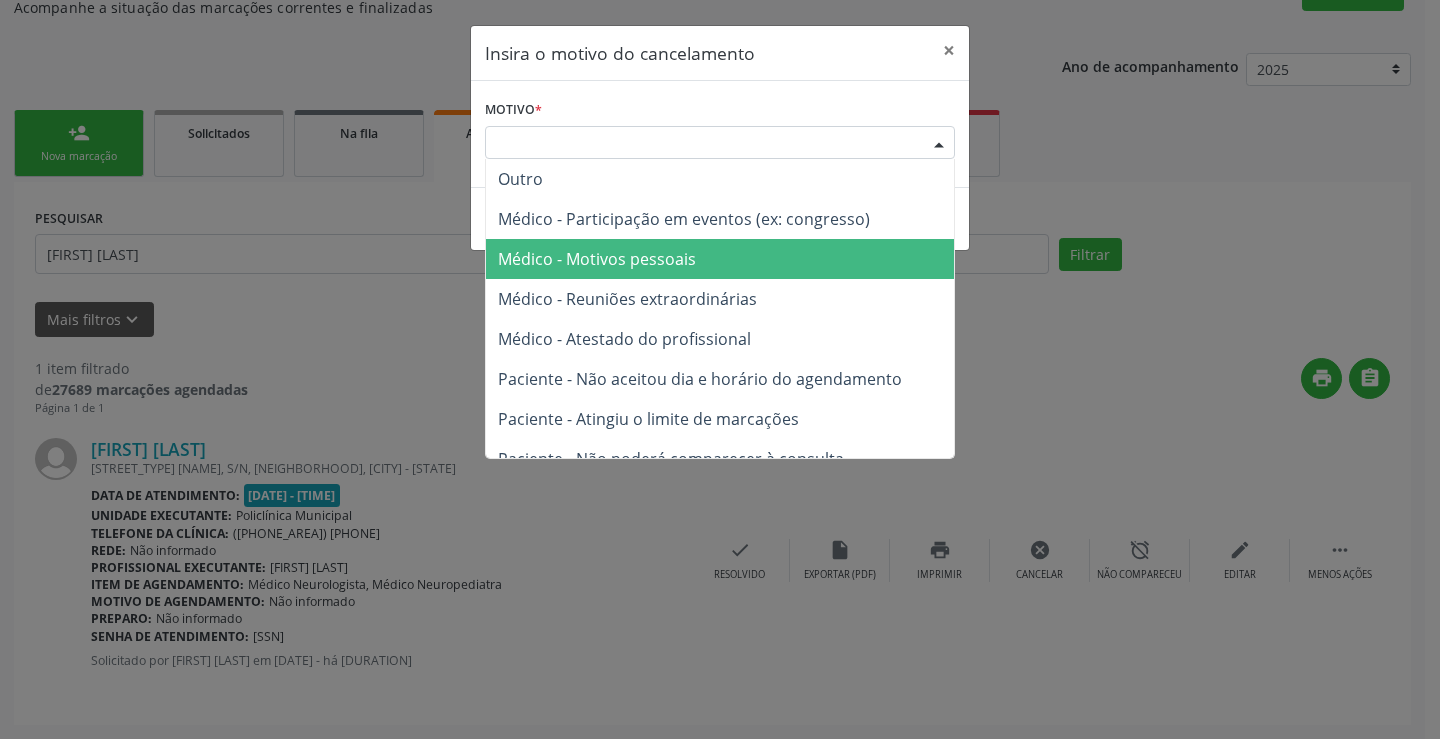 click on "Médico - Motivos pessoais" at bounding box center (597, 259) 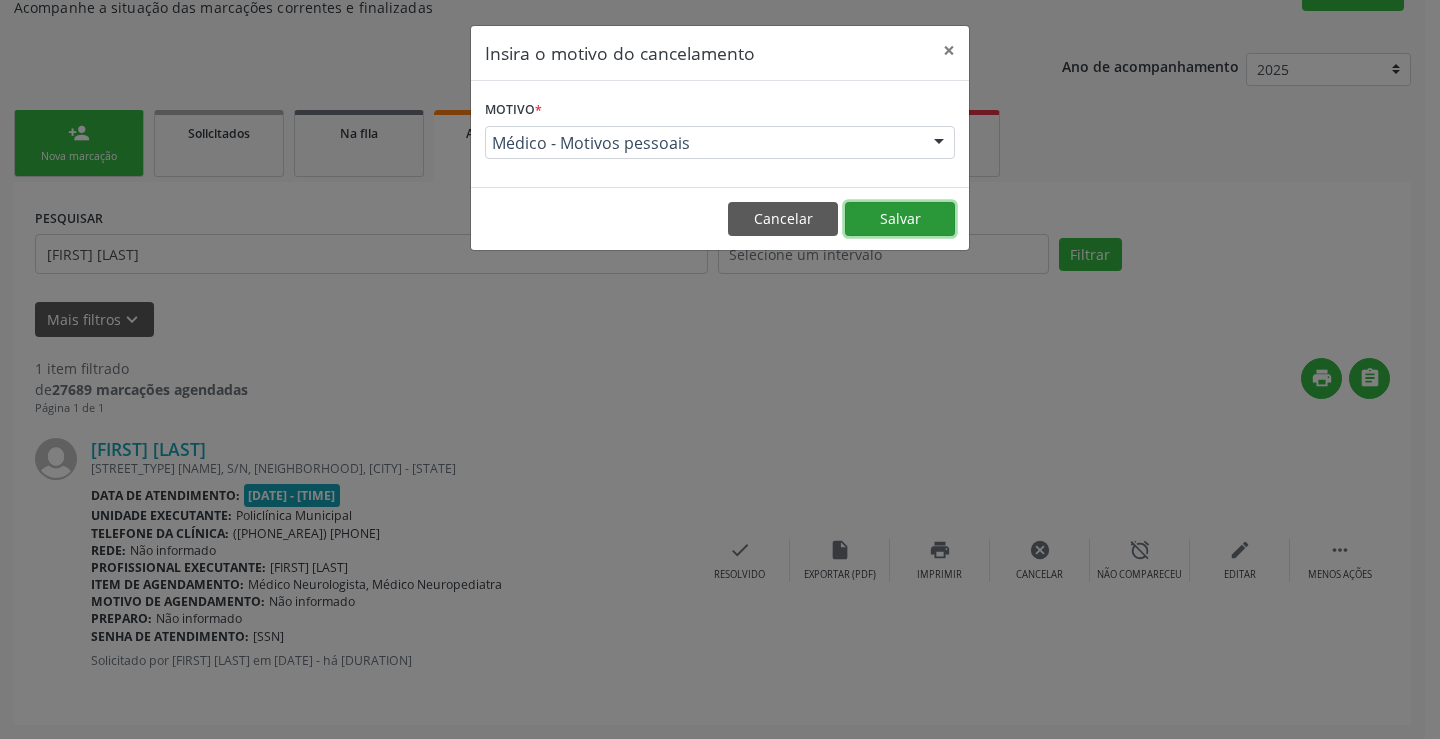 click on "Salvar" at bounding box center (900, 219) 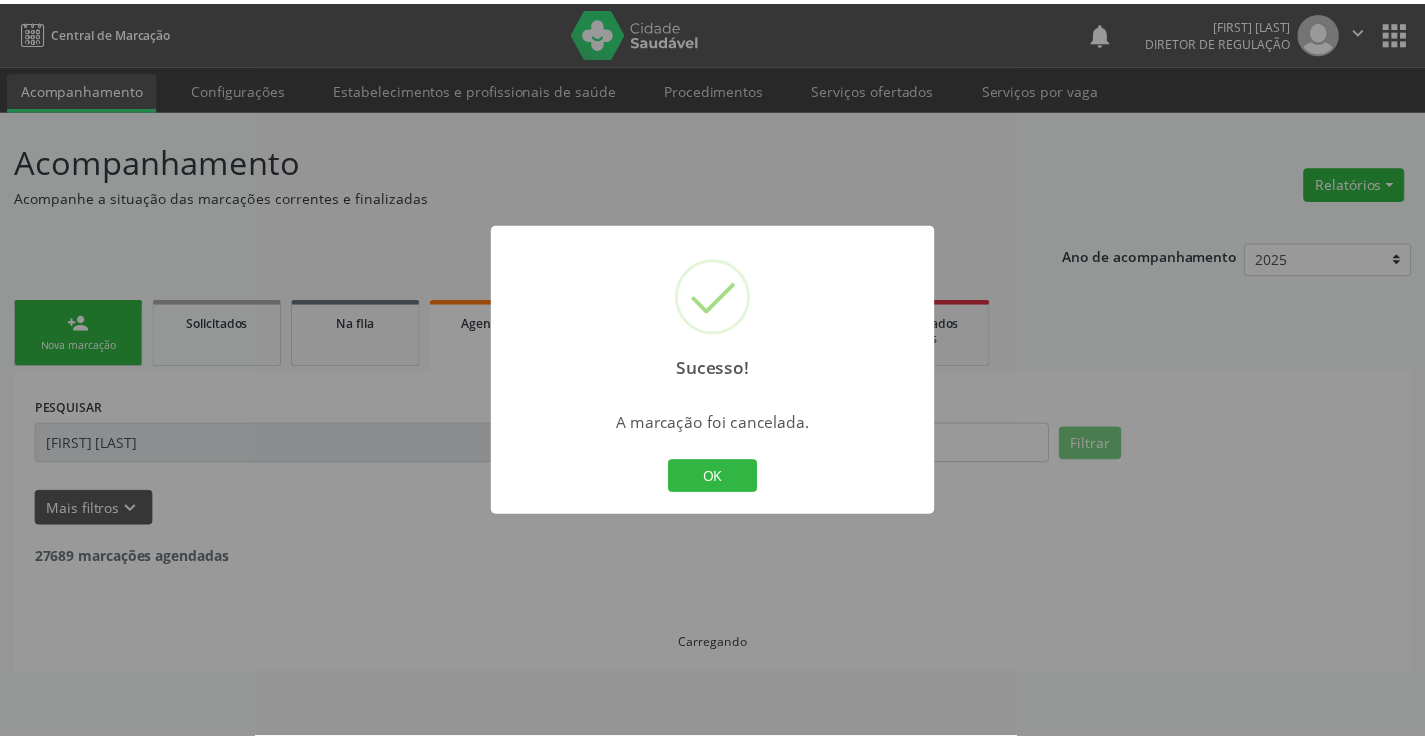 scroll, scrollTop: 0, scrollLeft: 0, axis: both 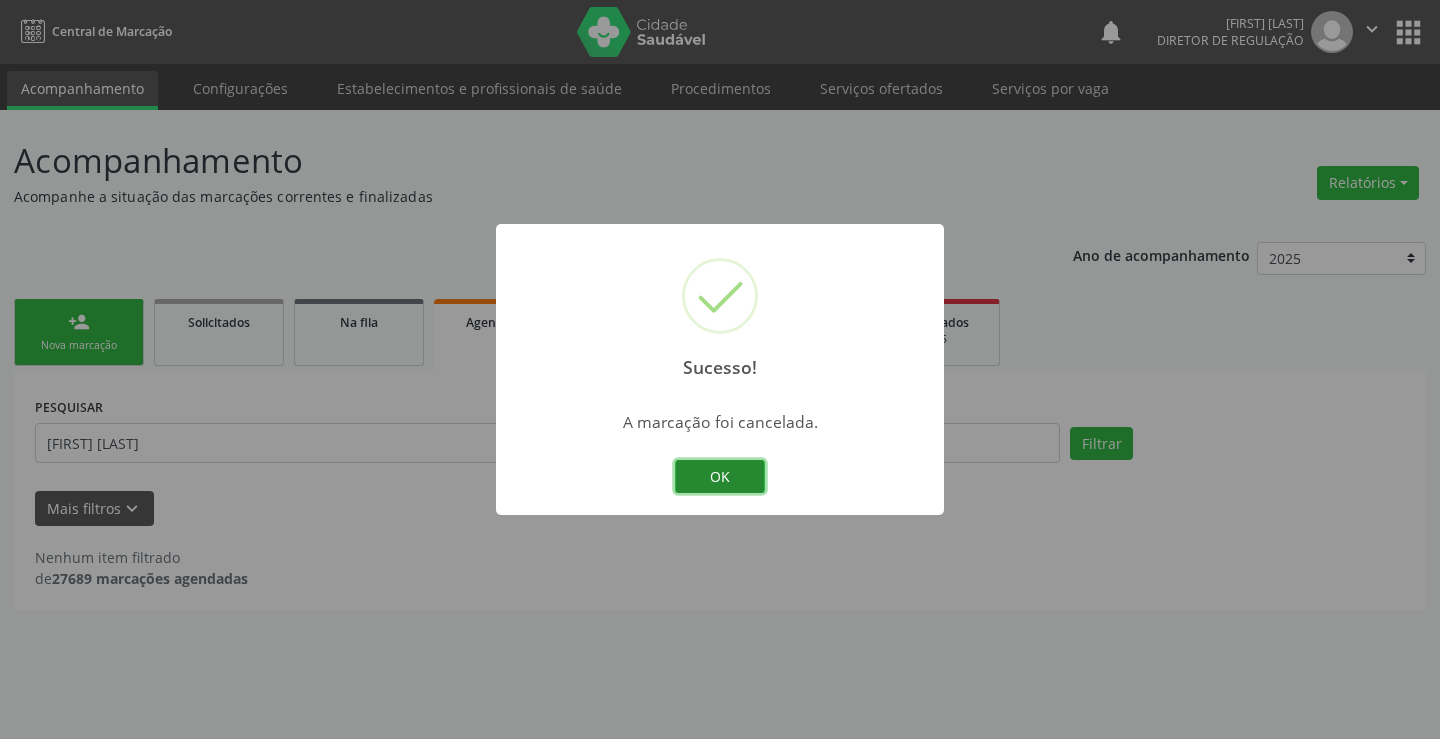 click on "OK" at bounding box center (720, 477) 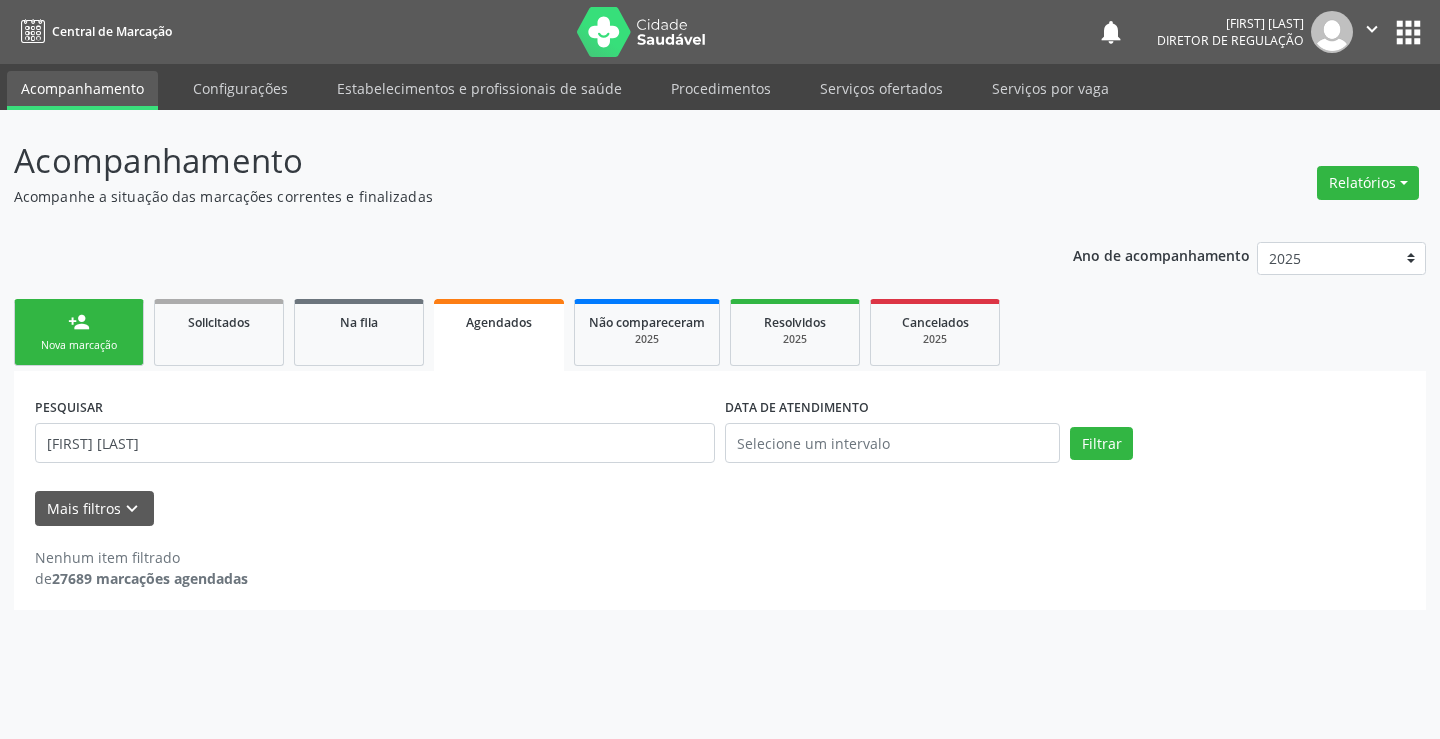 click on "person_add
Nova marcação" at bounding box center (79, 332) 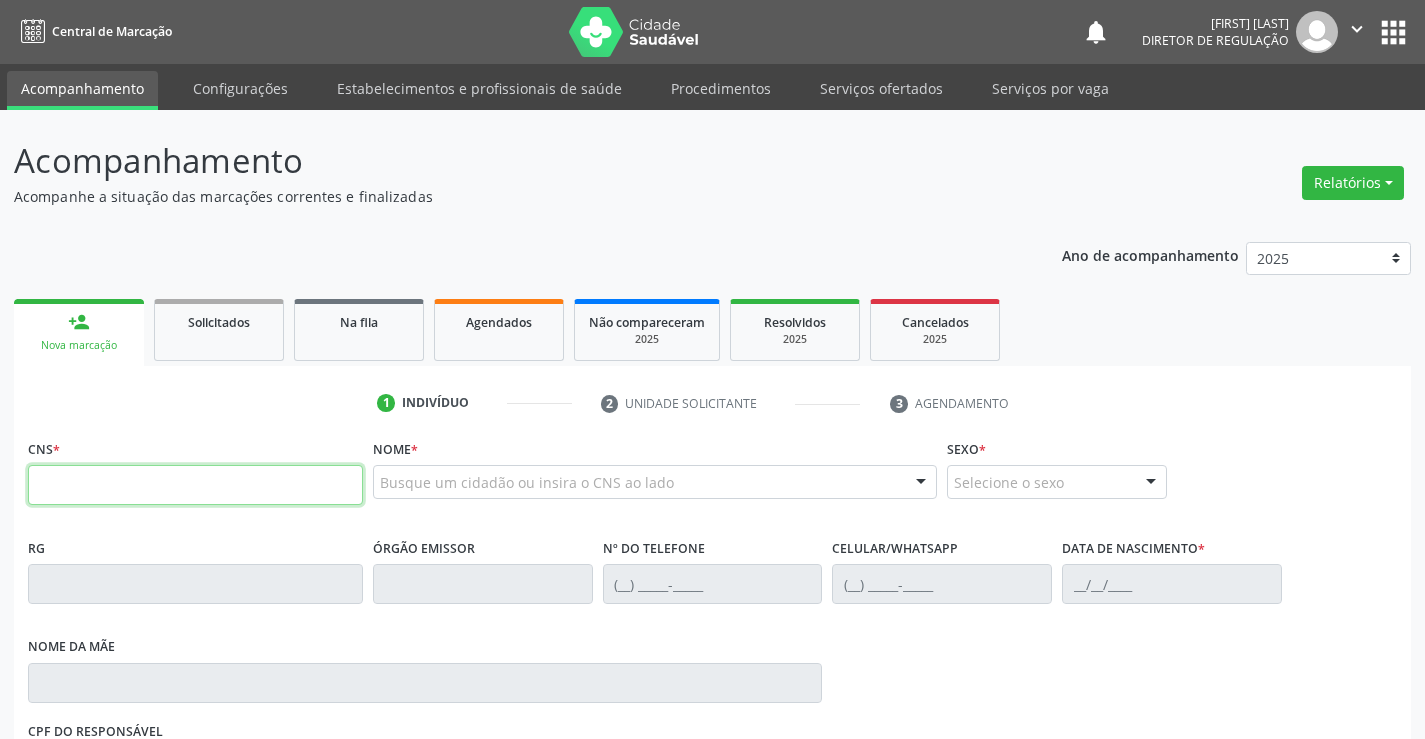 click at bounding box center [195, 485] 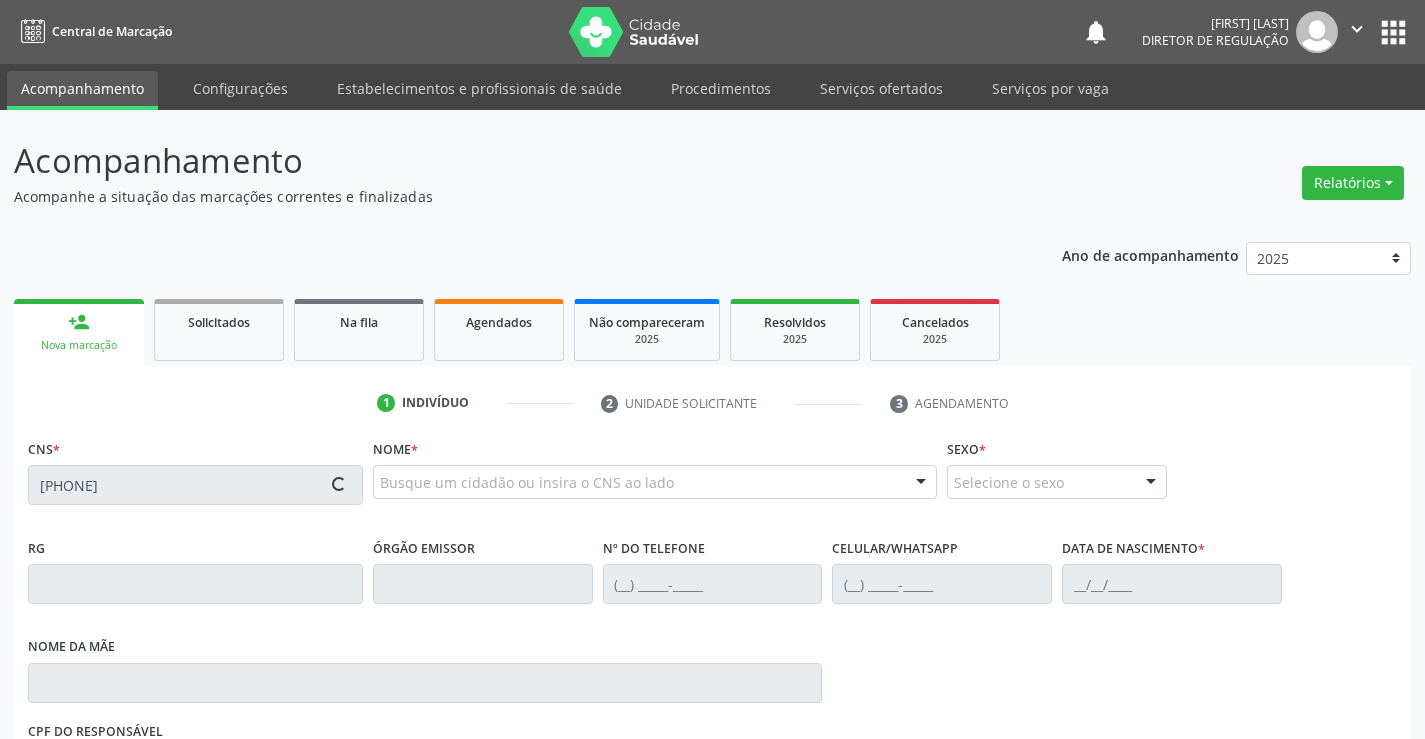 type on "[PHONE]" 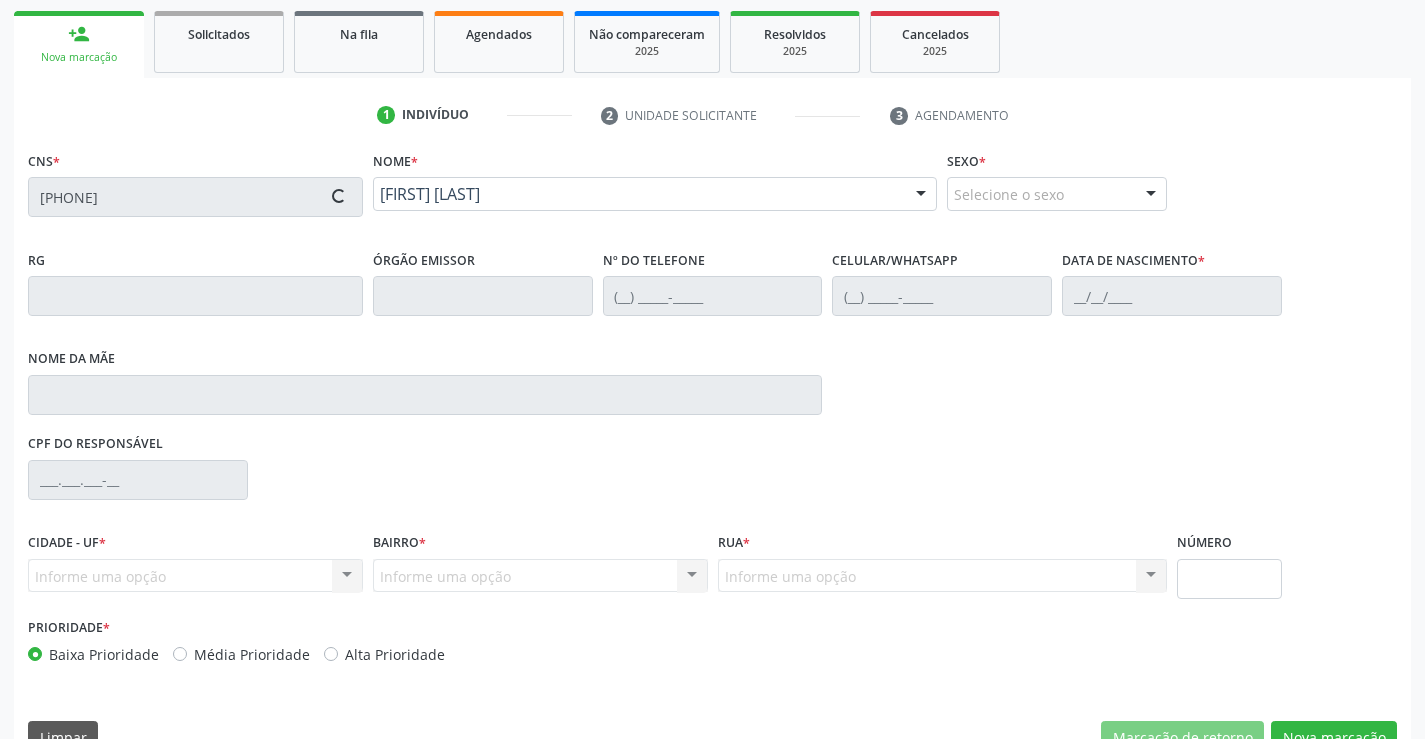 scroll, scrollTop: 331, scrollLeft: 0, axis: vertical 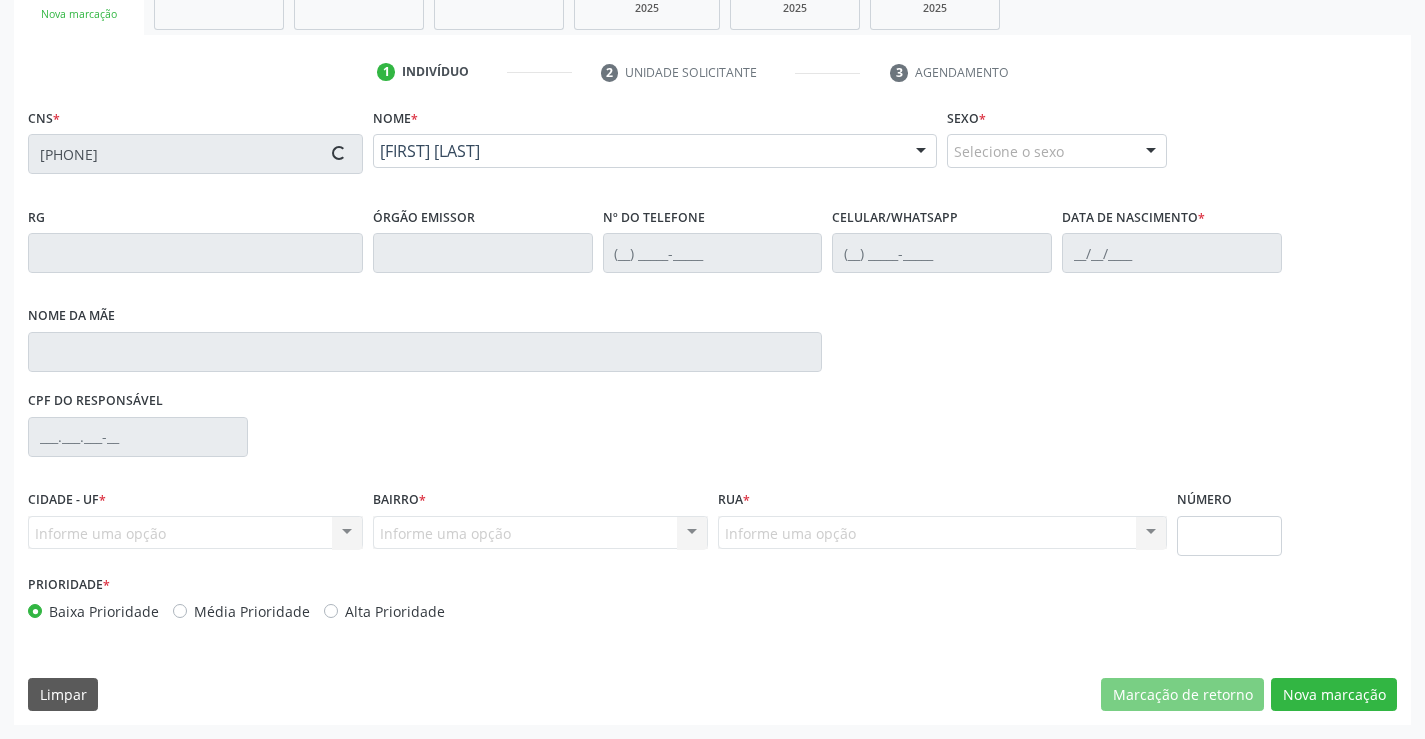 type on "[SSN]" 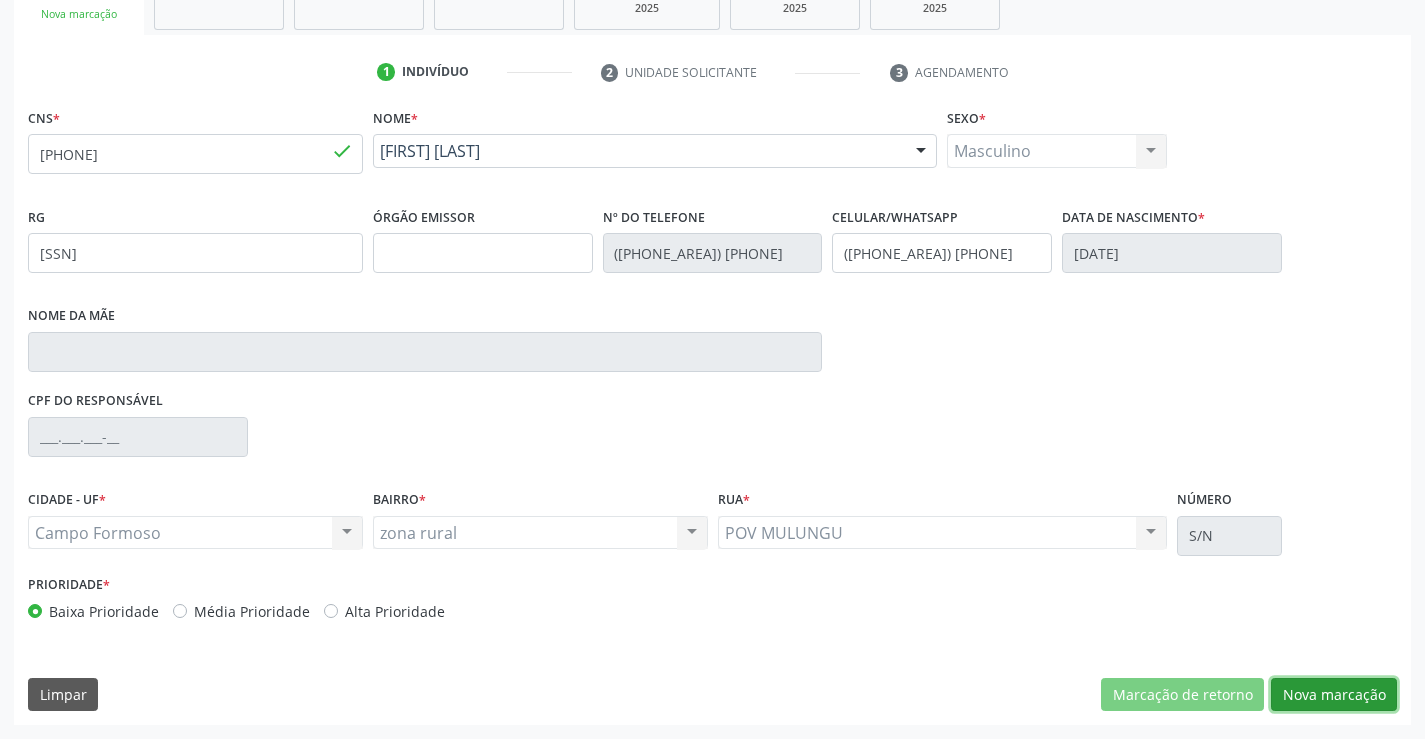 click on "Nova marcação" at bounding box center [1334, 695] 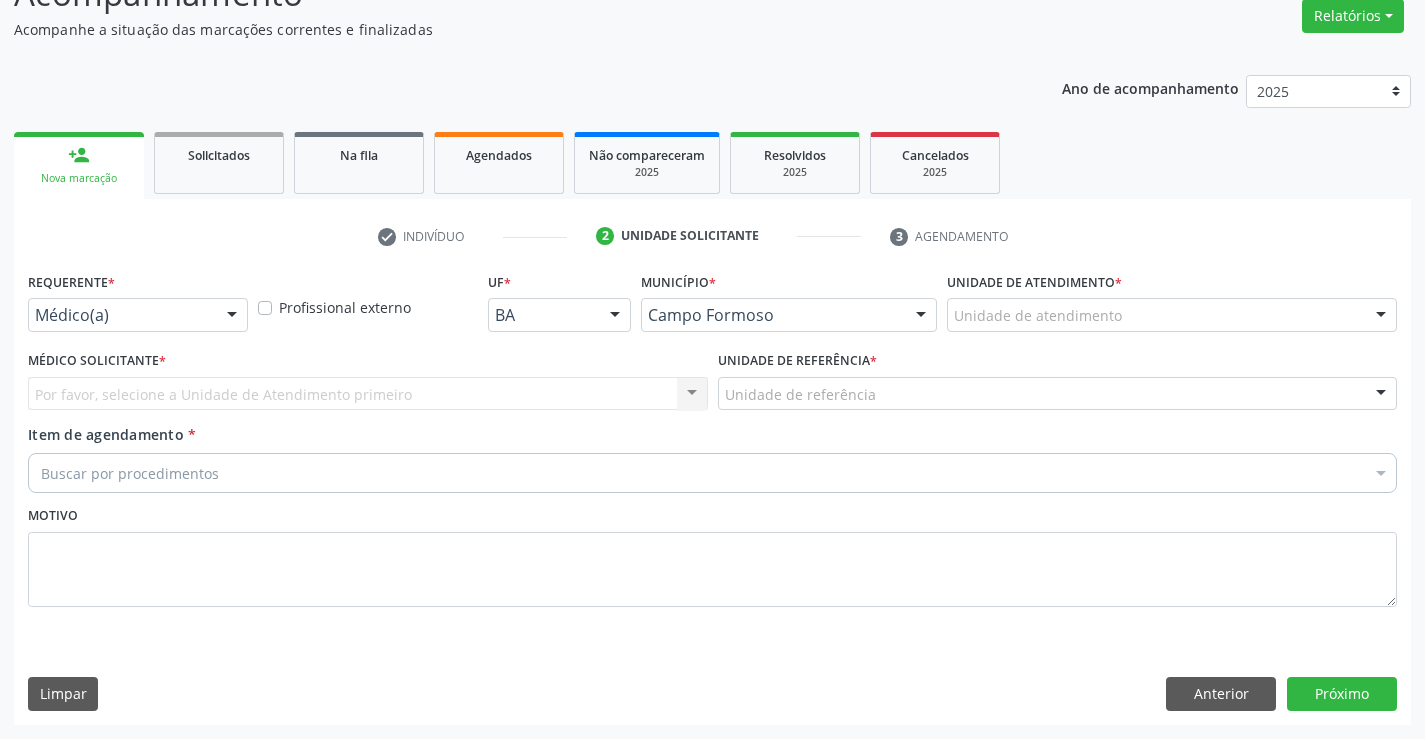 scroll, scrollTop: 167, scrollLeft: 0, axis: vertical 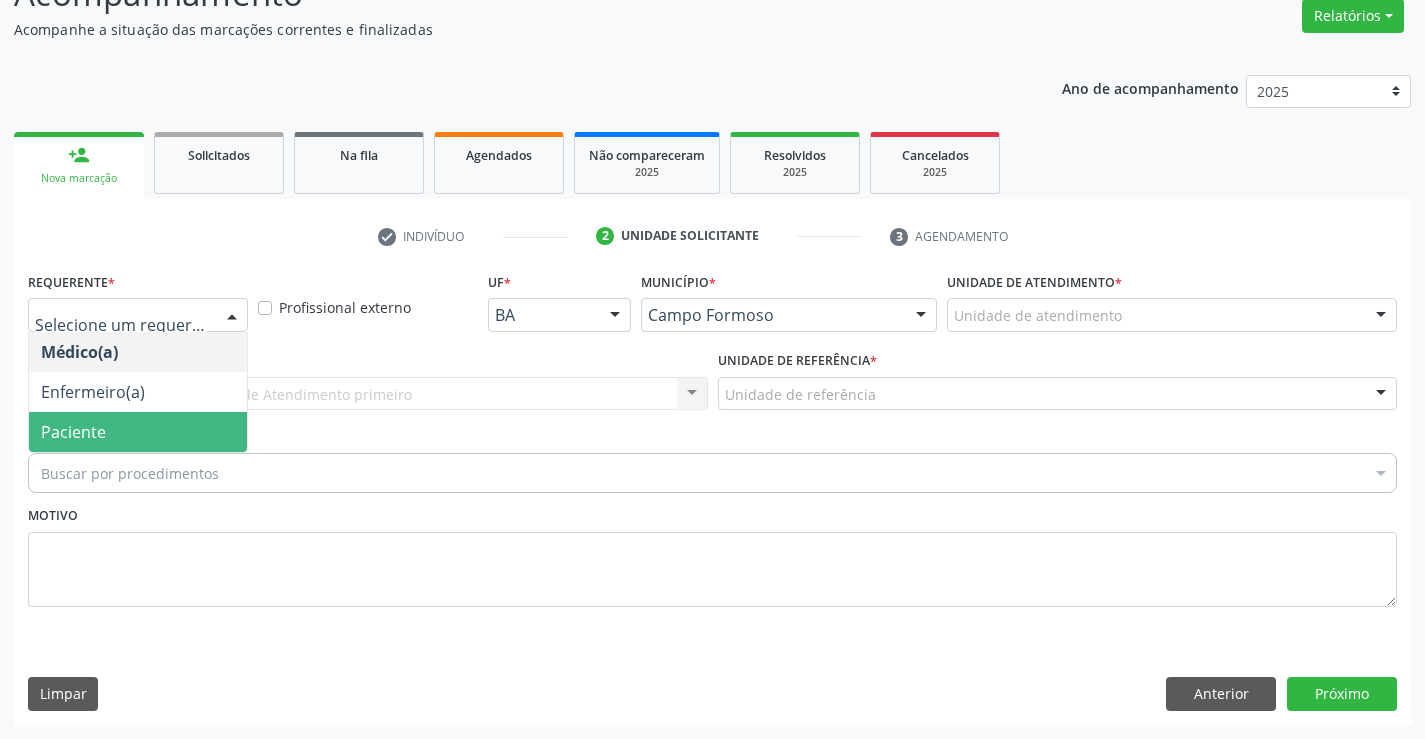 click on "Paciente" at bounding box center [73, 432] 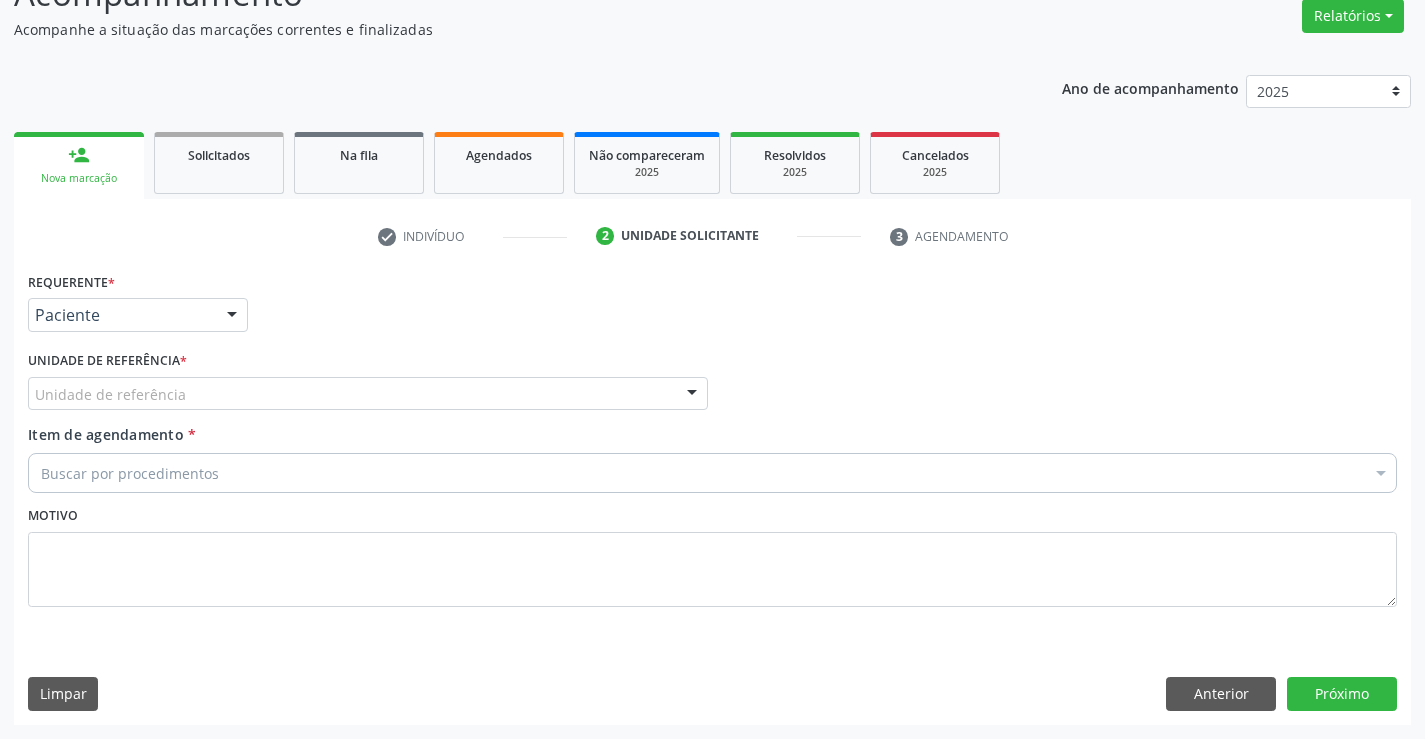 click on "Unidade de referência" at bounding box center (368, 394) 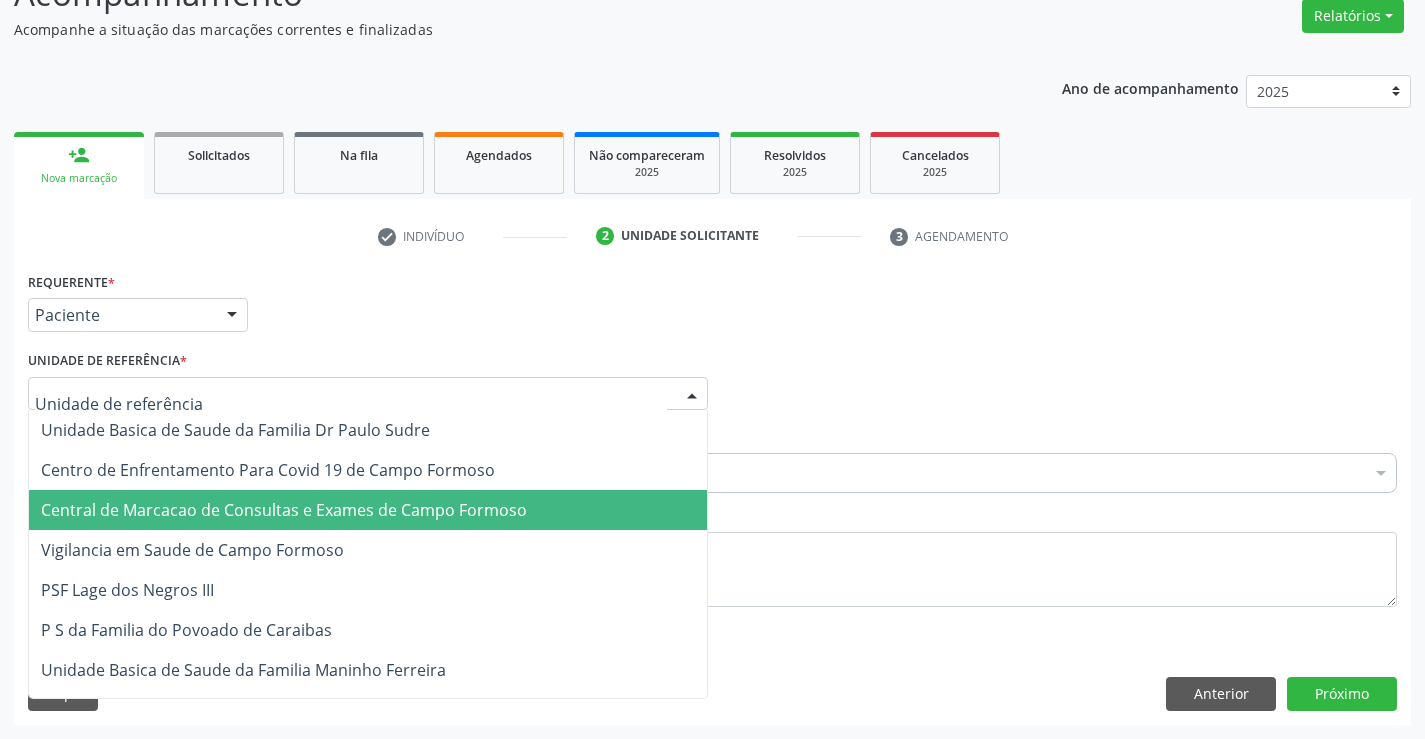 click on "Central de Marcacao de Consultas e Exames de Campo Formoso" at bounding box center [284, 510] 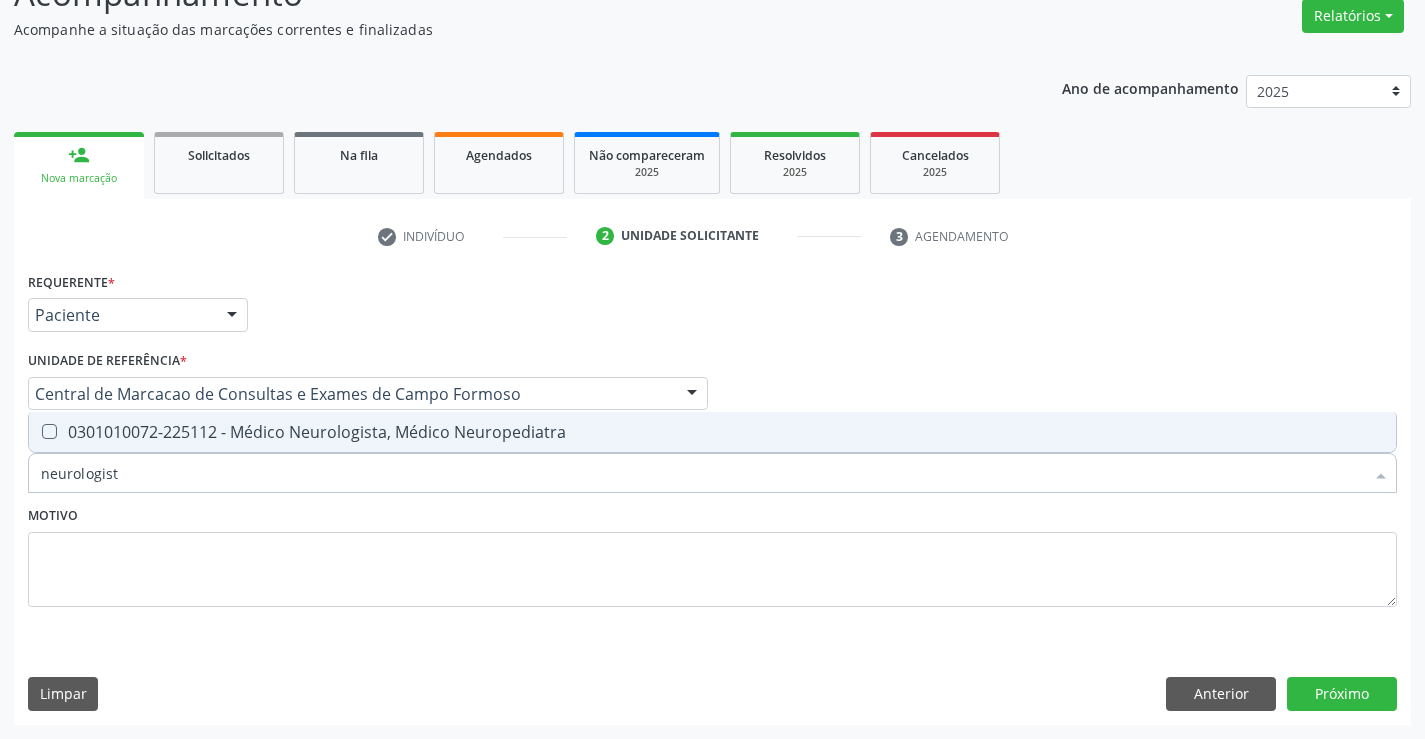 type on "neurologista" 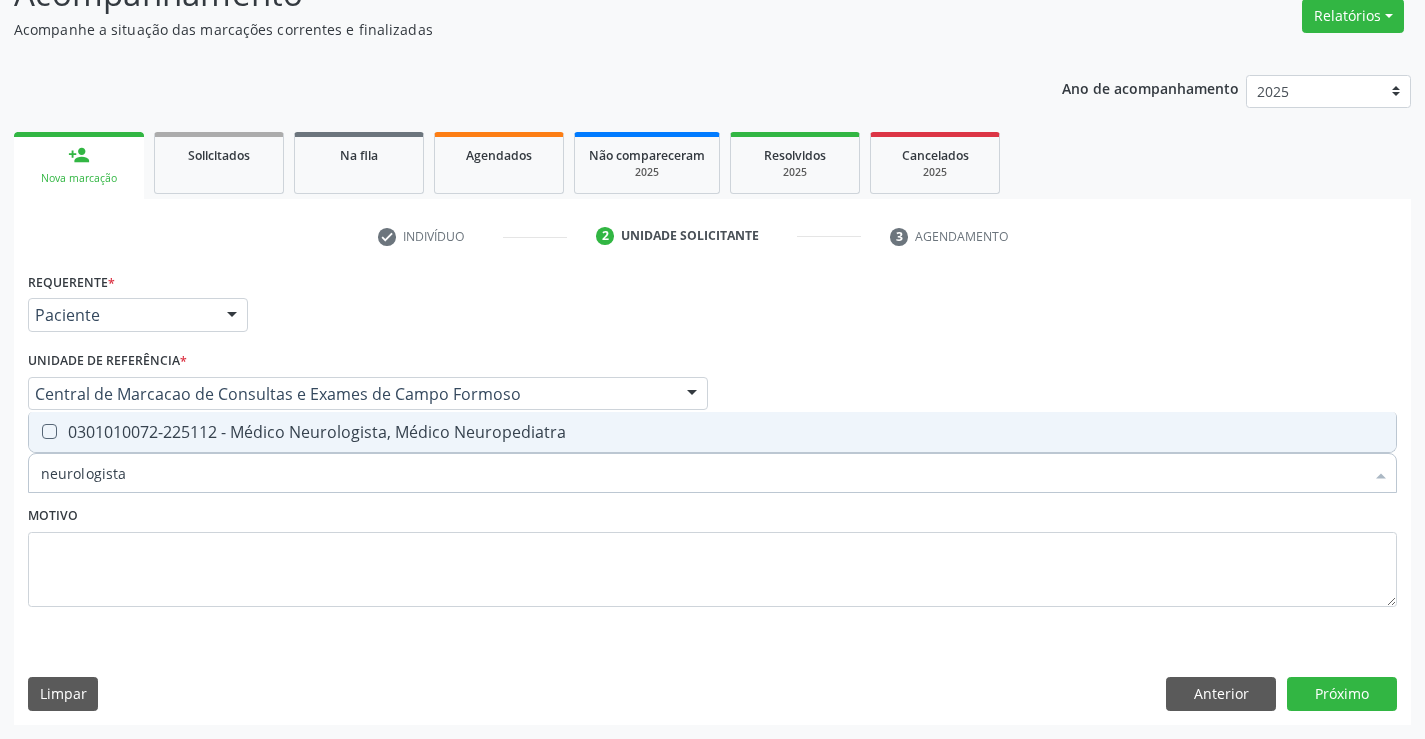 click on "0301010072-225112 - Médico Neurologista, Médico Neuropediatra" at bounding box center (712, 432) 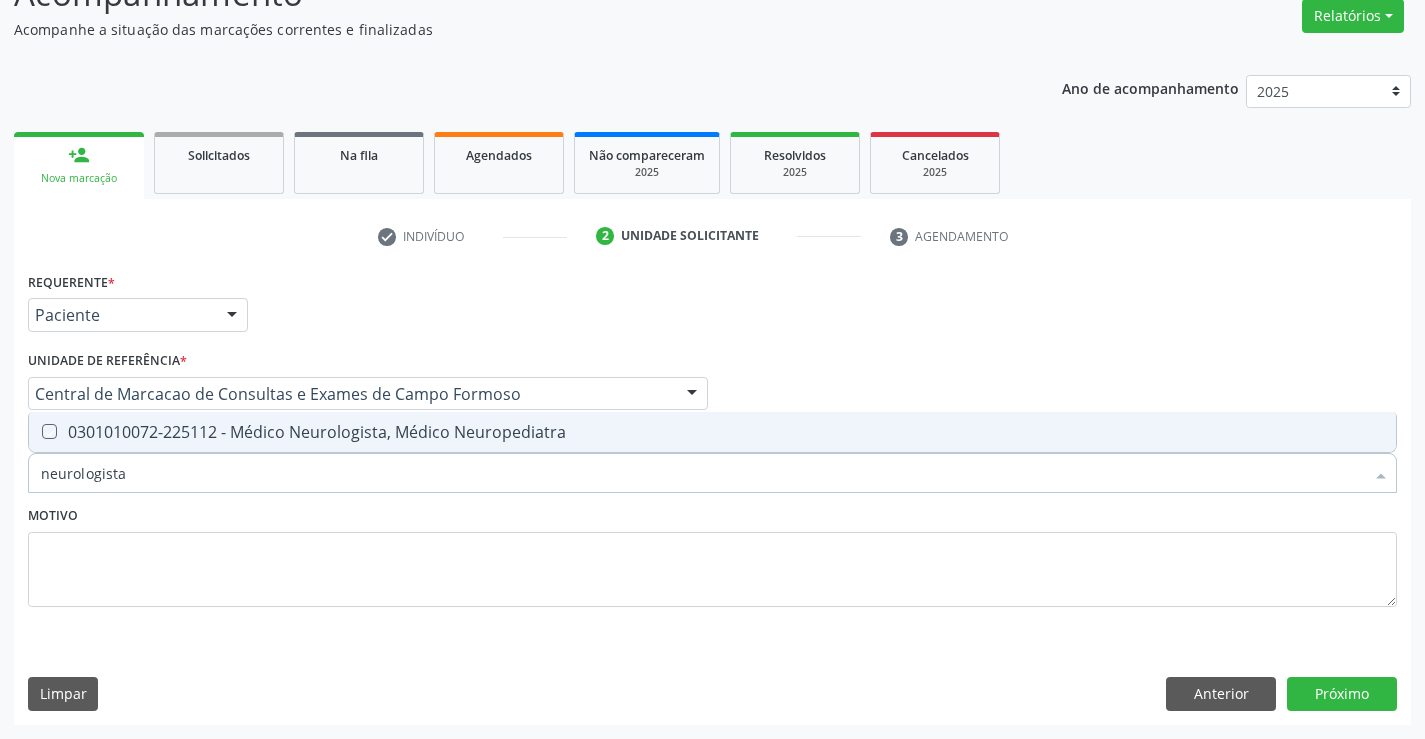 checkbox on "true" 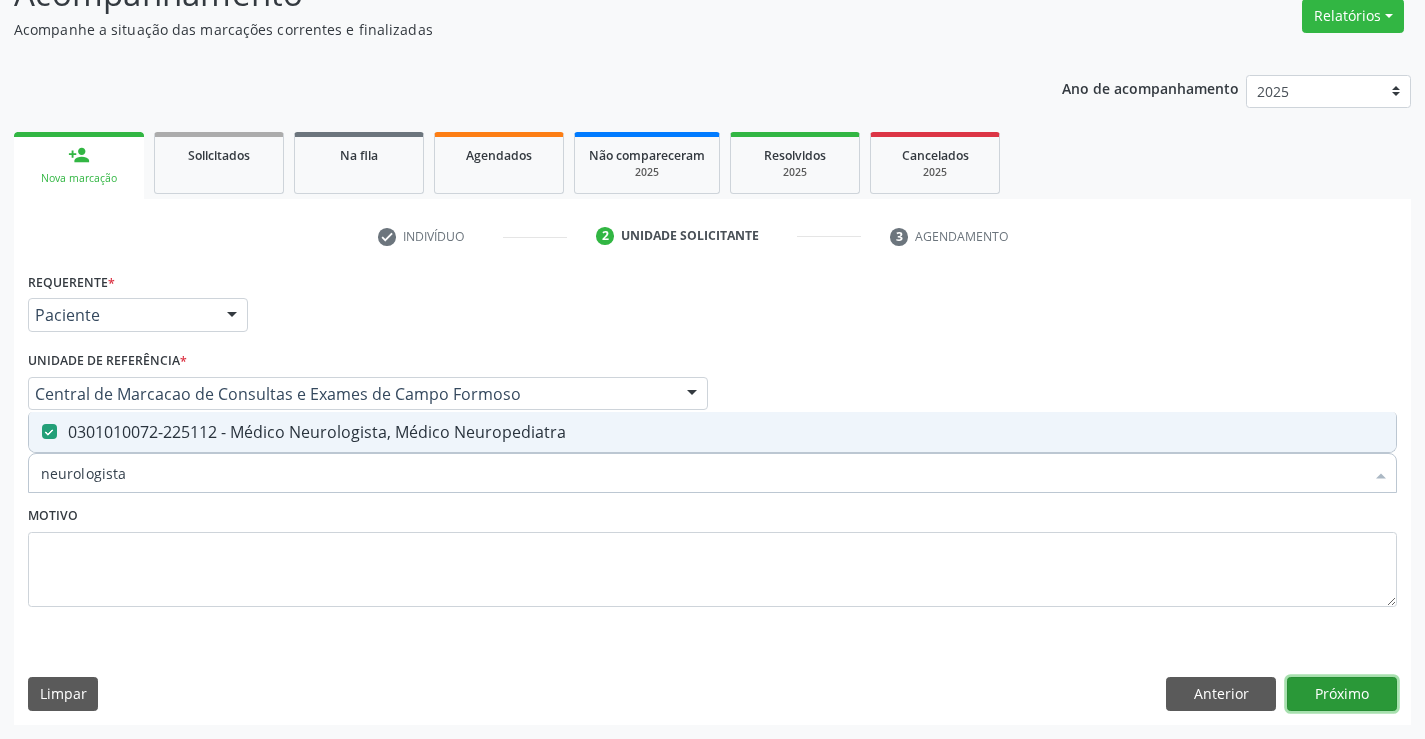 click on "Próximo" at bounding box center [1342, 694] 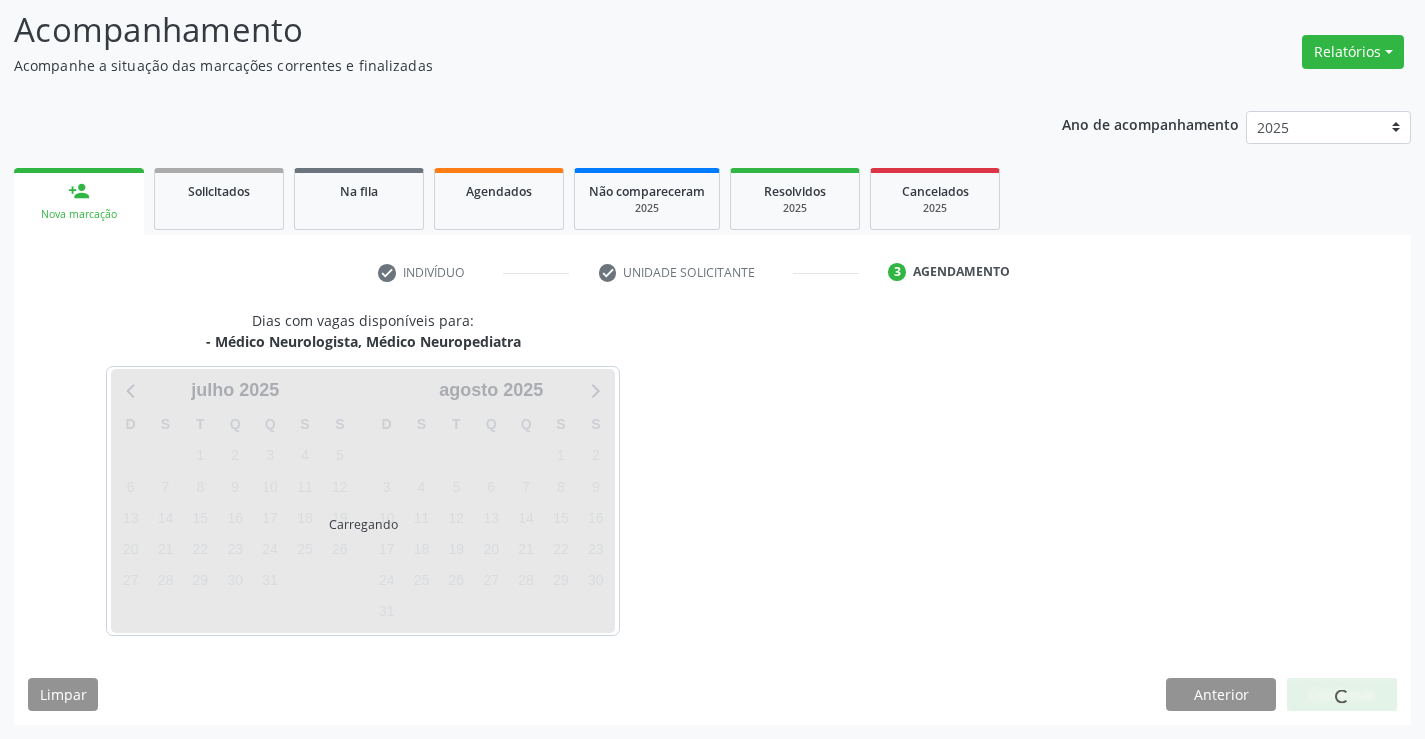 scroll, scrollTop: 131, scrollLeft: 0, axis: vertical 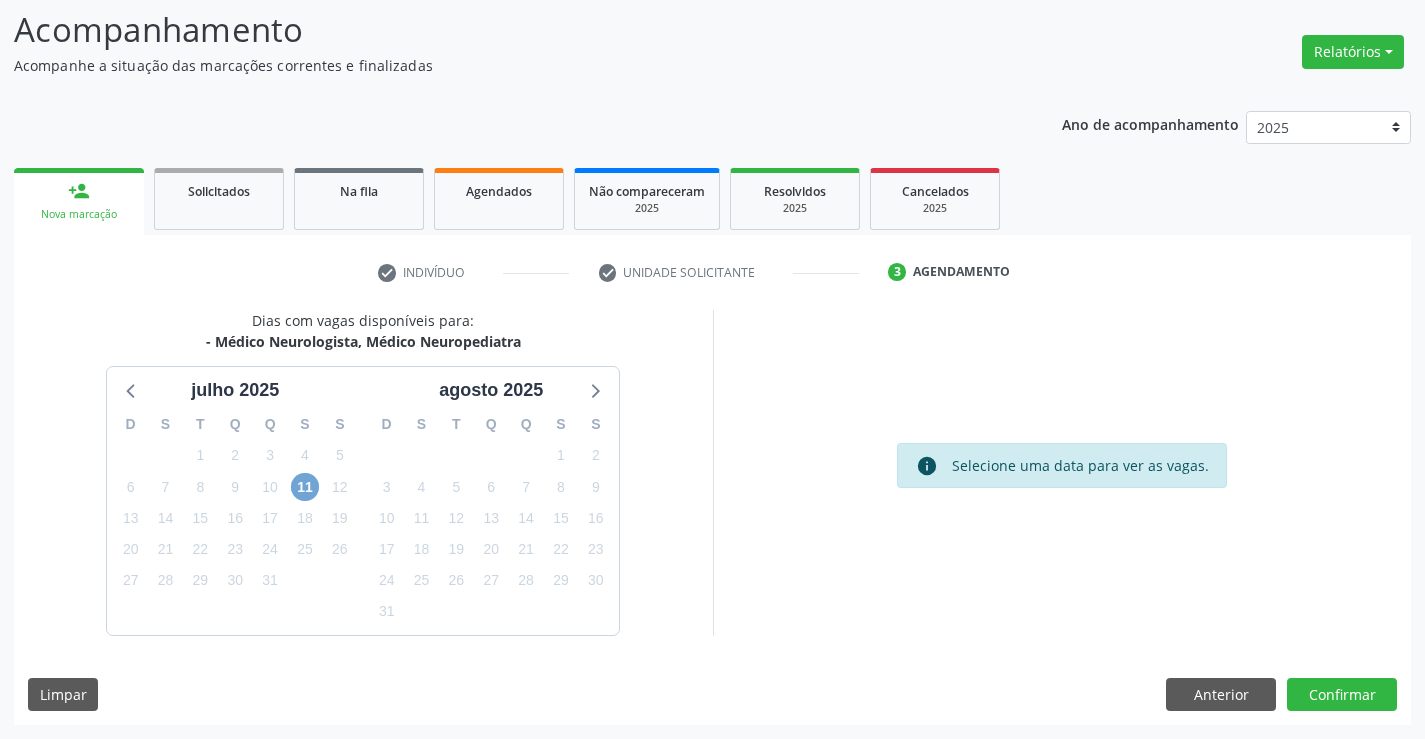 click on "11" at bounding box center [305, 487] 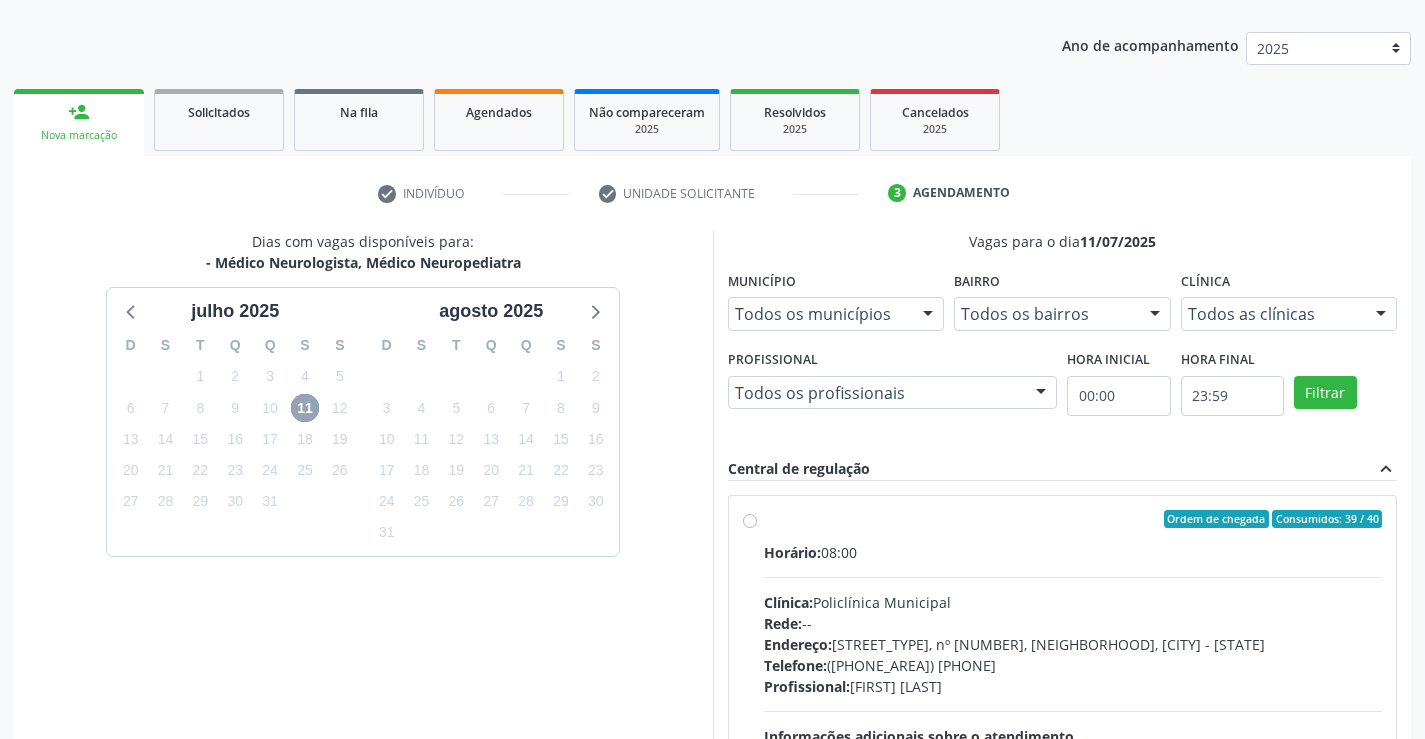 scroll, scrollTop: 420, scrollLeft: 0, axis: vertical 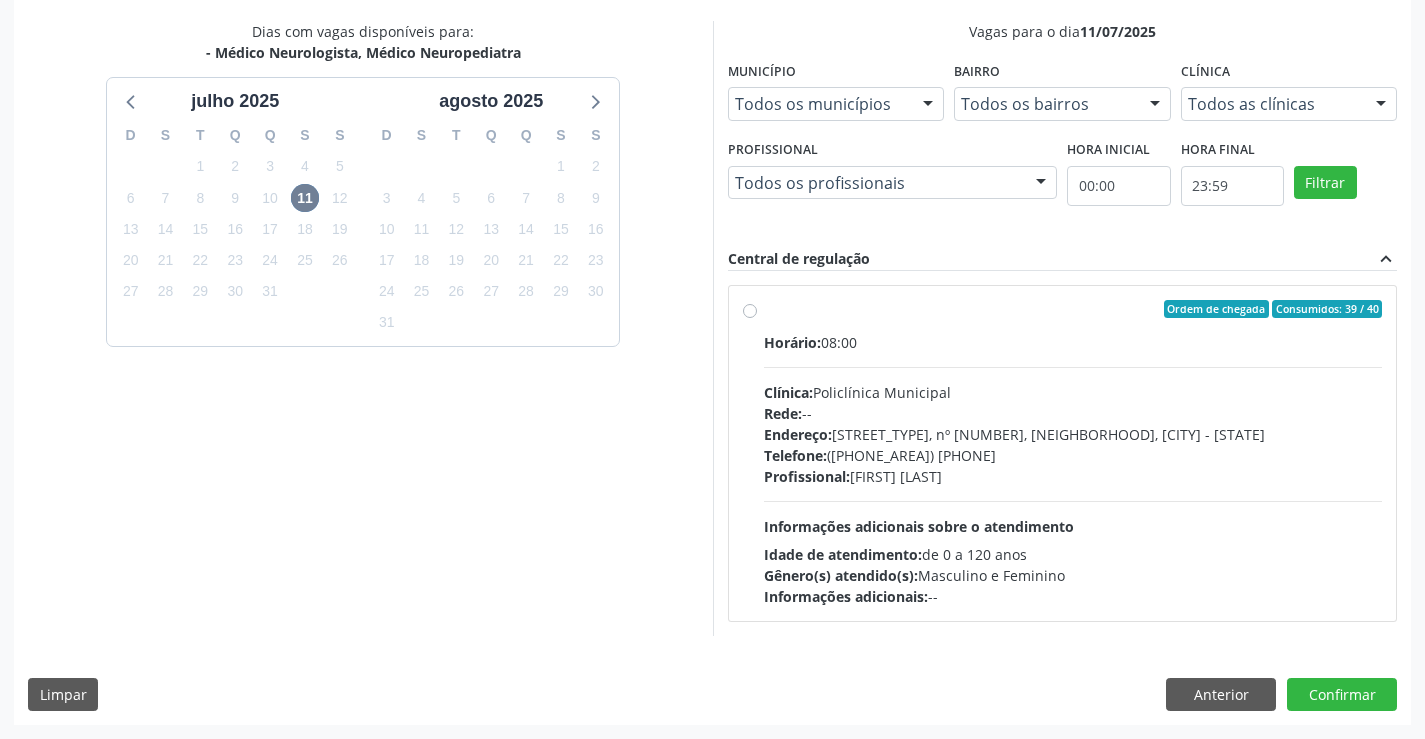 click on "Ordem de chegada
Consumidos: 39 / 40
Horário:   [TIME]
Clínica:  [CLINIC_NAME]
Rede:
--
Endereço:   [STREET_TYPE], nº [NUMBER], [NEIGHBORHOOD], [CITY] - [STATE]
Telefone:   ([PHONE_AREA]) [PHONE]
Profissional:
[FIRST] [LAST]
Informações adicionais sobre o atendimento
Idade de atendimento:
de 0 a 120 anos
Gênero(s) atendido(s):
Masculino e Feminino
Informações adicionais:
--" at bounding box center [1073, 453] 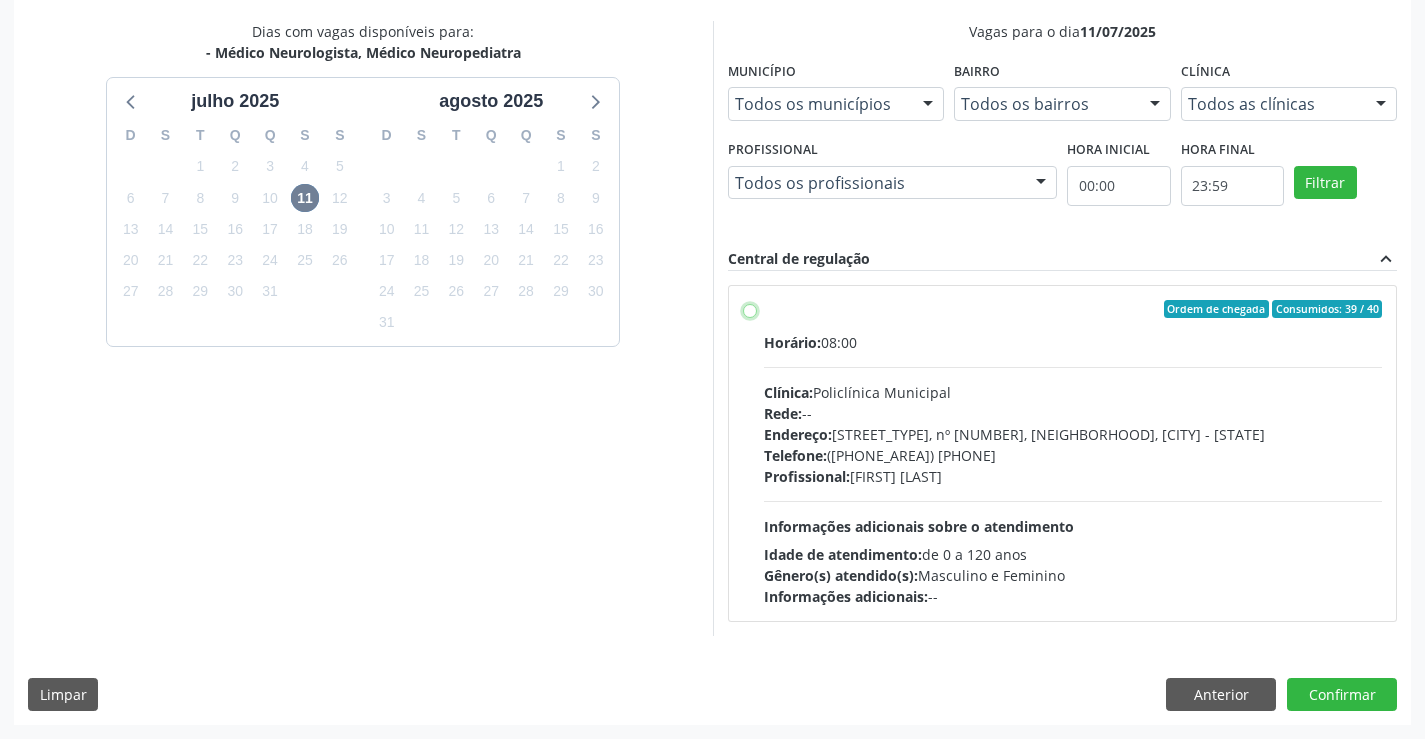 click on "Ordem de chegada
Consumidos: 39 / 40
Horário:   [TIME]
Clínica:  [CLINIC_NAME]
Rede:
--
Endereço:   [STREET_TYPE], nº [NUMBER], [NEIGHBORHOOD], [CITY] - [STATE]
Telefone:   ([PHONE_AREA]) [PHONE]
Profissional:
[FIRST] [LAST]
Informações adicionais sobre o atendimento
Idade de atendimento:
de 0 a 120 anos
Gênero(s) atendido(s):
Masculino e Feminino
Informações adicionais:
--" at bounding box center (750, 309) 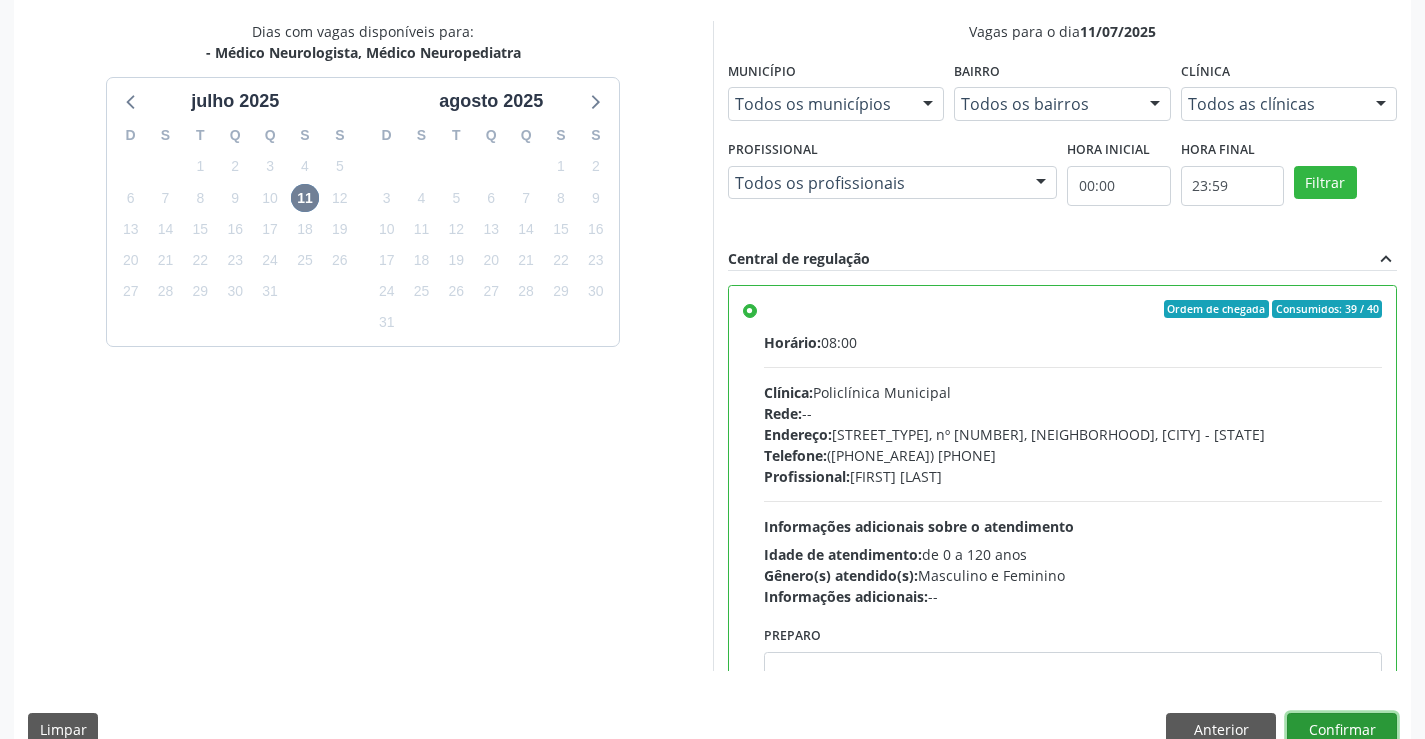 click on "Confirmar" at bounding box center [1342, 730] 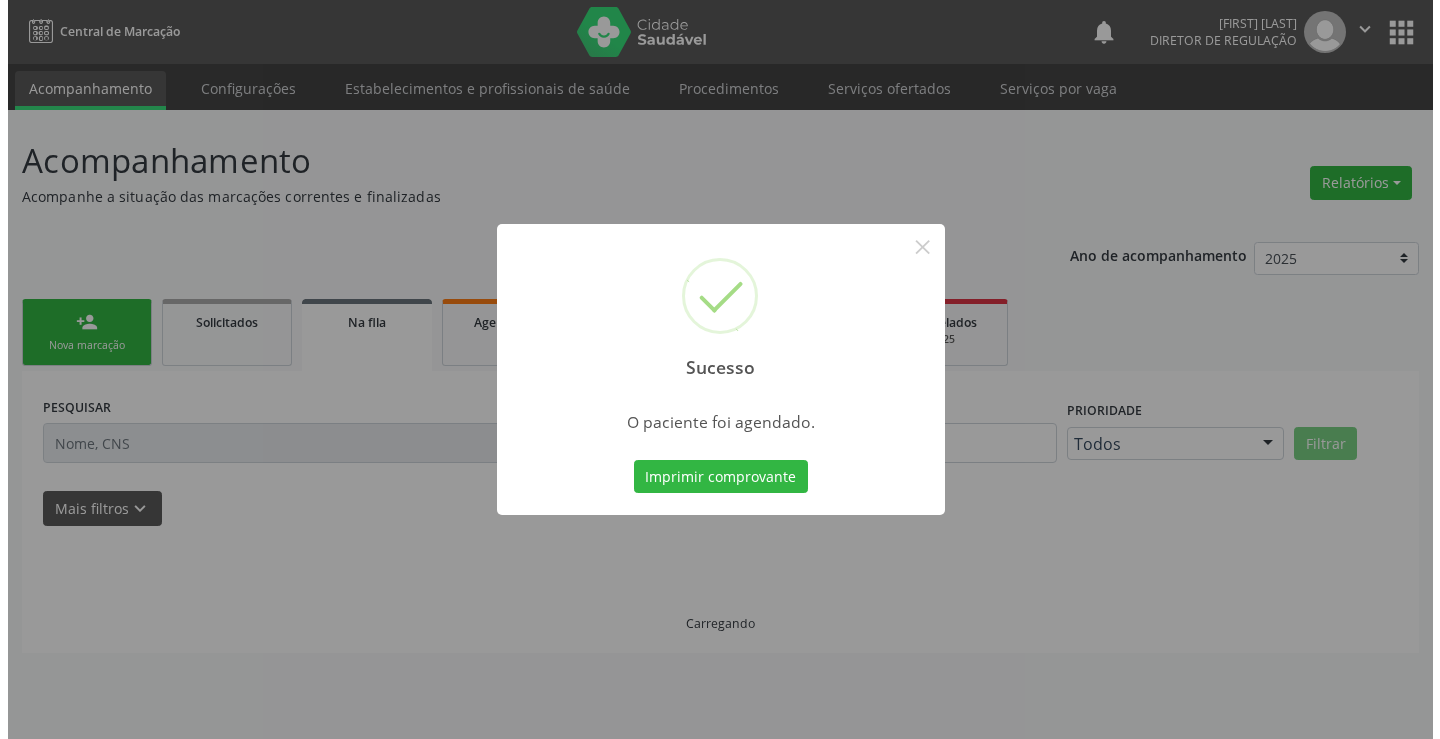 scroll, scrollTop: 0, scrollLeft: 0, axis: both 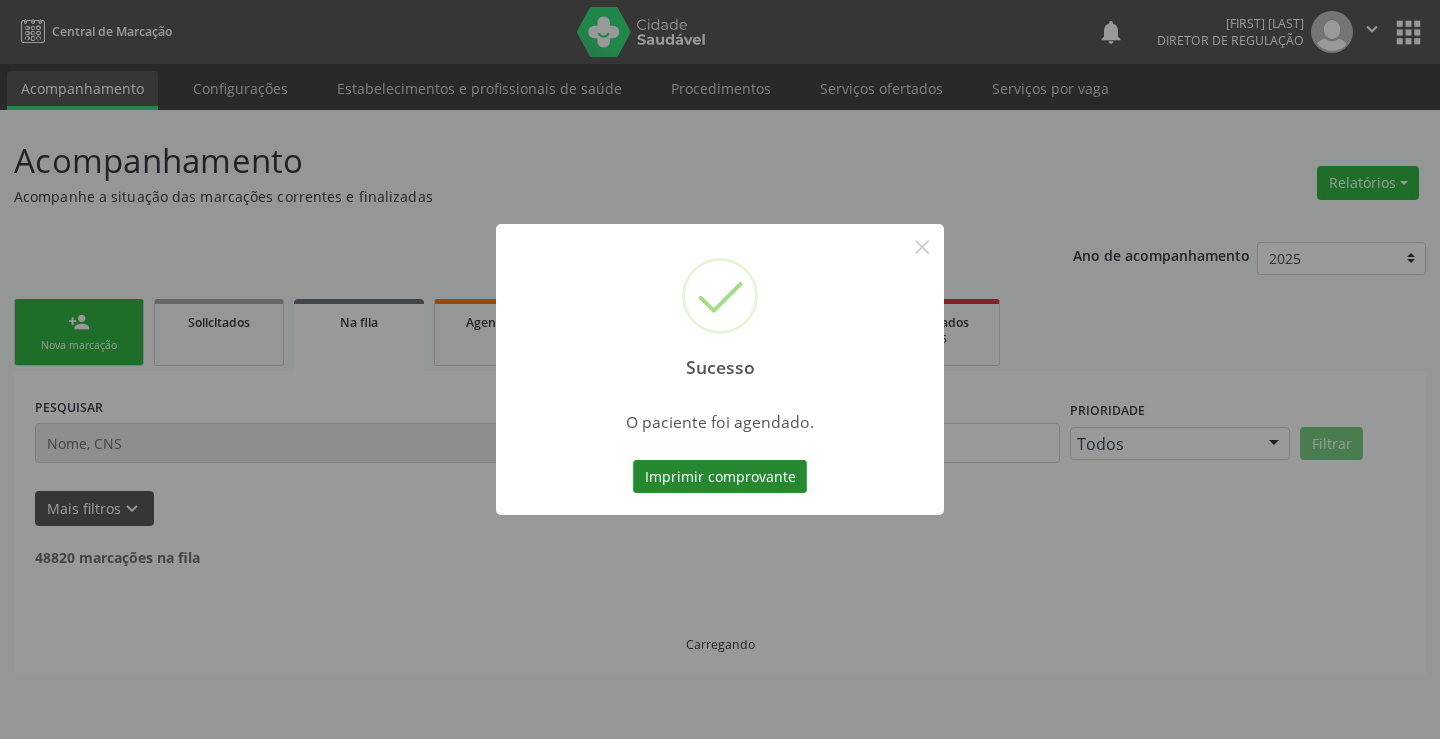 click on "Imprimir comprovante" at bounding box center (720, 477) 